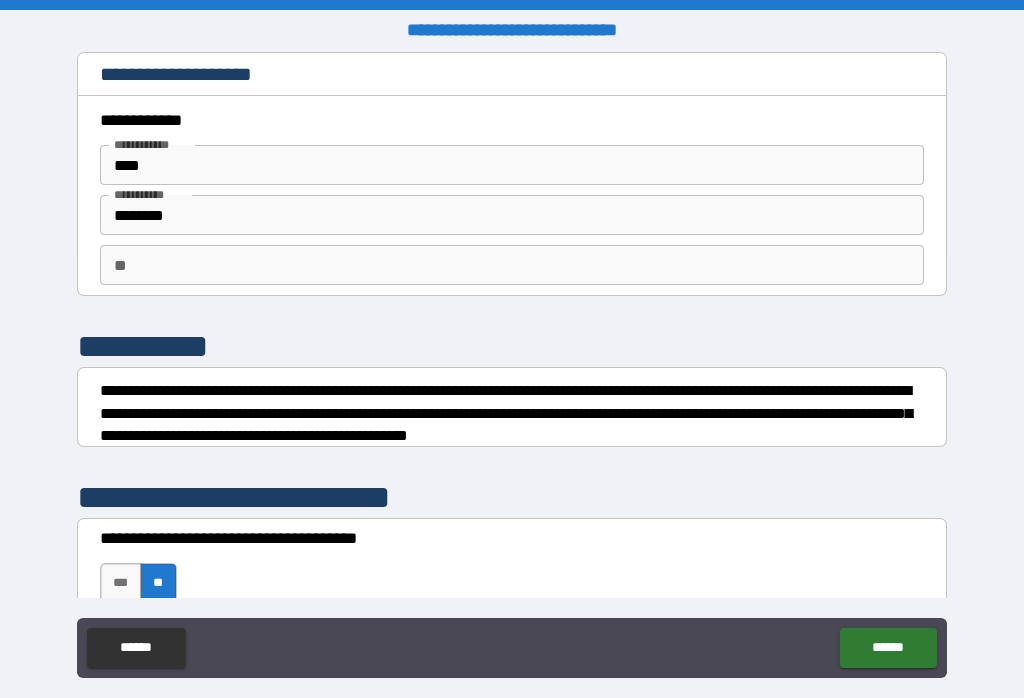 scroll, scrollTop: 0, scrollLeft: 0, axis: both 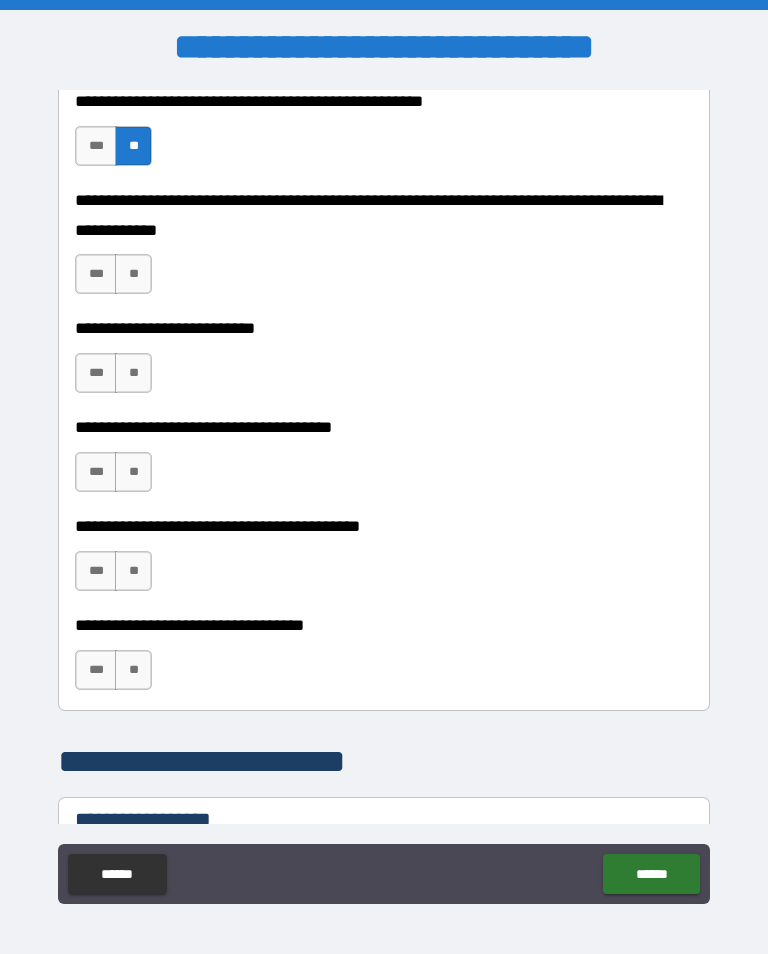 click on "**" at bounding box center (133, 274) 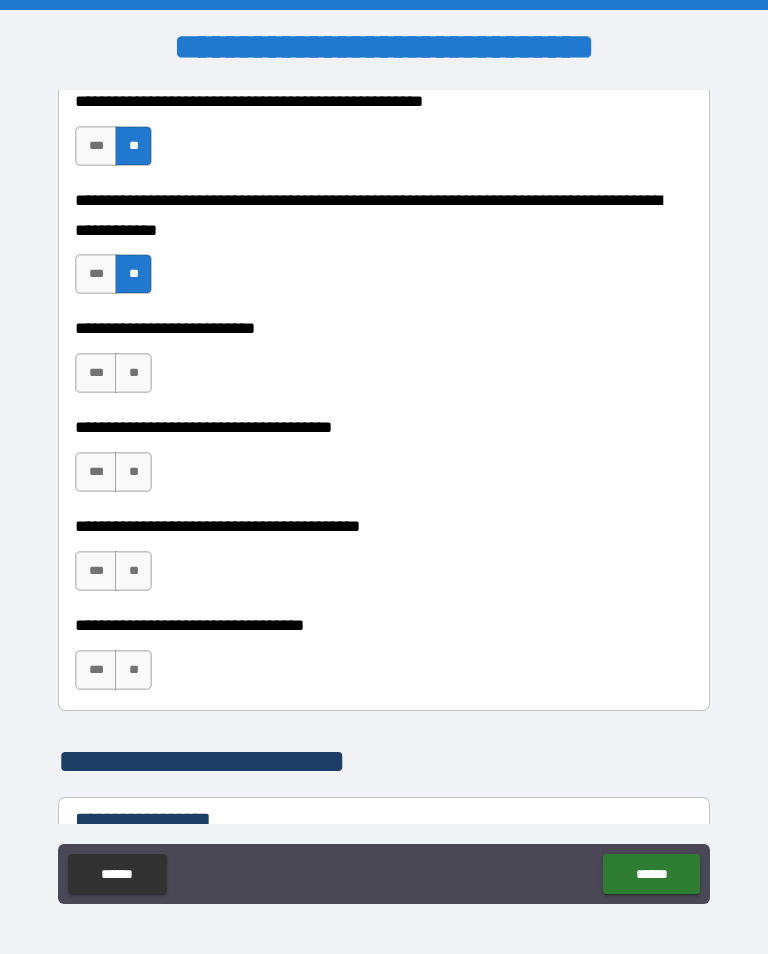 click on "**" at bounding box center (133, 373) 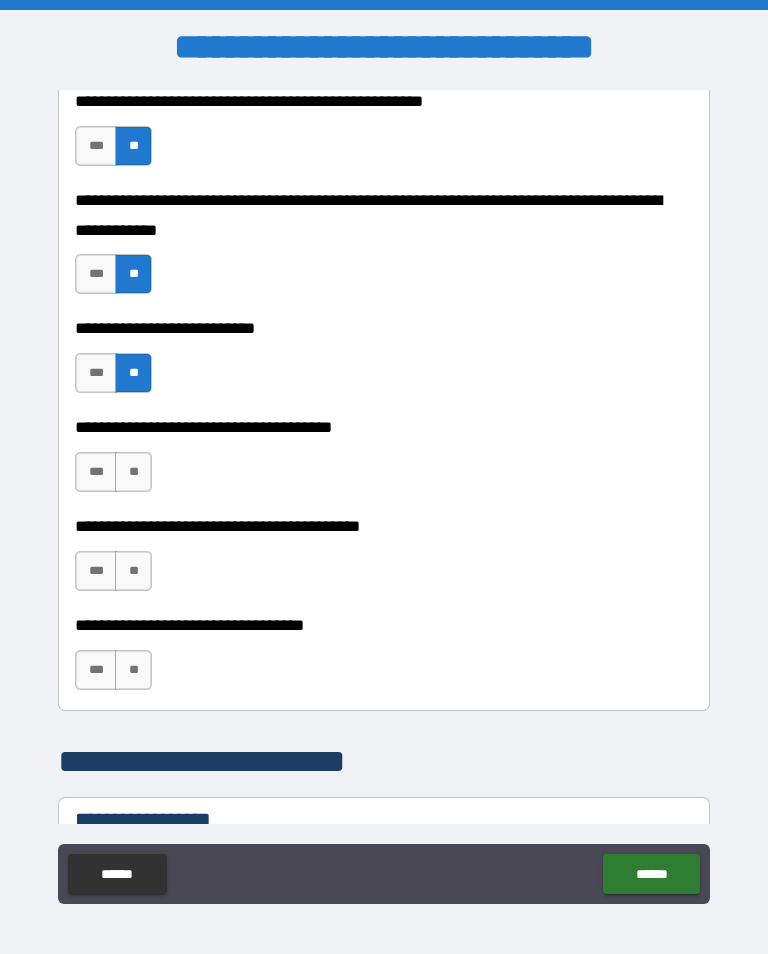 click on "**" at bounding box center (133, 472) 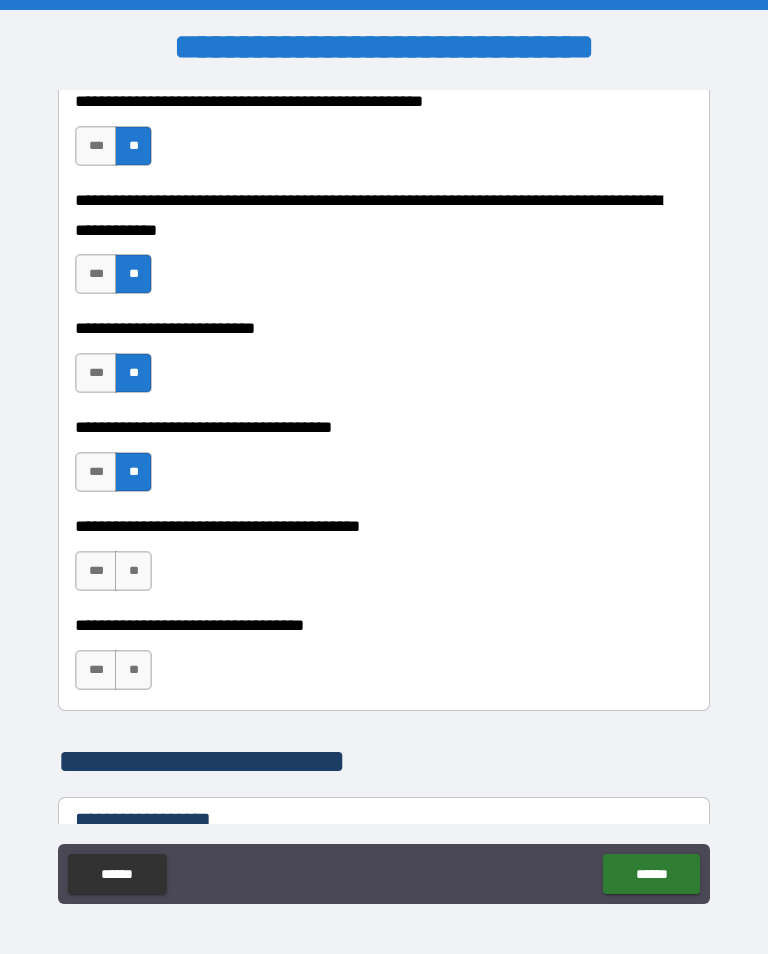 click on "**" at bounding box center [133, 571] 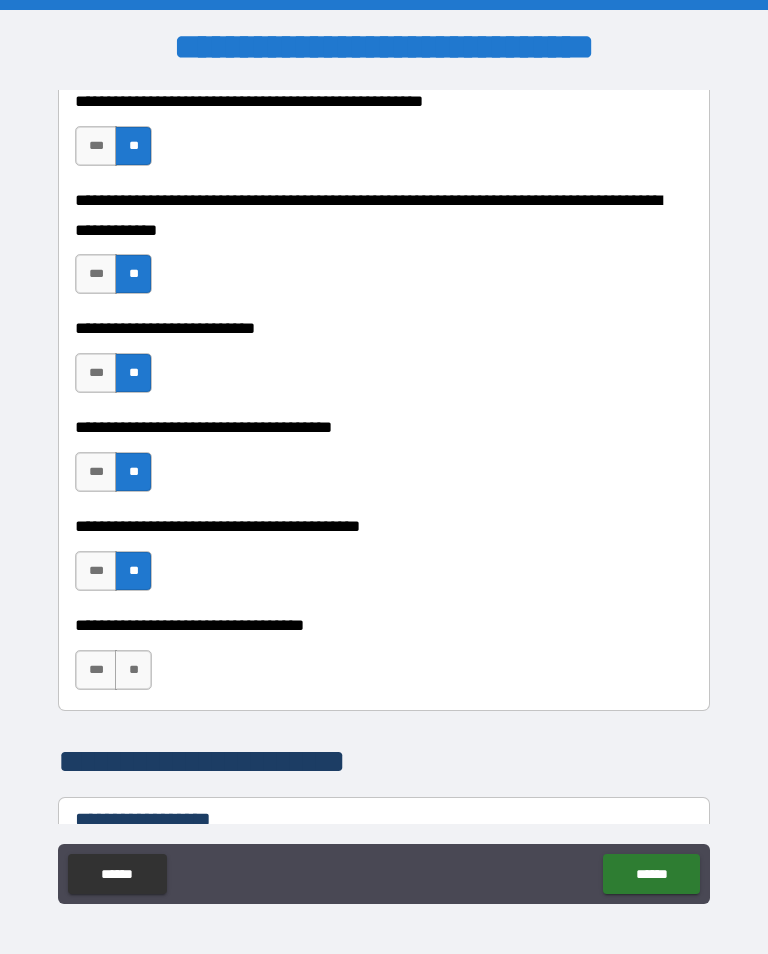 click on "**" at bounding box center [133, 670] 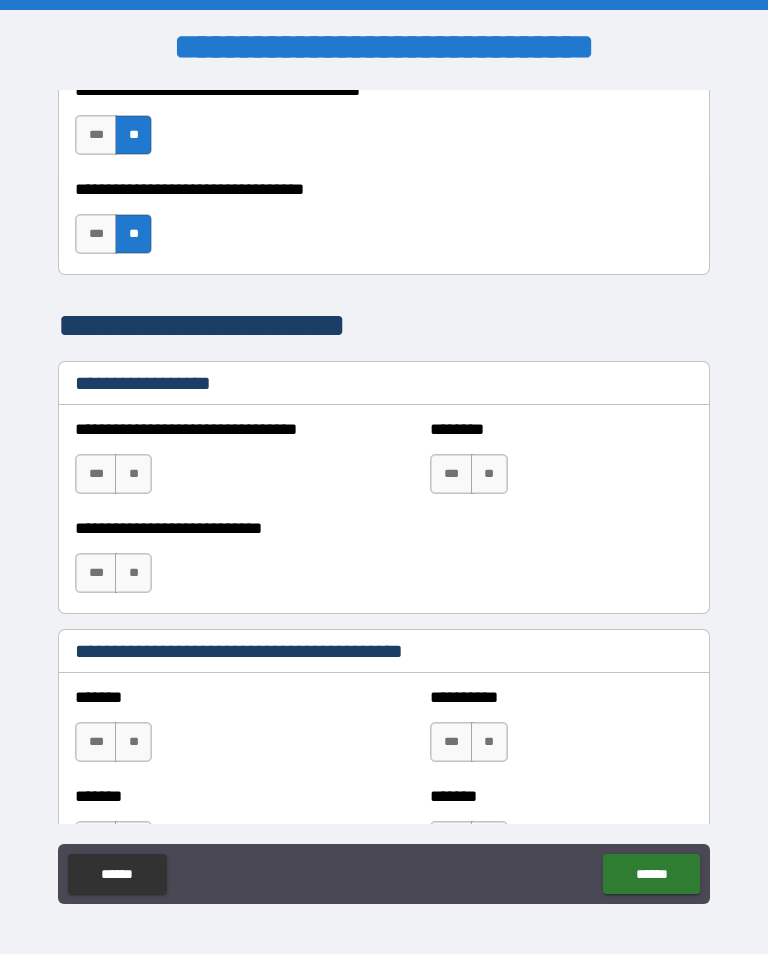 scroll, scrollTop: 1330, scrollLeft: 0, axis: vertical 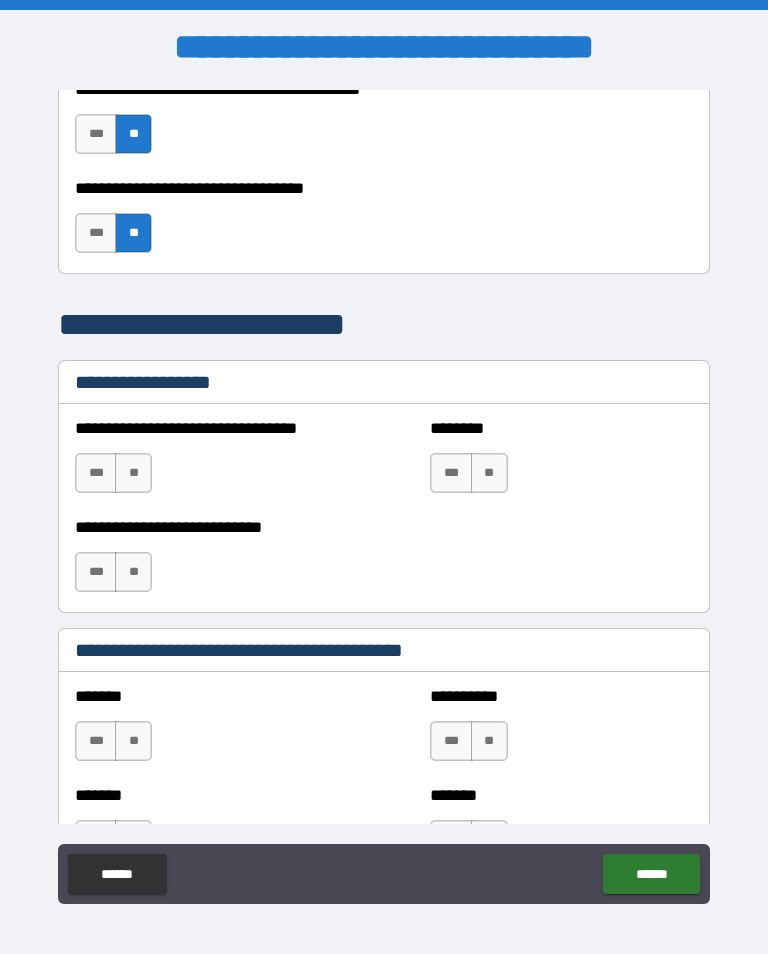 click on "**" at bounding box center (133, 473) 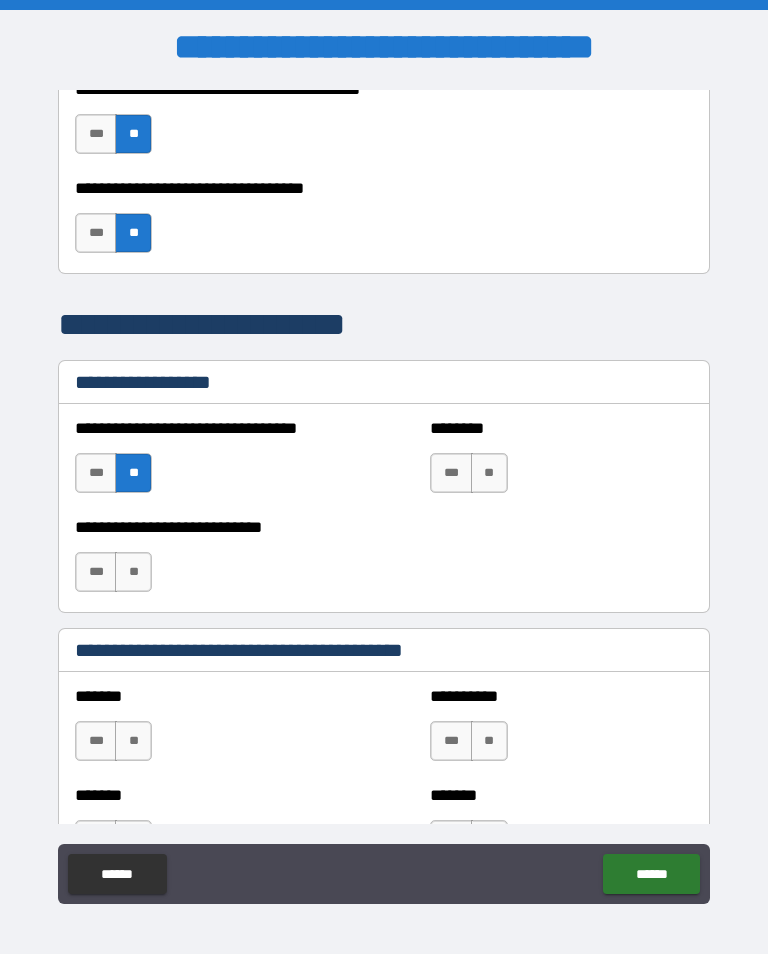 click on "**" at bounding box center (489, 473) 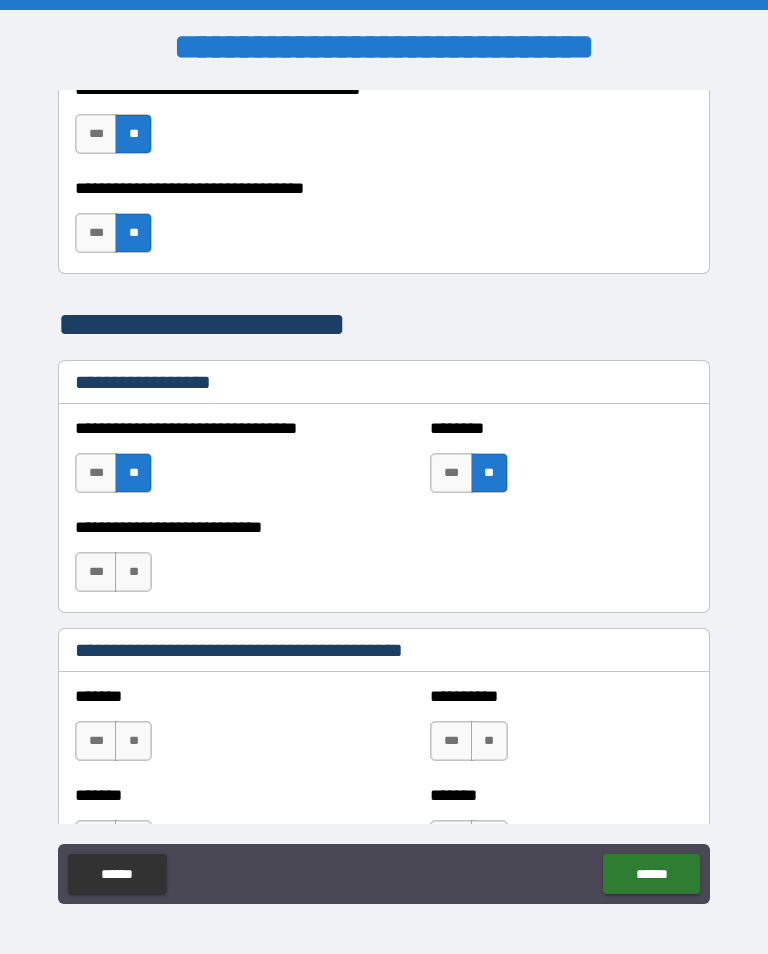 click on "**" at bounding box center [133, 572] 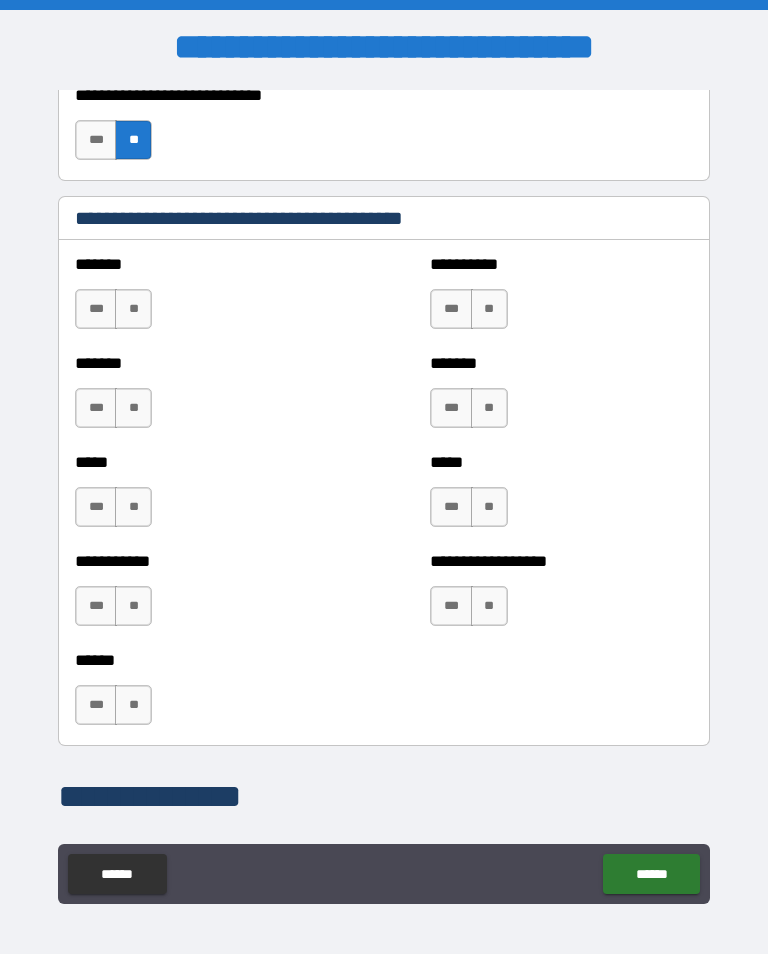 scroll, scrollTop: 1763, scrollLeft: 0, axis: vertical 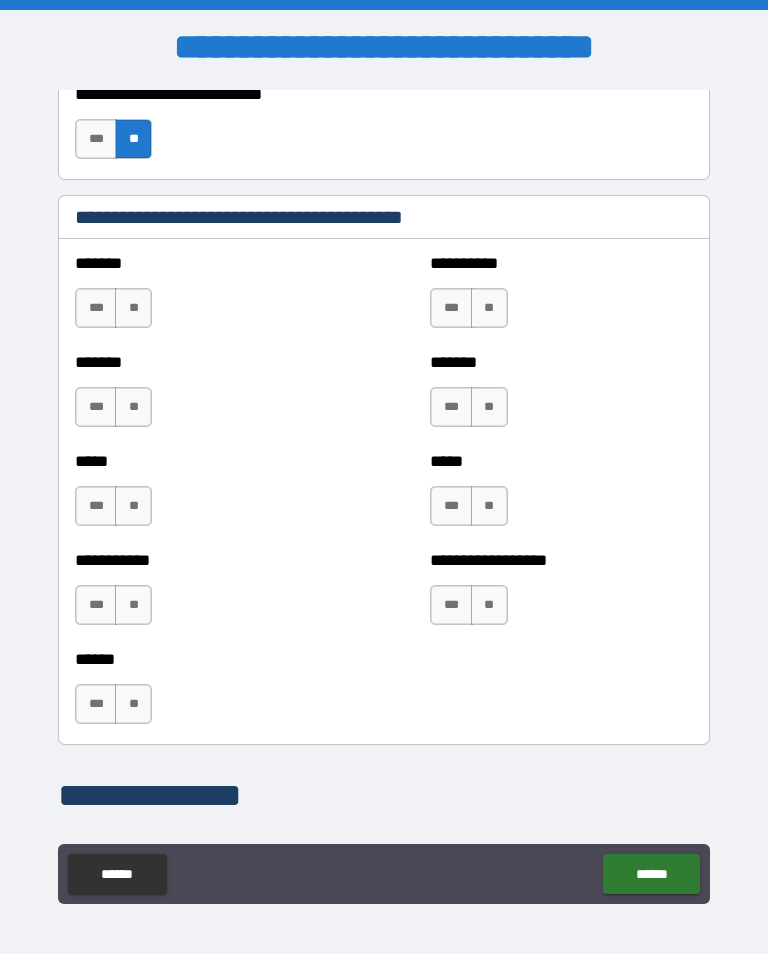 click on "**" at bounding box center [133, 308] 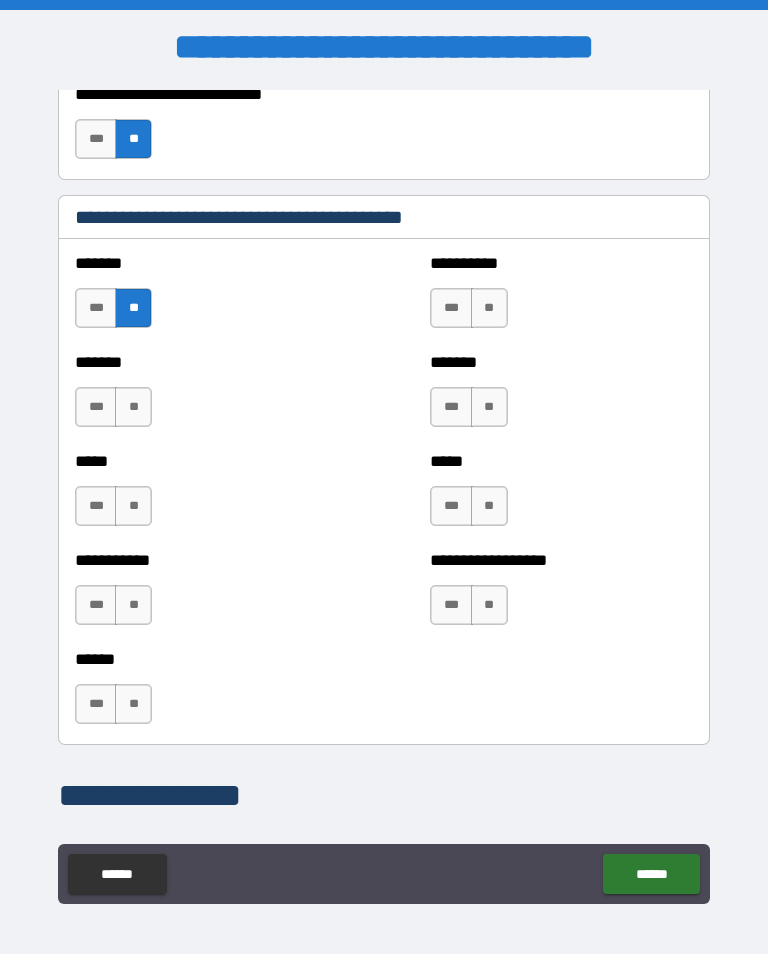 click on "**" at bounding box center [489, 308] 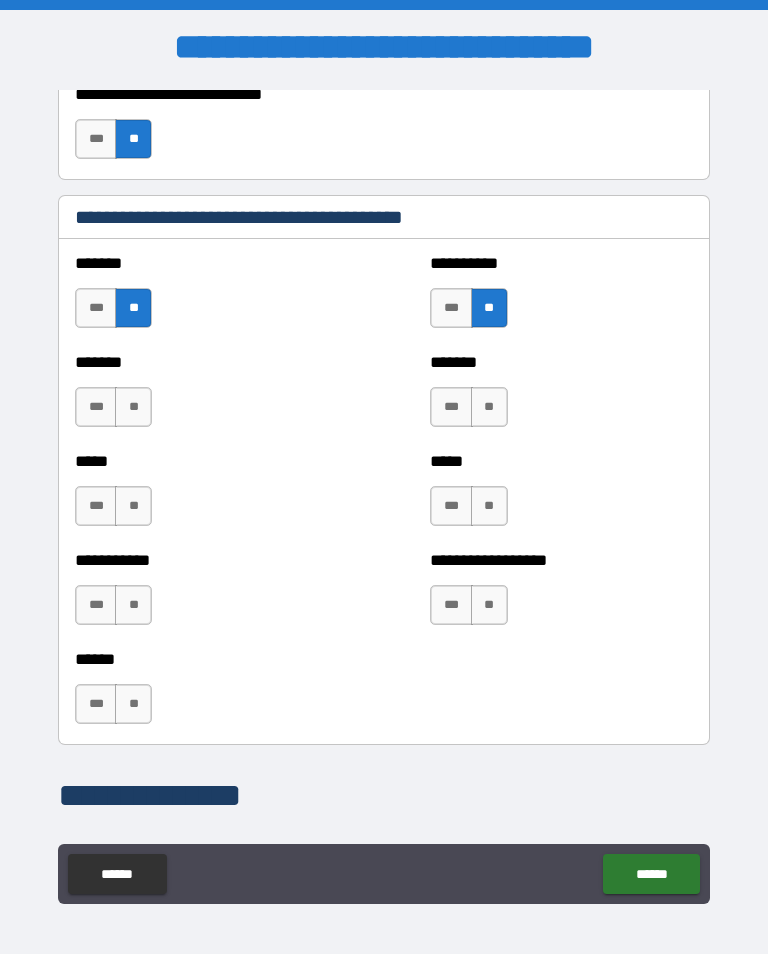 click on "**" at bounding box center [489, 407] 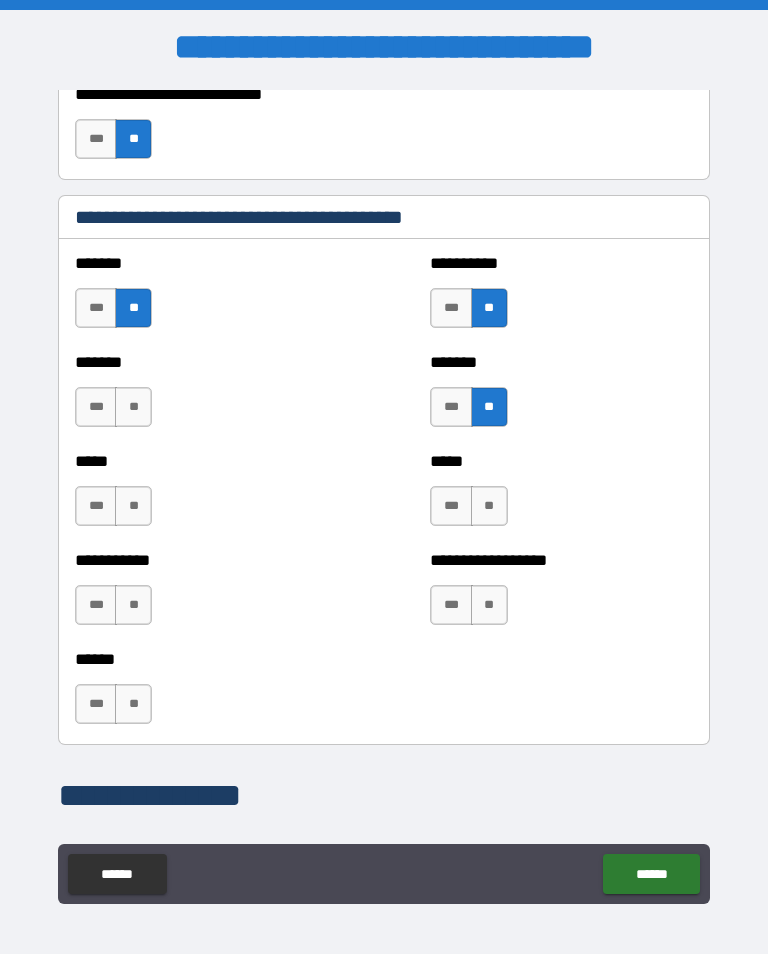 click on "**" at bounding box center [489, 506] 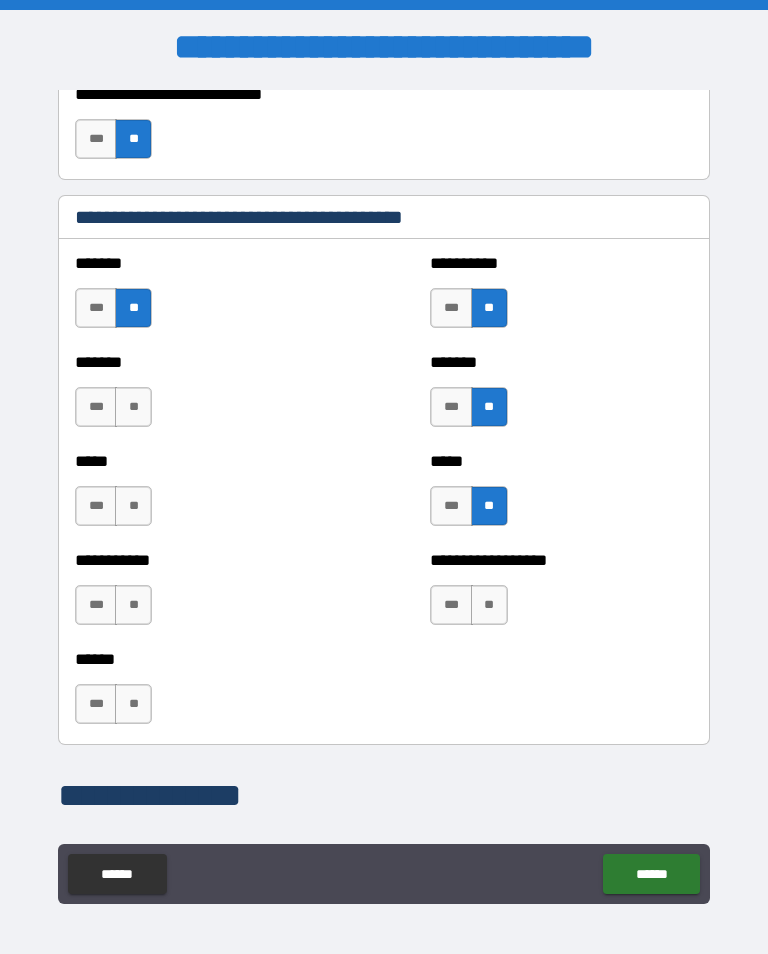 click on "**" at bounding box center (489, 605) 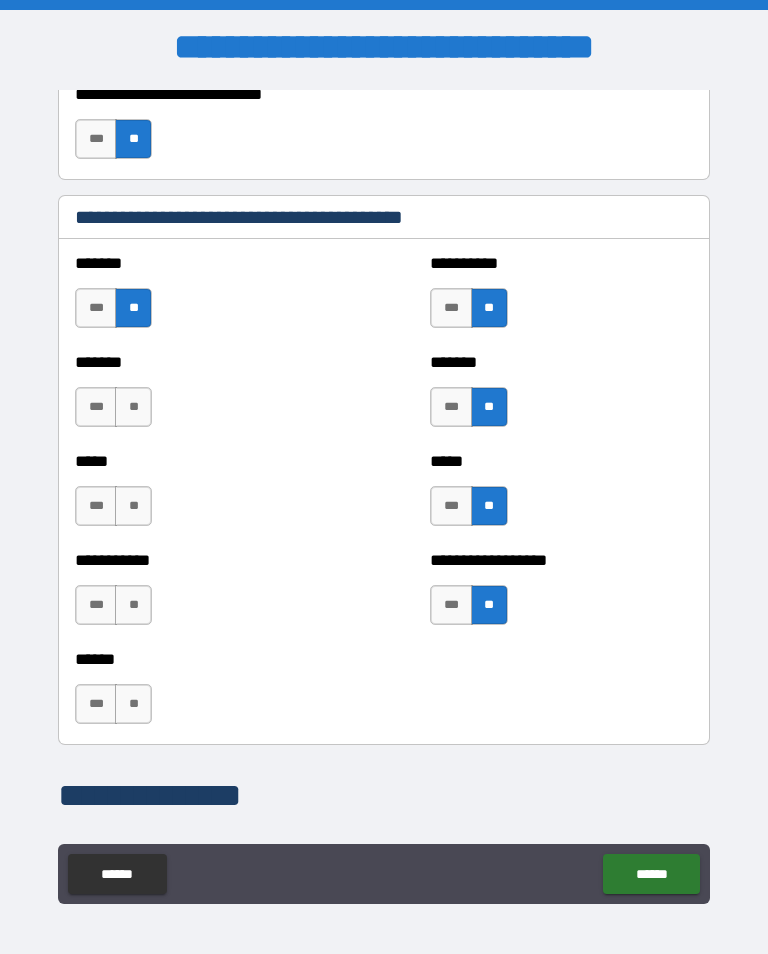 click on "**" at bounding box center [133, 407] 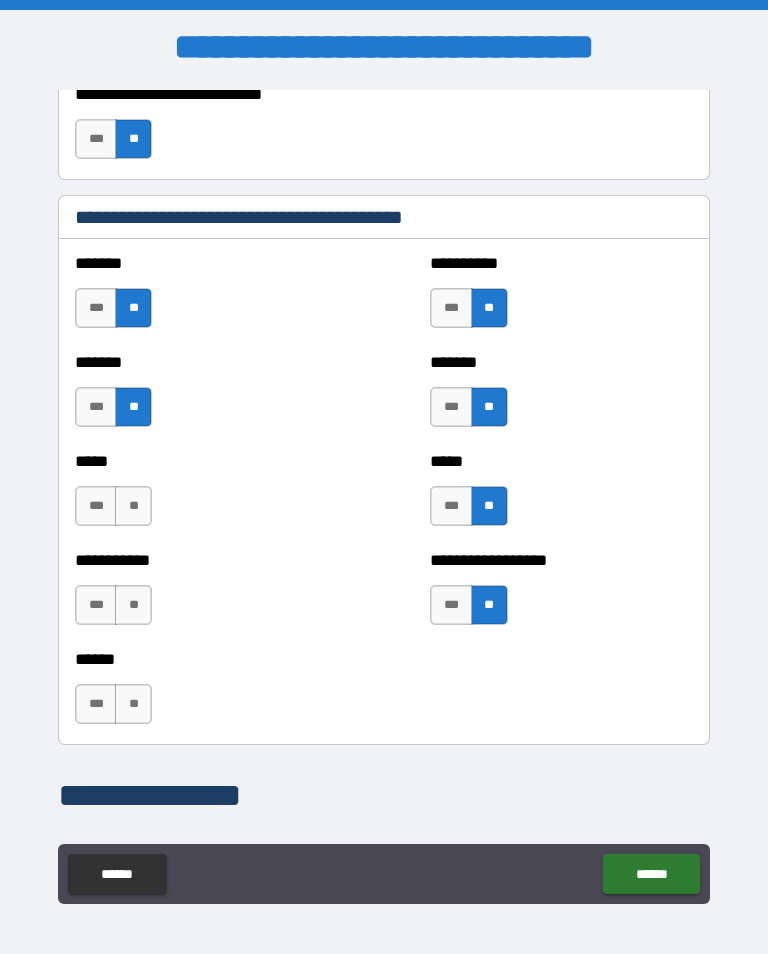 click on "**" at bounding box center [133, 506] 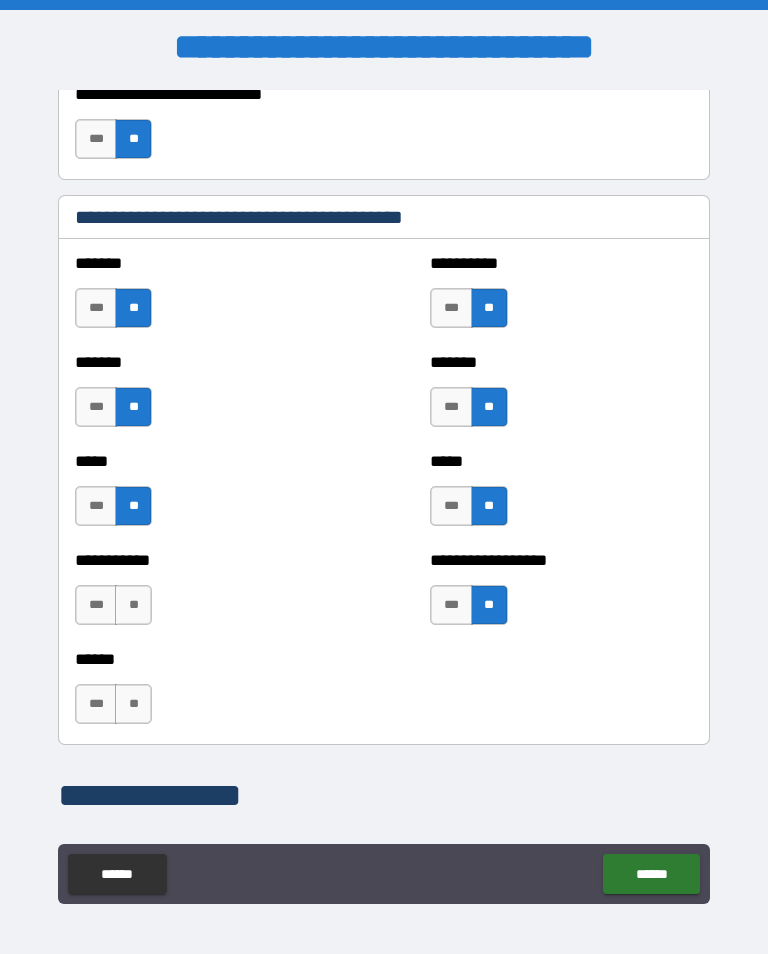 click on "**" at bounding box center (133, 605) 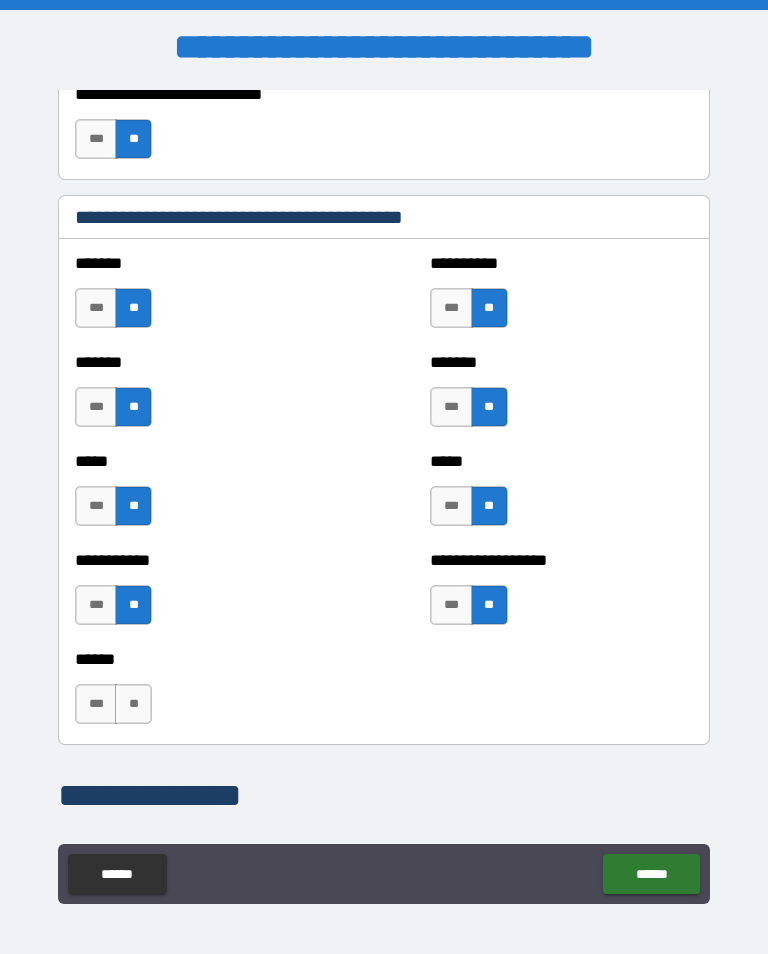 click on "**" at bounding box center [133, 704] 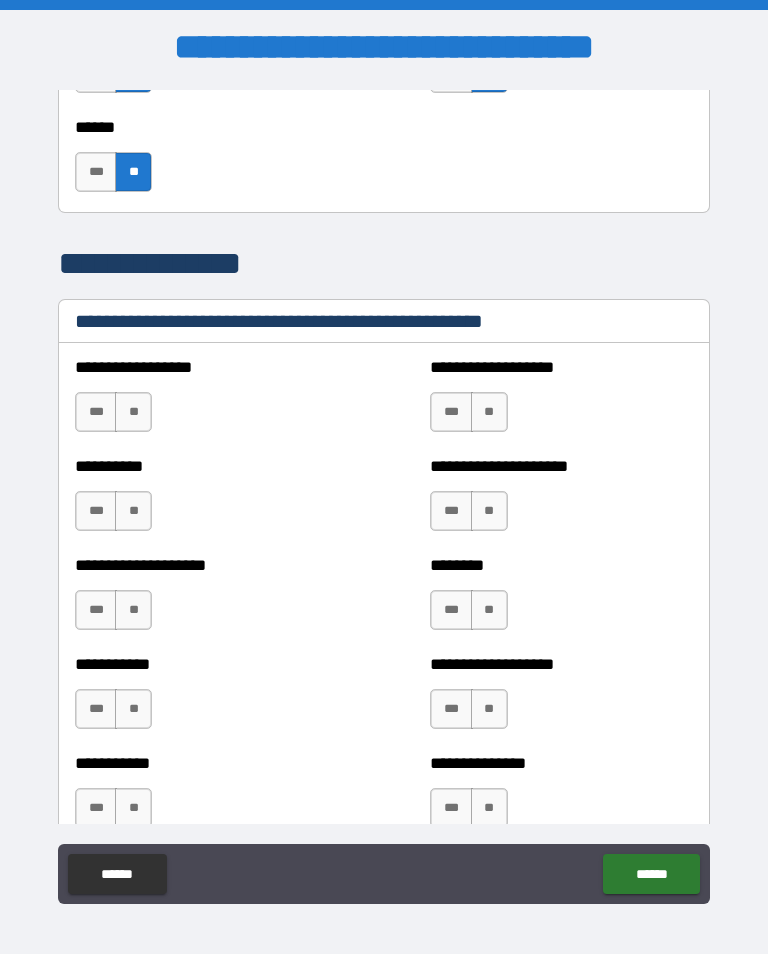 scroll, scrollTop: 2362, scrollLeft: 0, axis: vertical 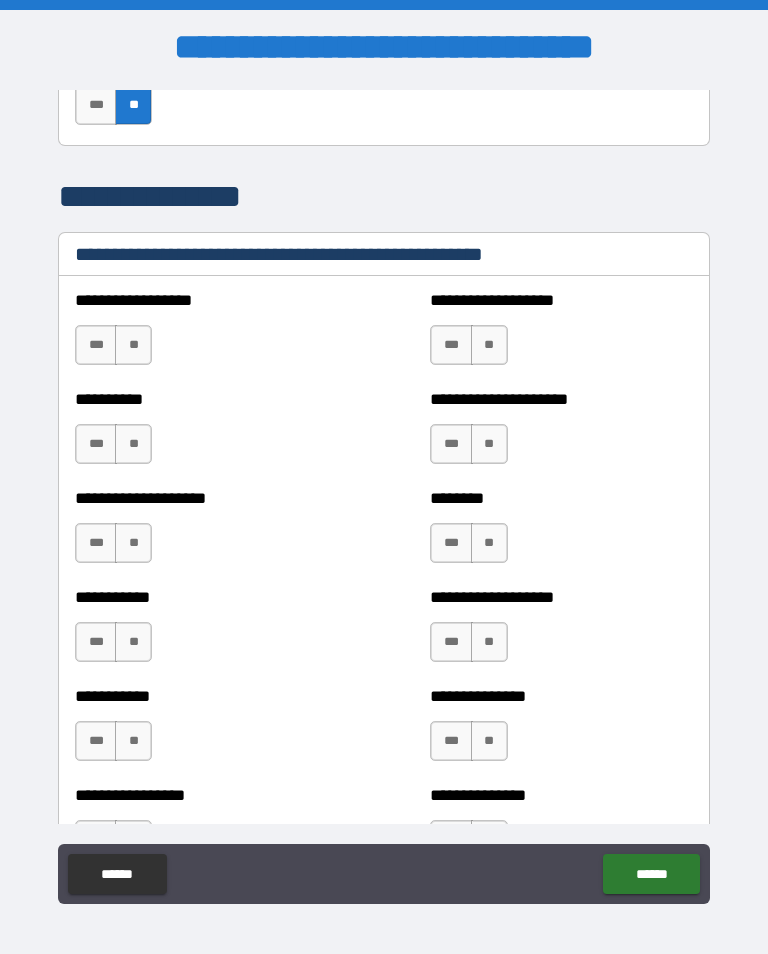click on "**" at bounding box center [133, 345] 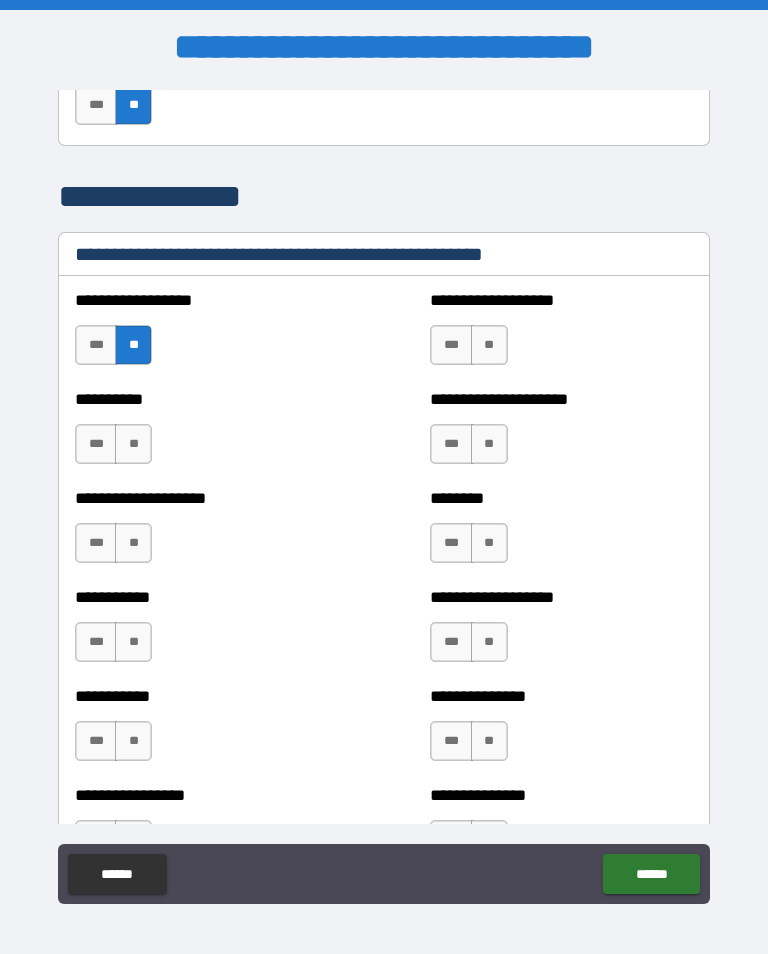 click on "**" at bounding box center (133, 444) 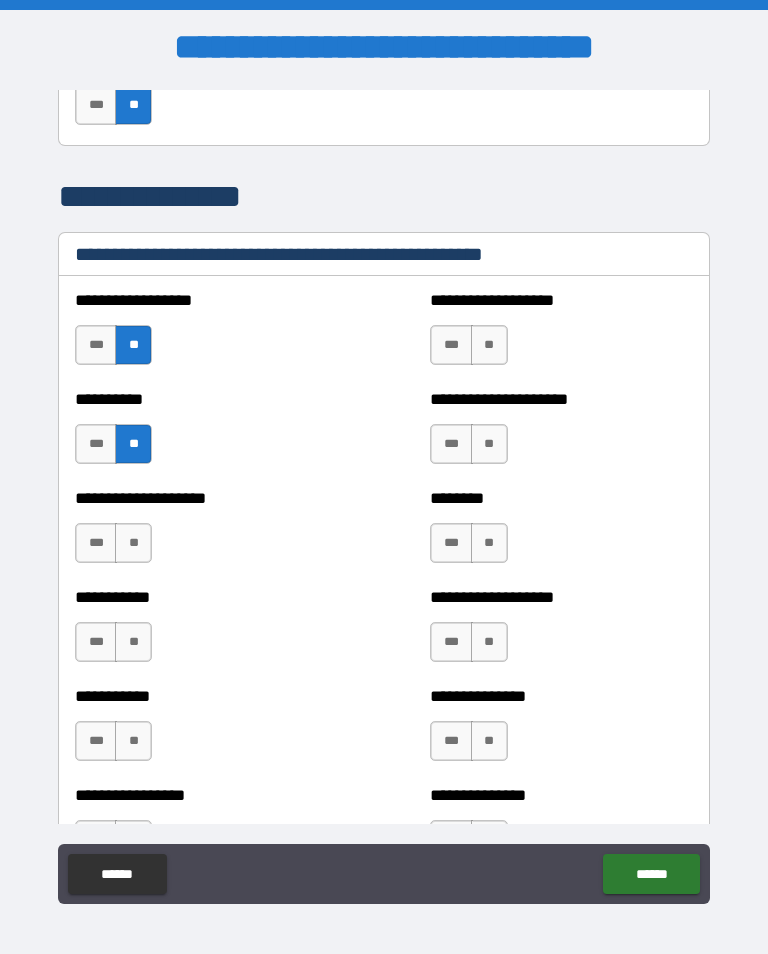click on "**" at bounding box center [133, 543] 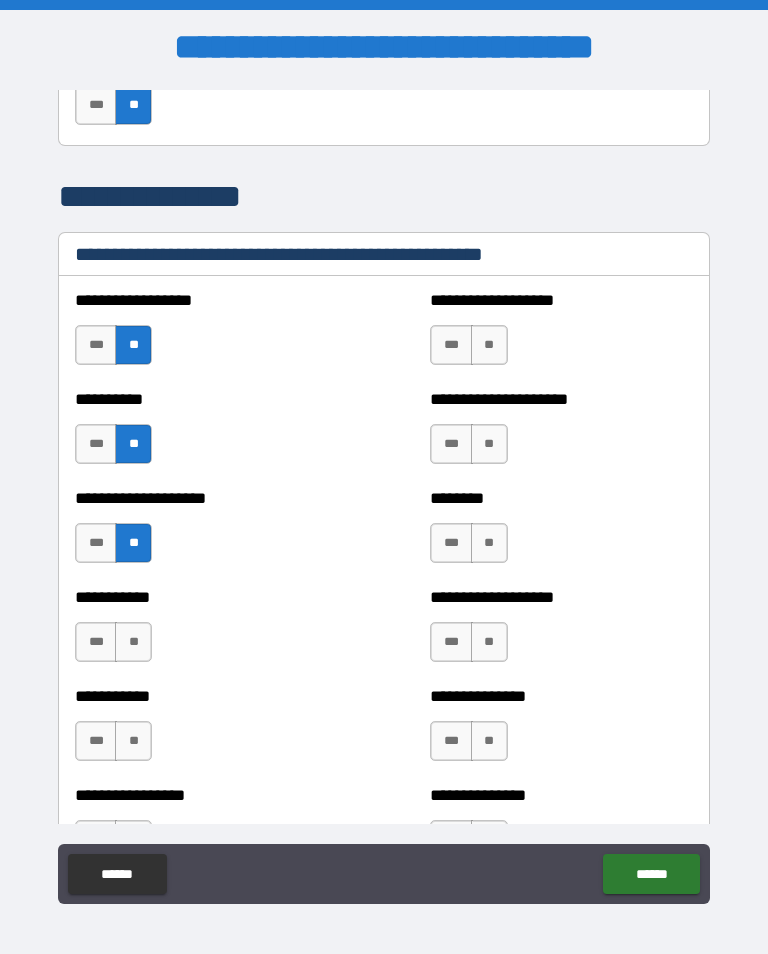 click on "**" at bounding box center [133, 642] 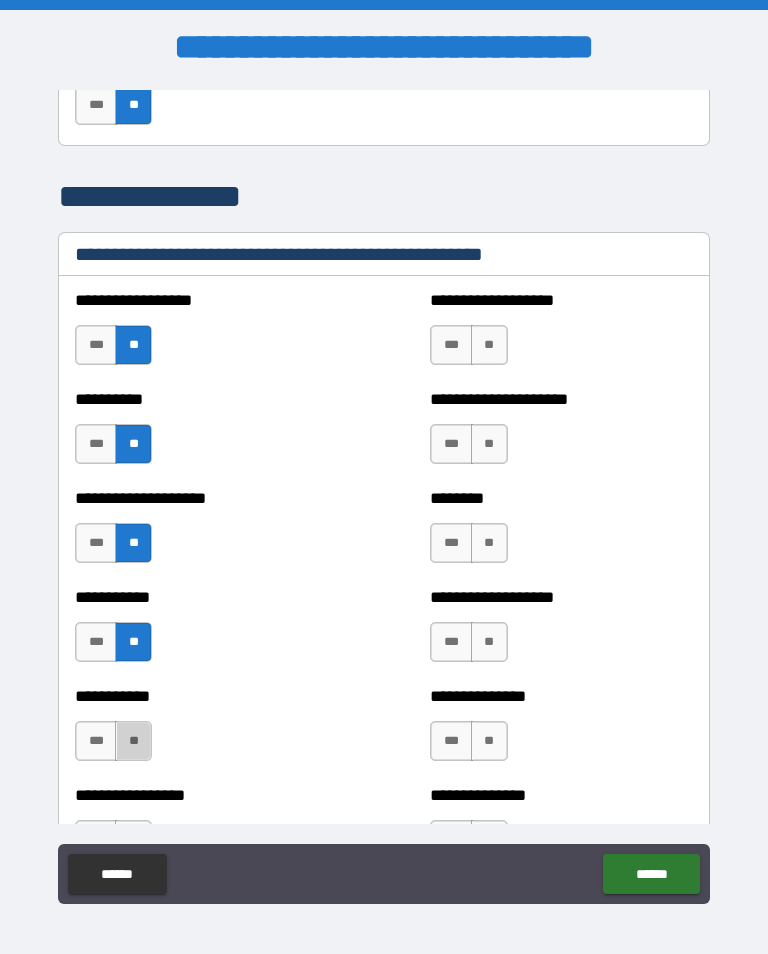 click on "**" at bounding box center [133, 741] 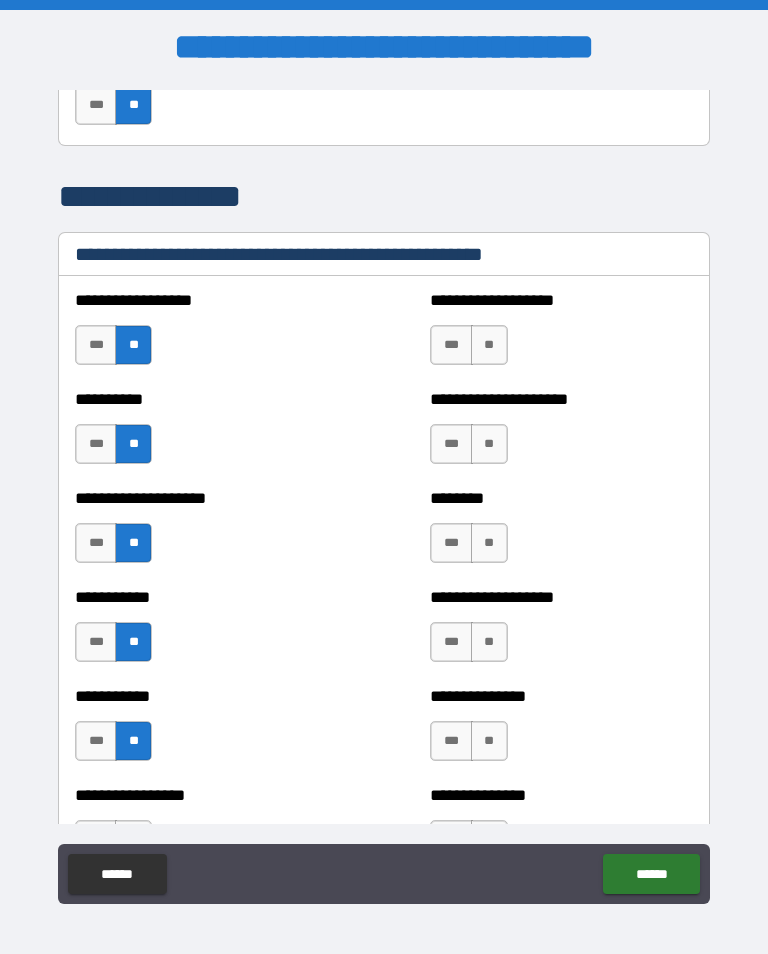 click on "**" at bounding box center (489, 345) 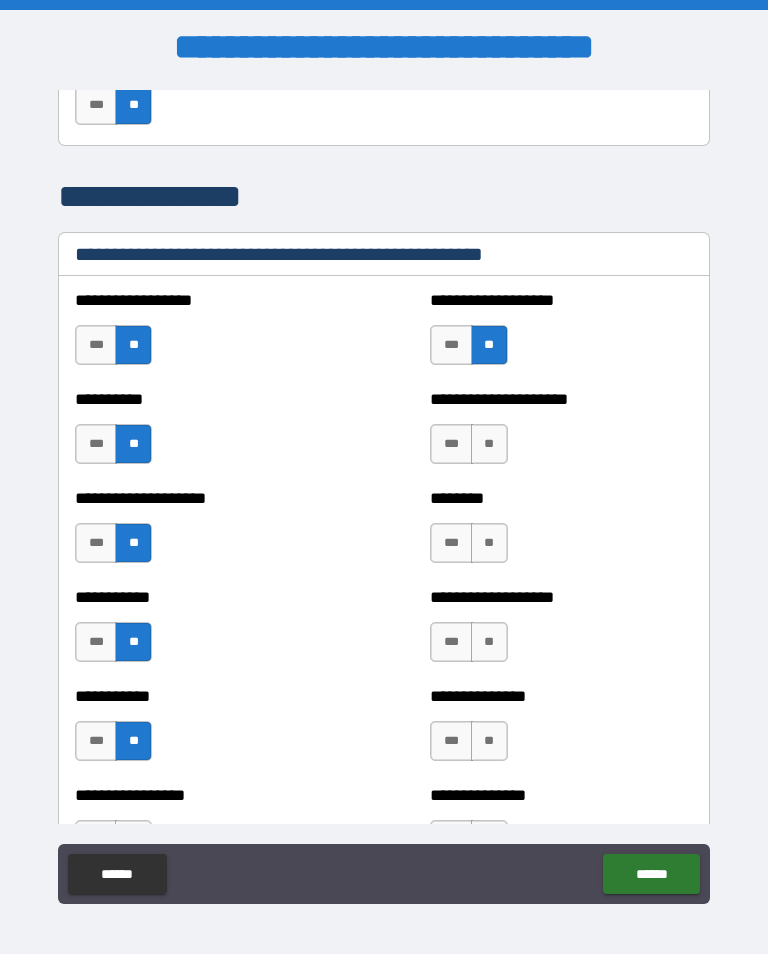click on "**" at bounding box center [489, 444] 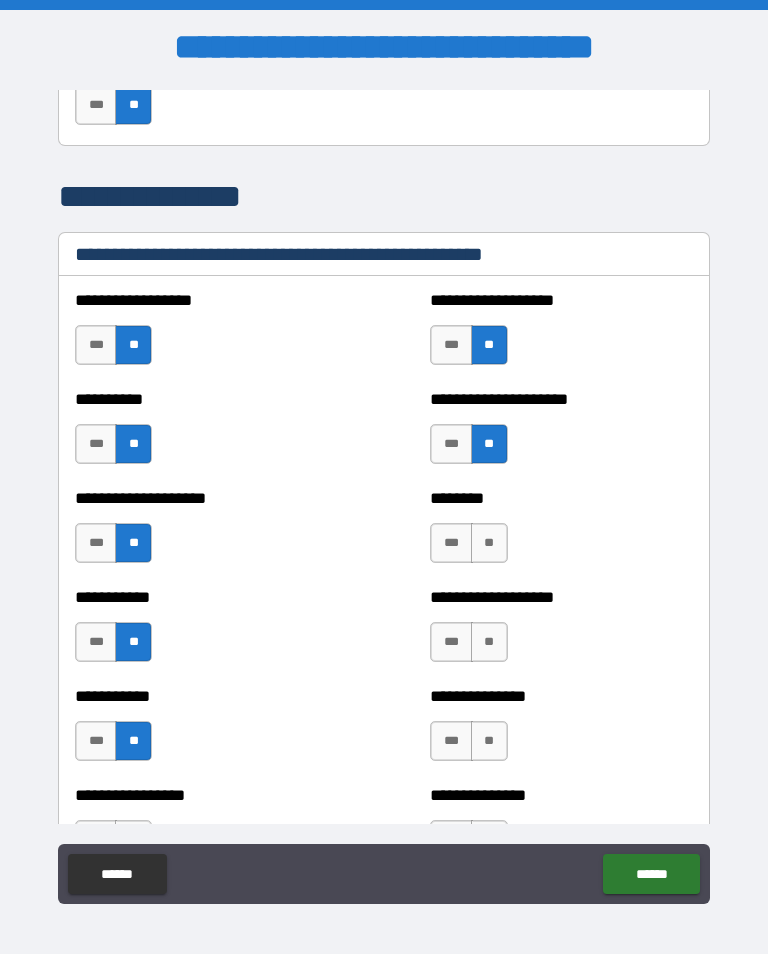 click on "**" at bounding box center [489, 543] 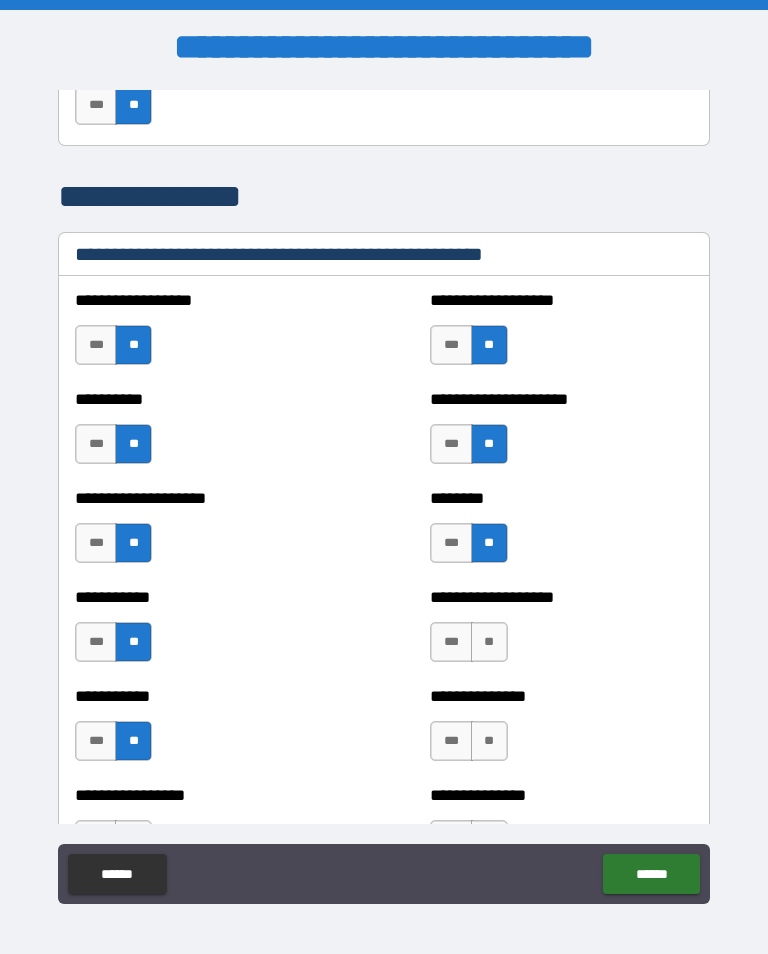 click on "**" at bounding box center (489, 642) 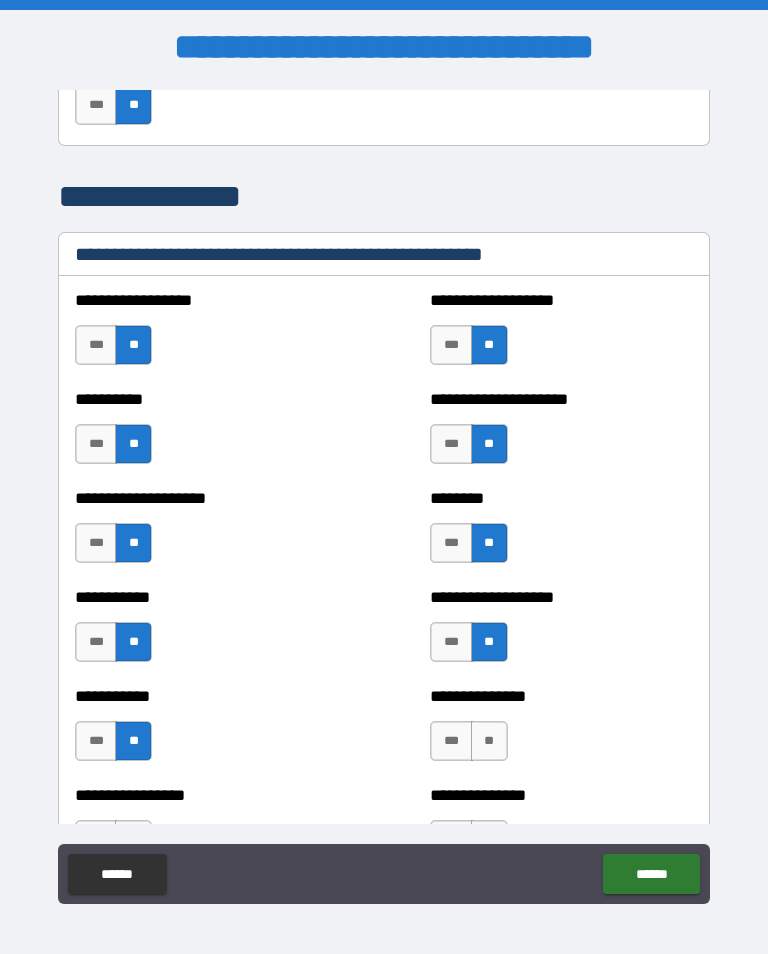 click on "**" at bounding box center (489, 741) 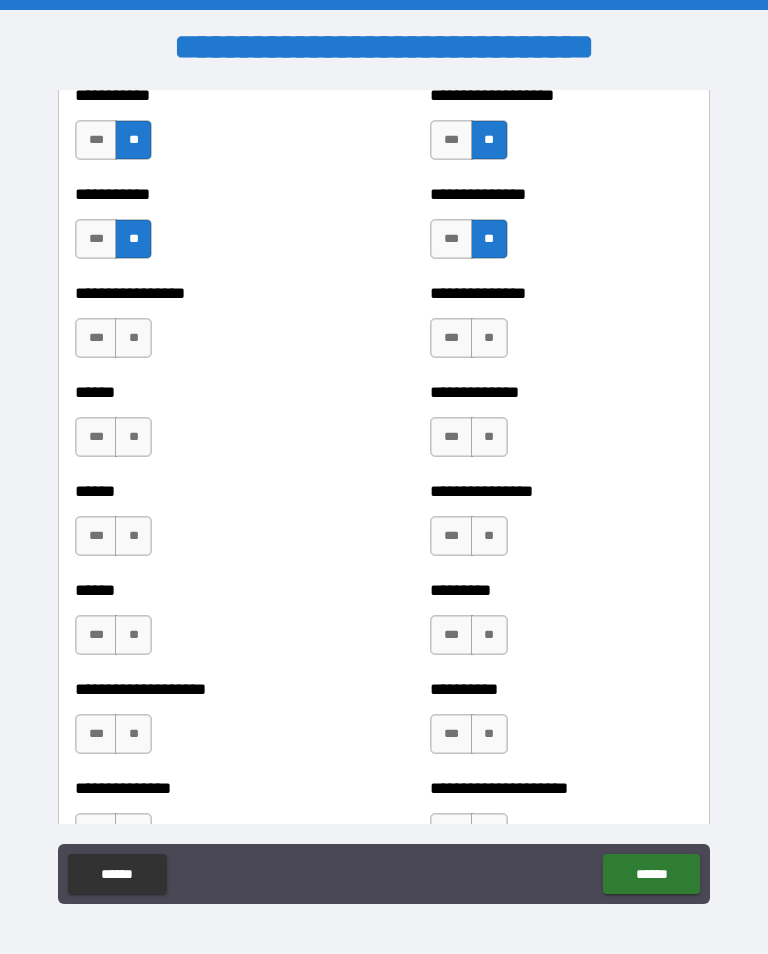 scroll, scrollTop: 2881, scrollLeft: 0, axis: vertical 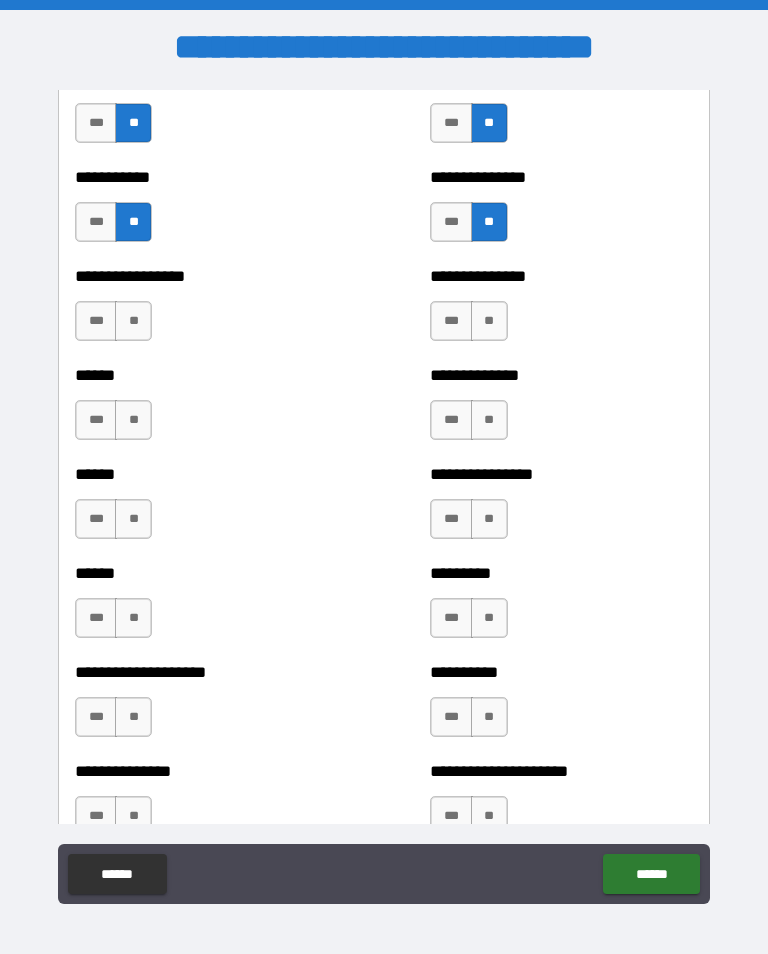 click on "**" at bounding box center (133, 321) 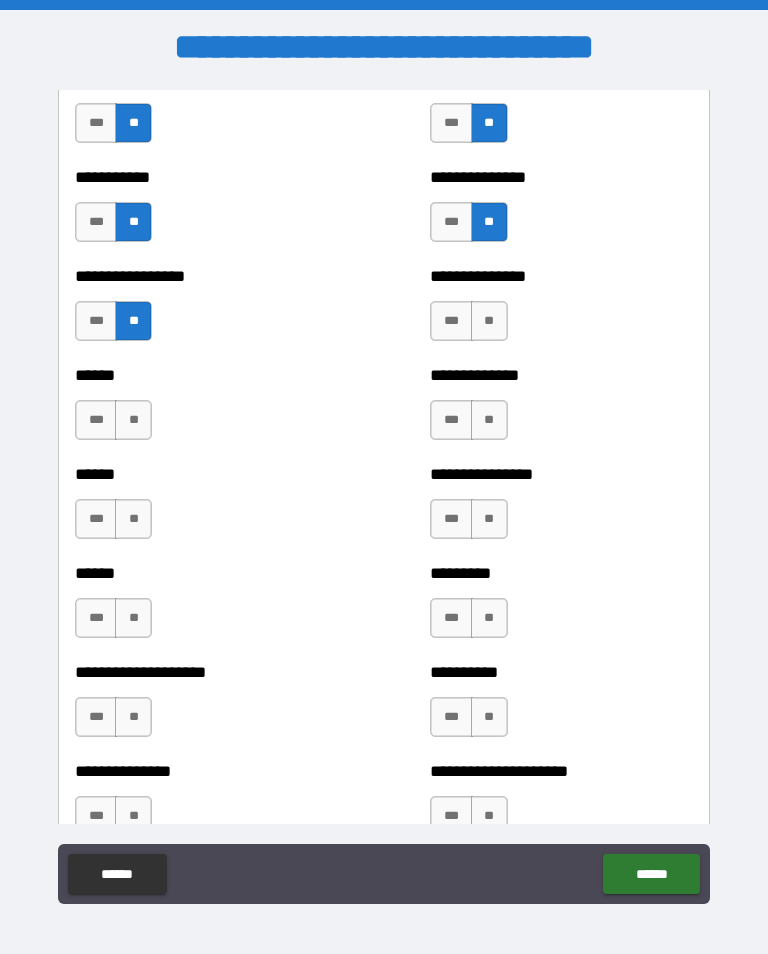 click on "**" at bounding box center (133, 420) 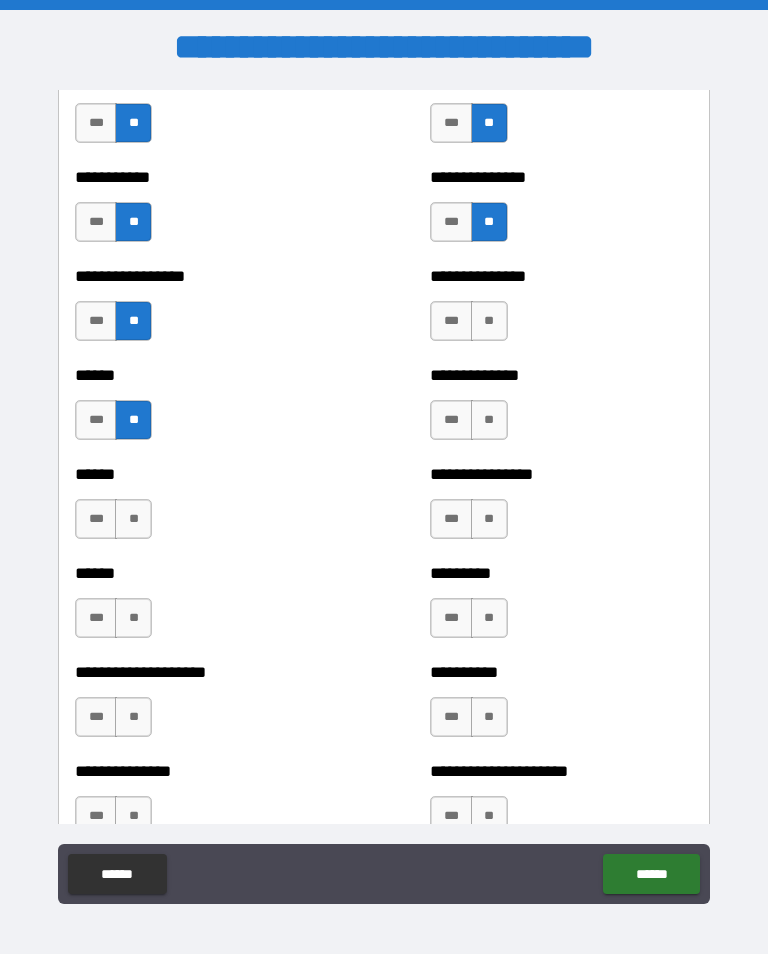 click on "**" at bounding box center [133, 519] 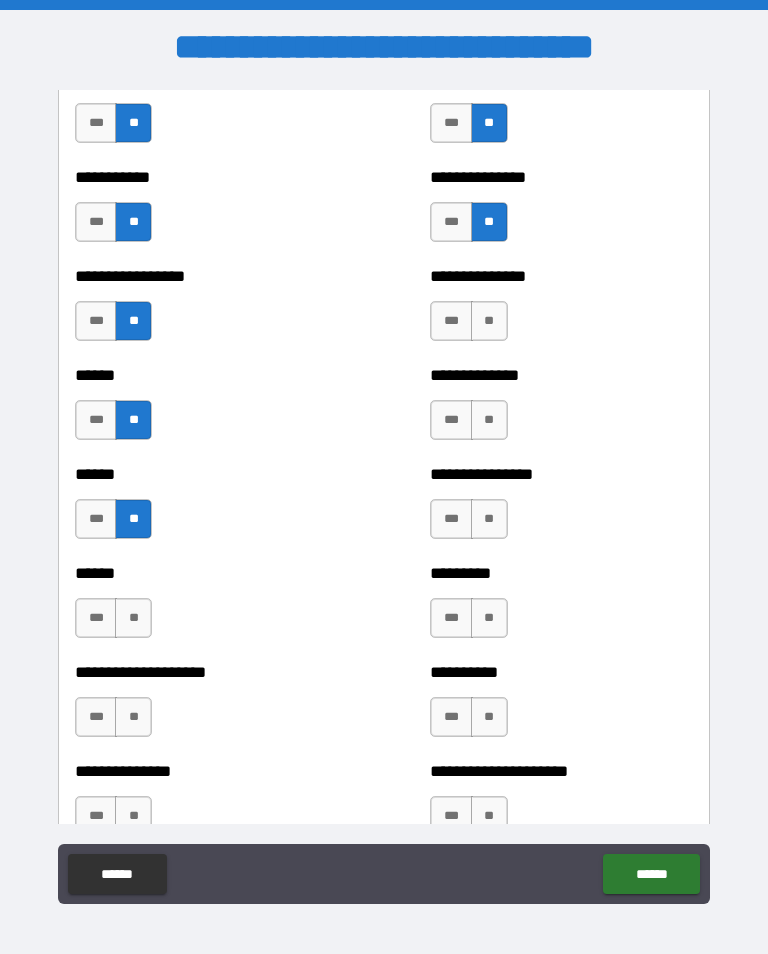 click on "**" at bounding box center (133, 618) 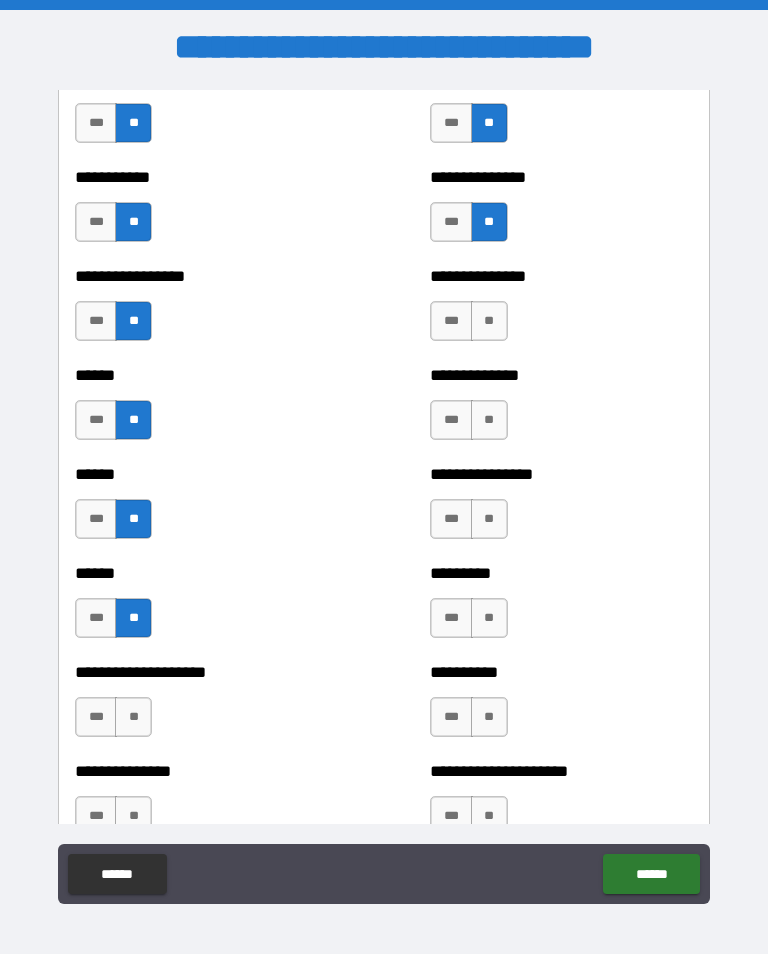 click on "**" at bounding box center [133, 717] 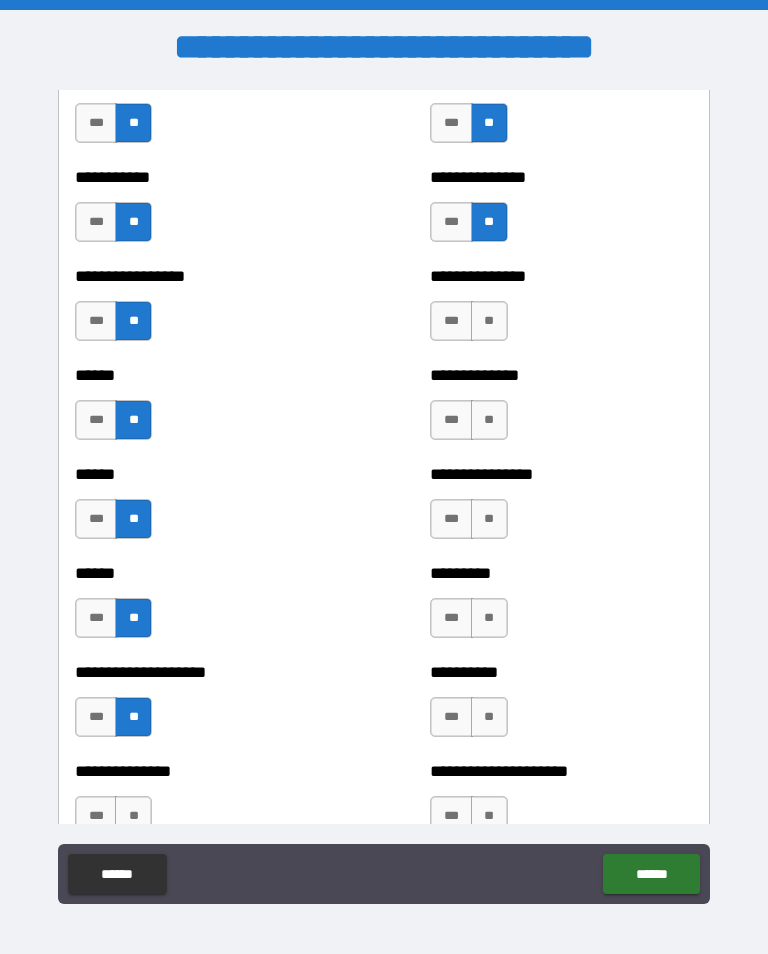 click on "**" at bounding box center [133, 816] 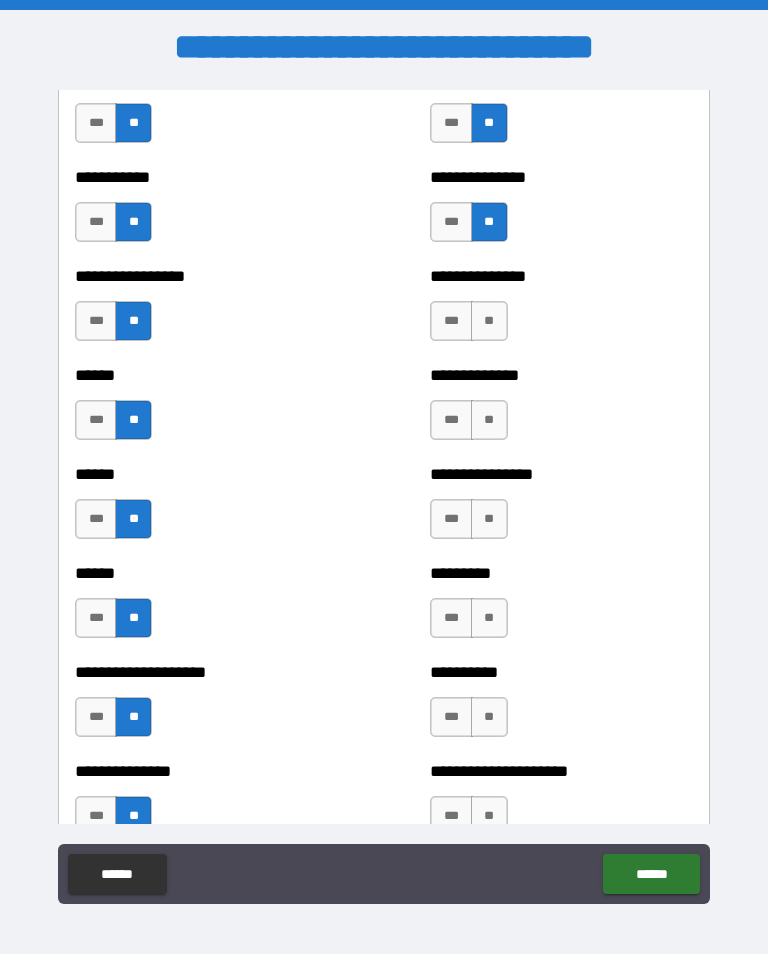 click on "**" at bounding box center [489, 321] 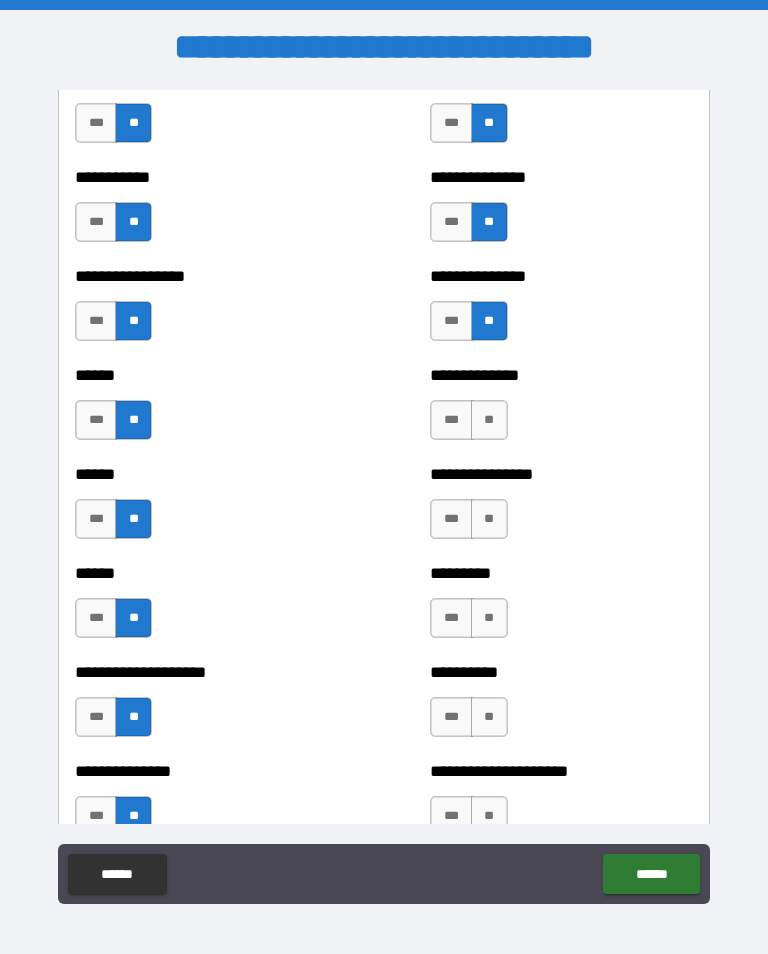 click on "**" at bounding box center [489, 420] 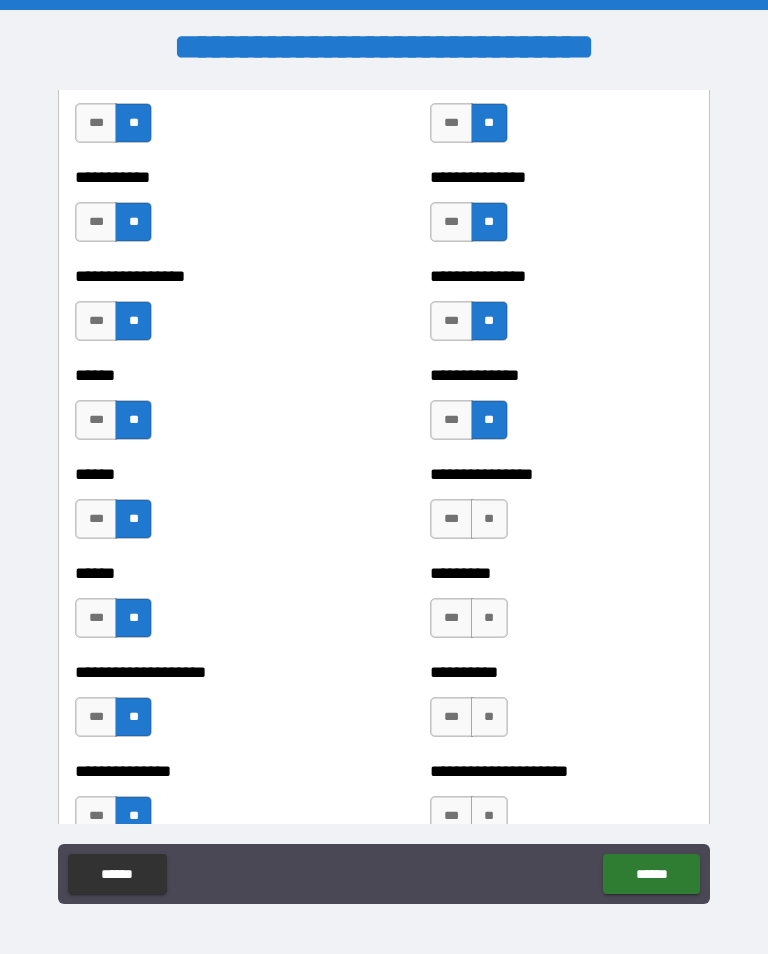 click on "**" at bounding box center [489, 519] 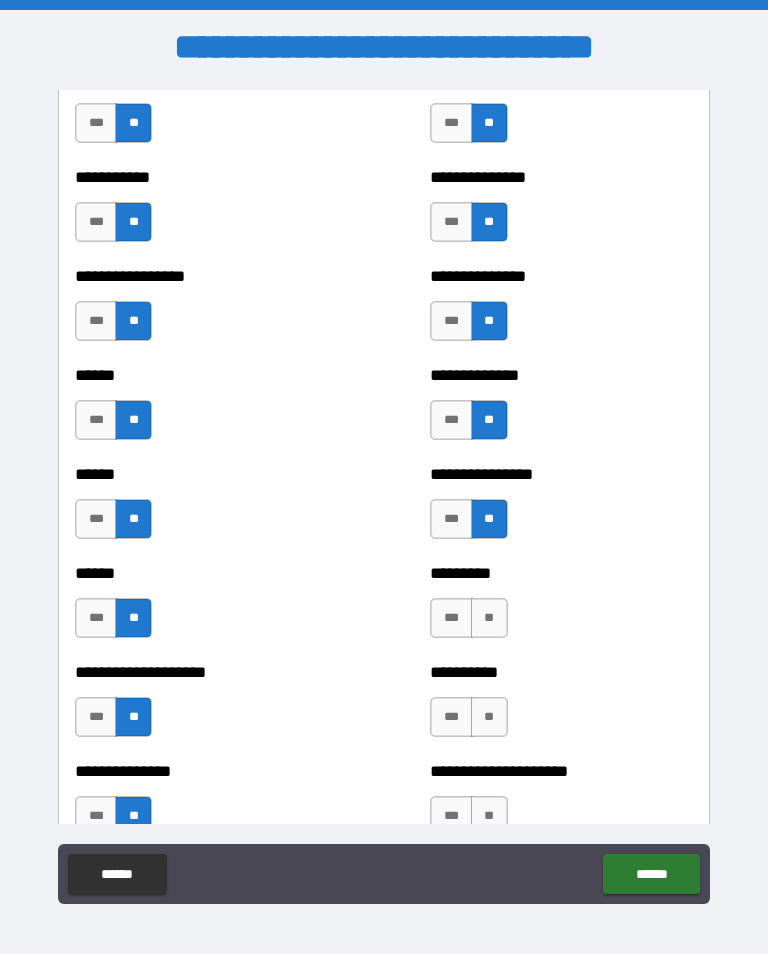 click on "**" at bounding box center (489, 618) 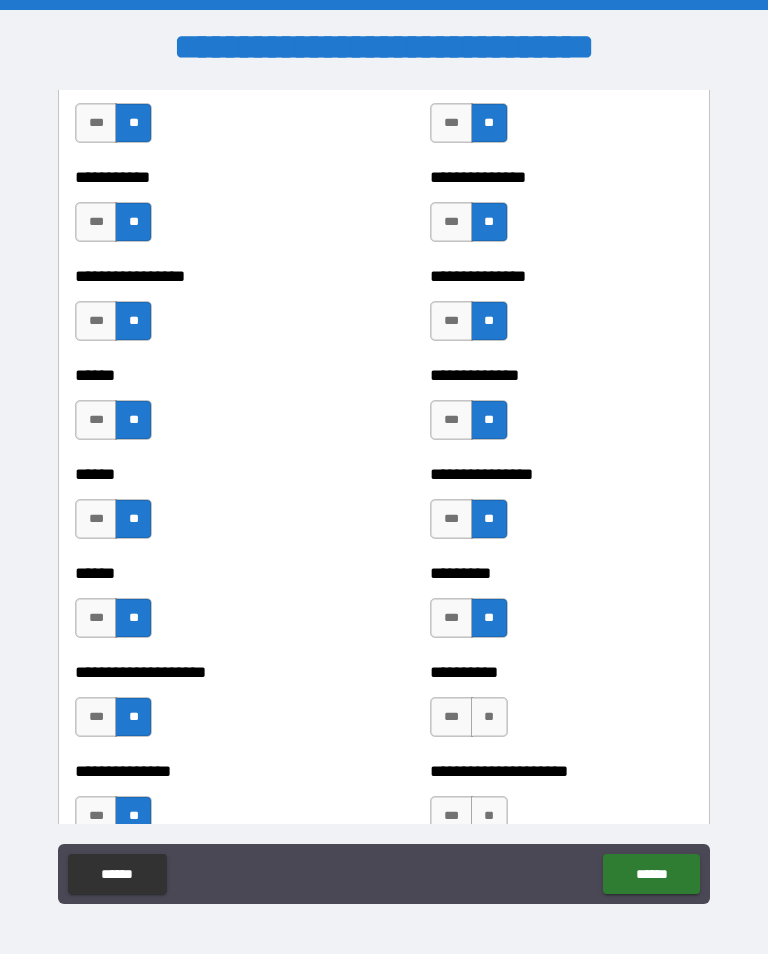 click on "**" at bounding box center (489, 717) 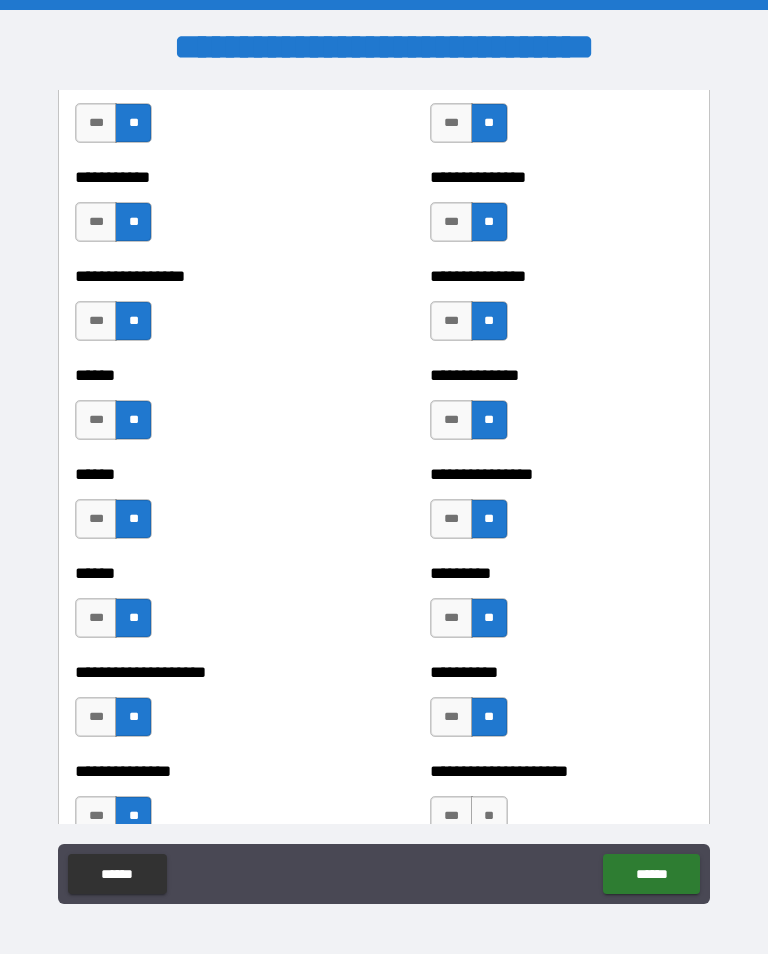 click on "**" at bounding box center (489, 816) 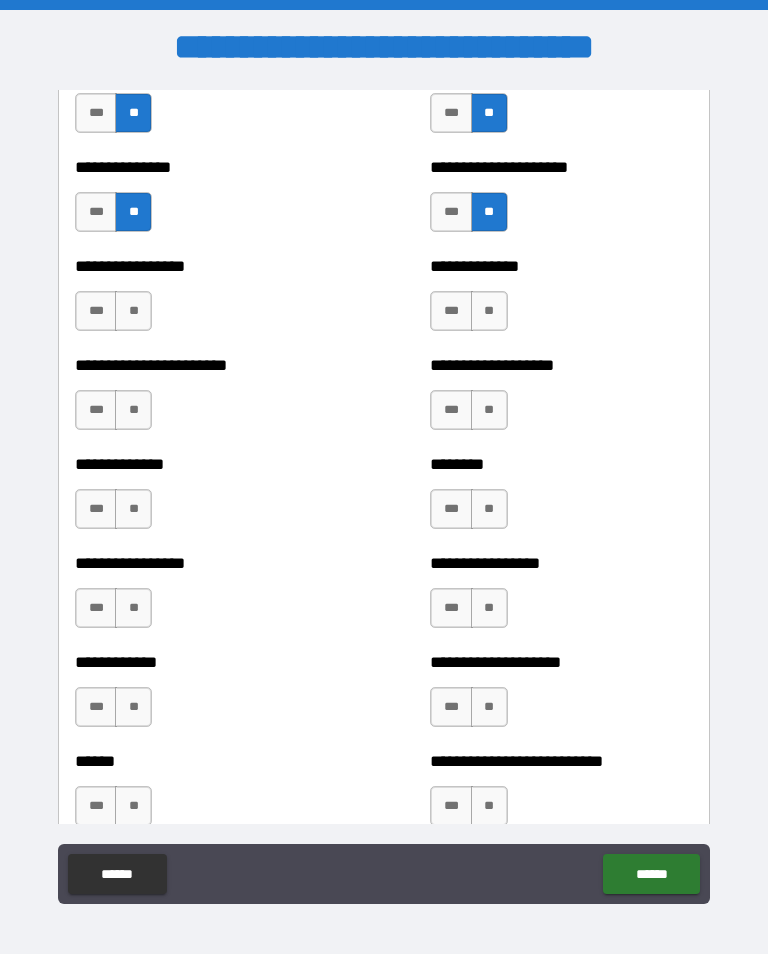 scroll, scrollTop: 3485, scrollLeft: 0, axis: vertical 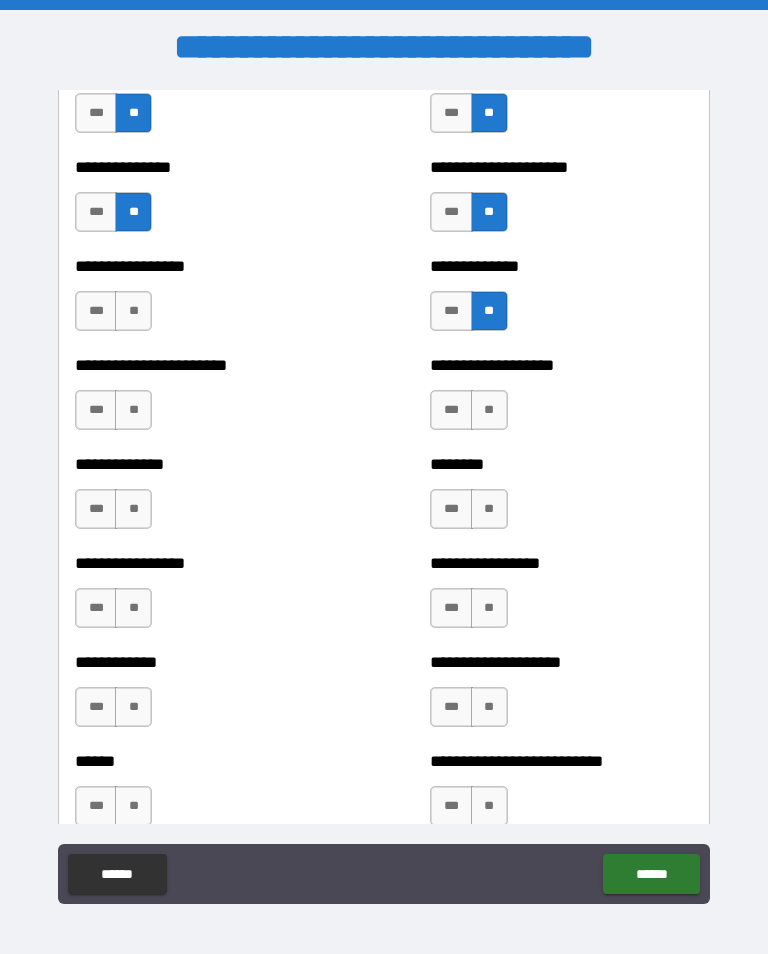 click on "**" at bounding box center [489, 410] 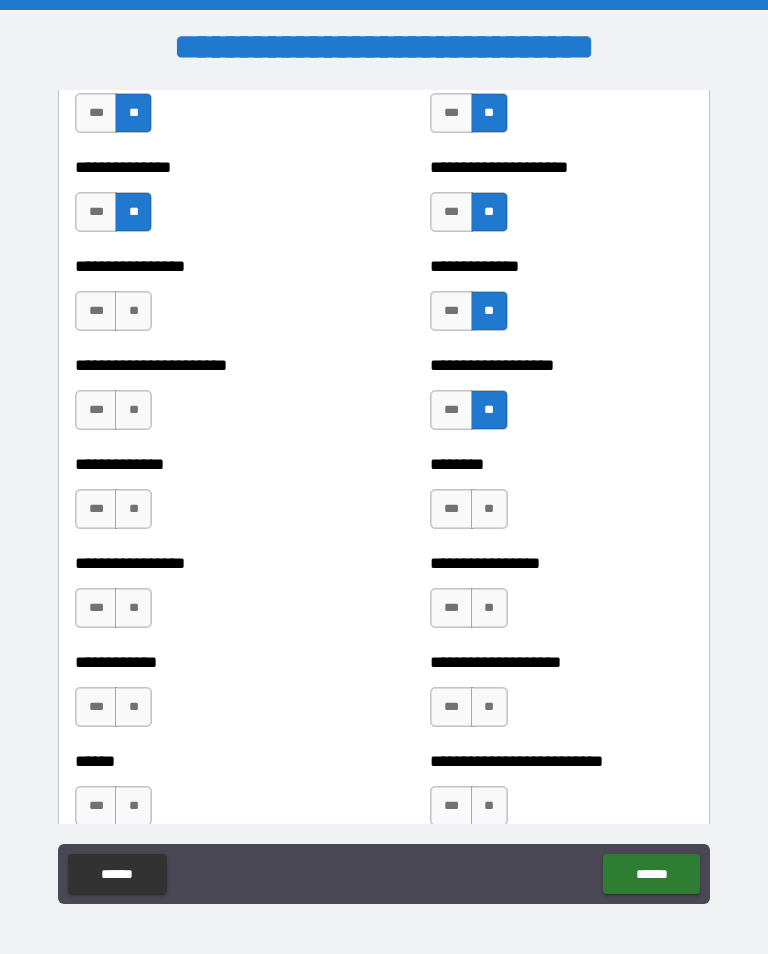 click on "**" at bounding box center [489, 509] 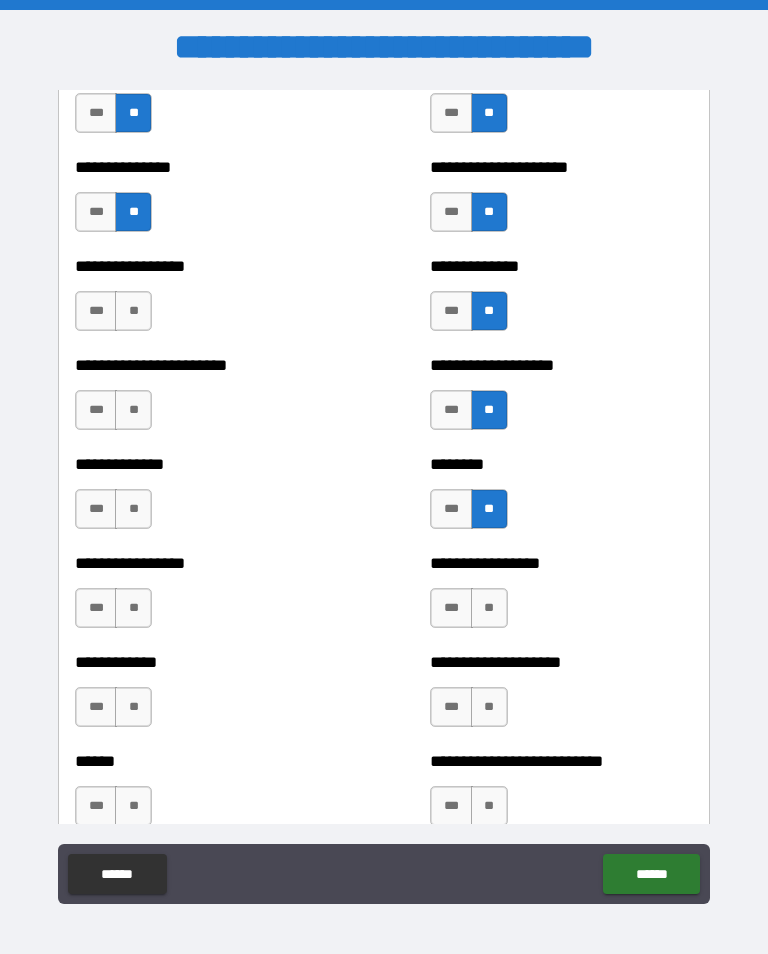 click on "**" at bounding box center [489, 608] 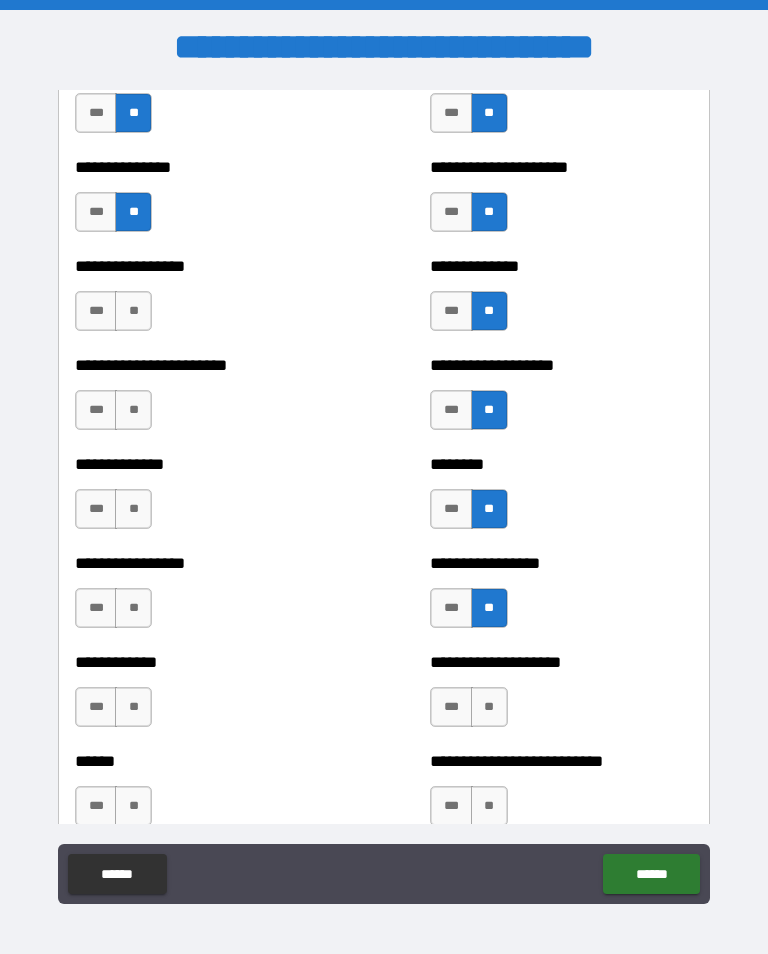 click on "**" at bounding box center (489, 707) 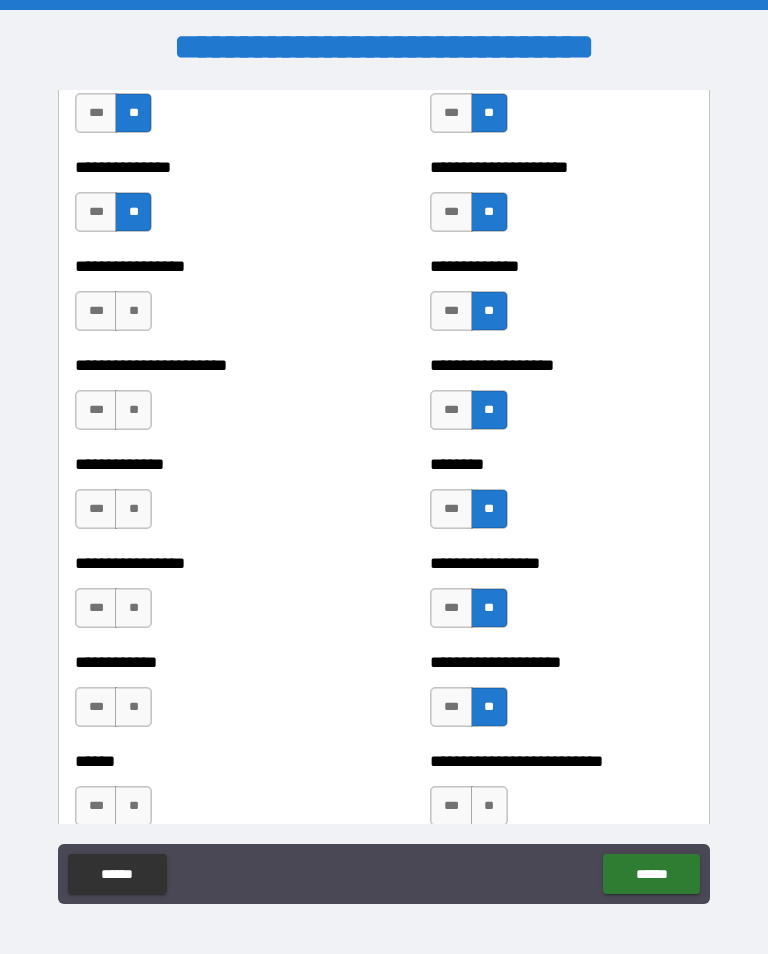 click on "**" at bounding box center [489, 806] 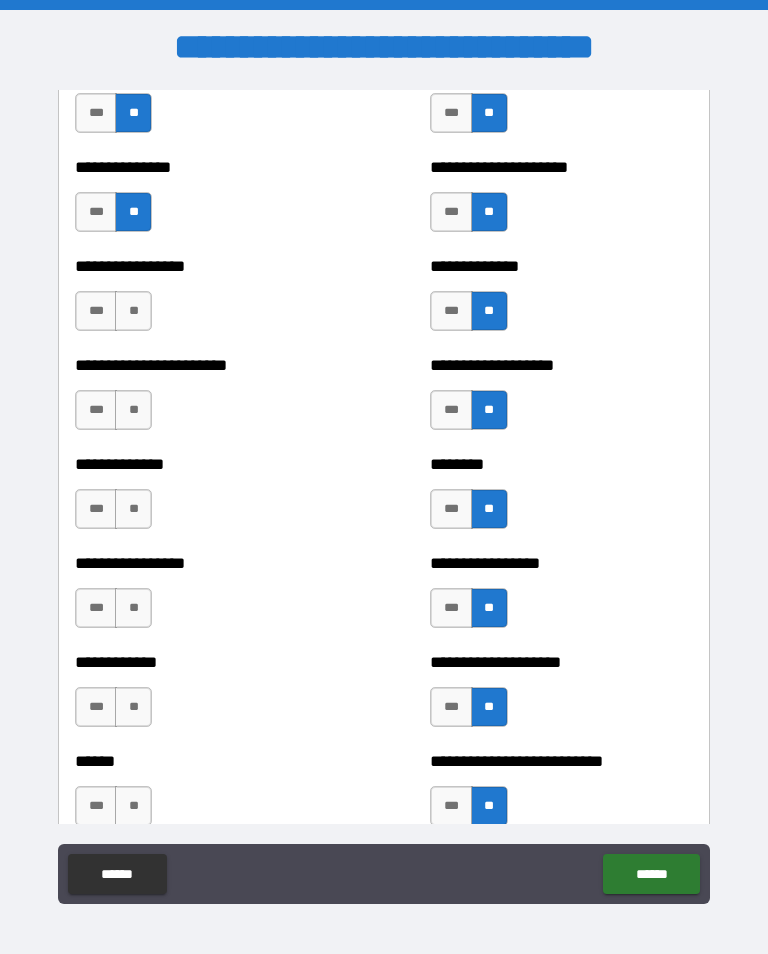 click on "**" at bounding box center (133, 806) 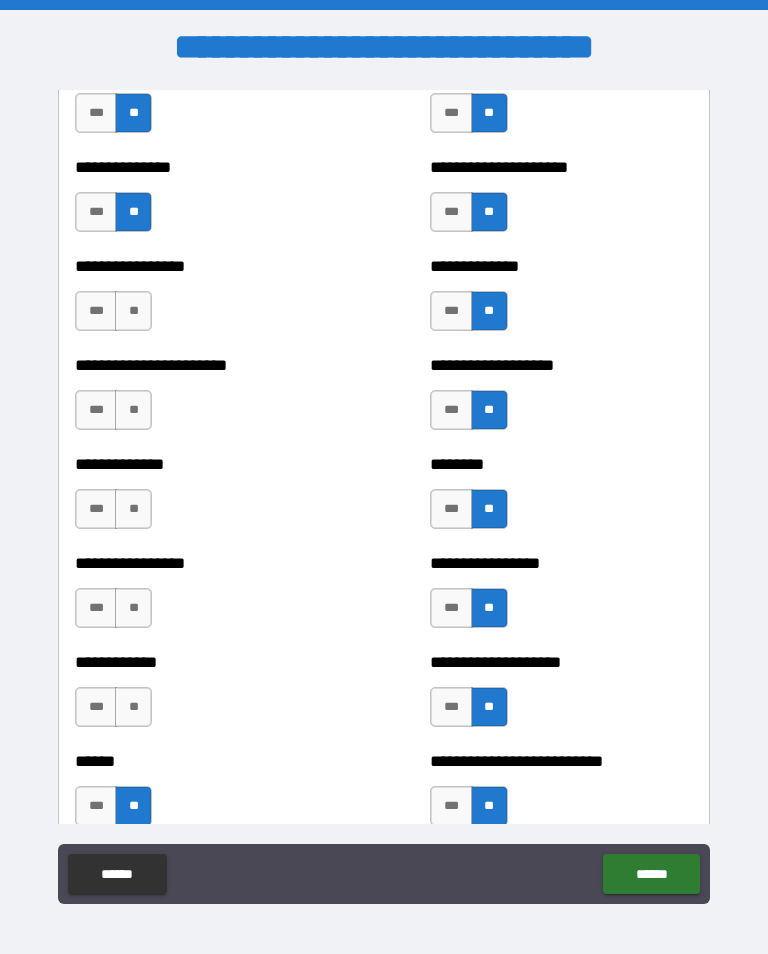 click on "**" at bounding box center (133, 707) 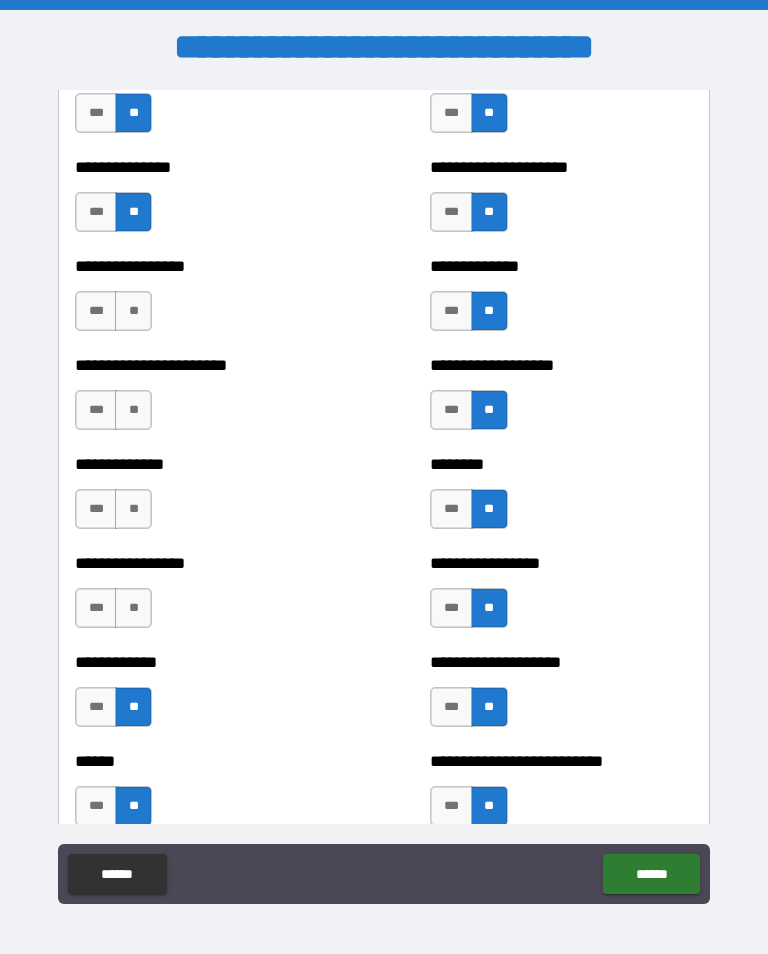 click on "**" at bounding box center (133, 608) 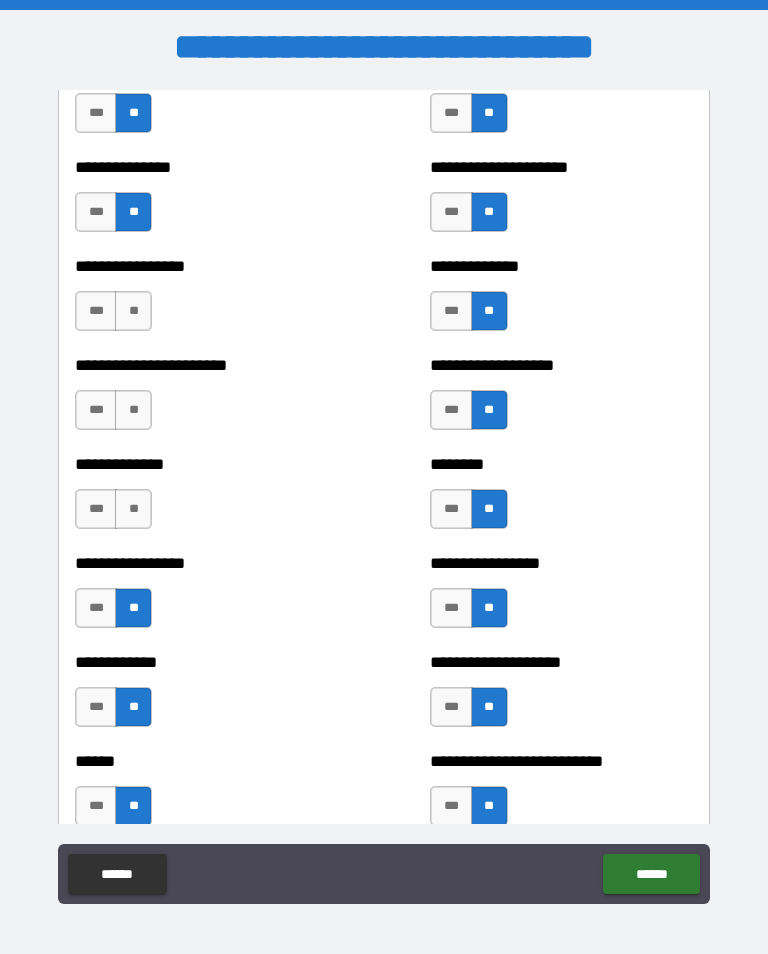 click on "**" at bounding box center (133, 509) 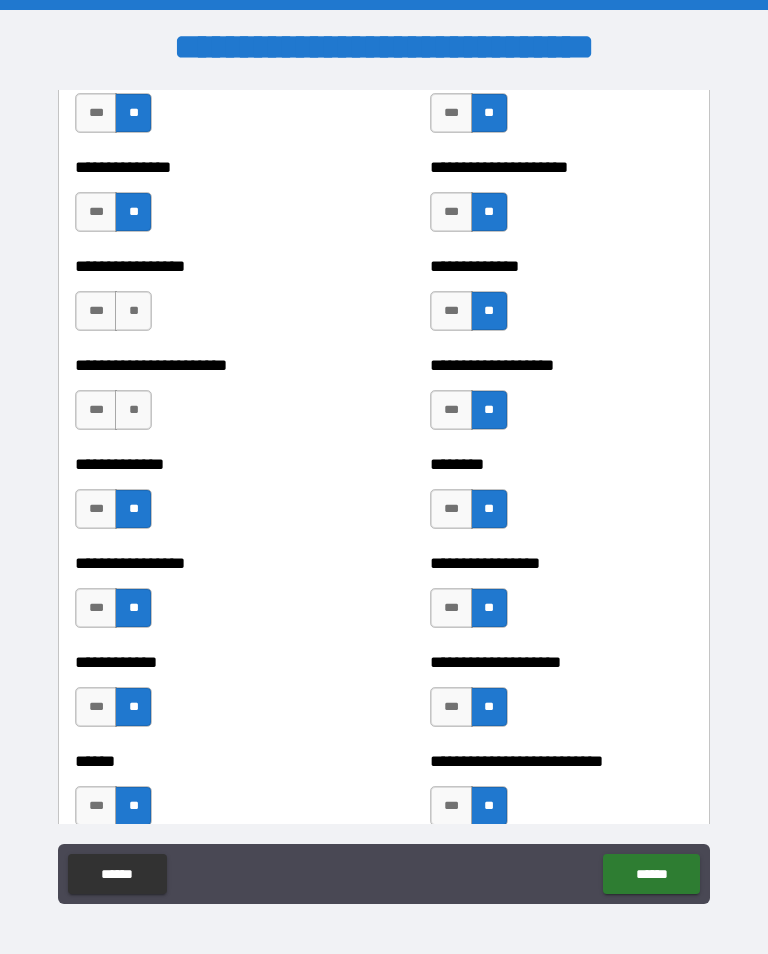 click on "**" at bounding box center (133, 410) 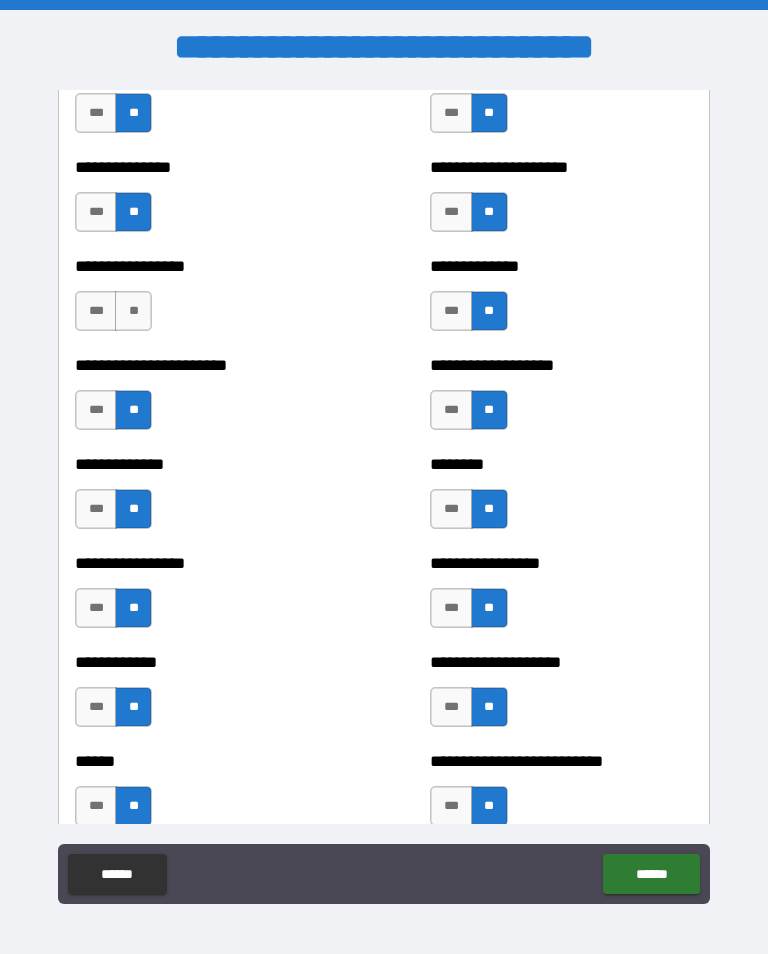 click on "**" at bounding box center [133, 311] 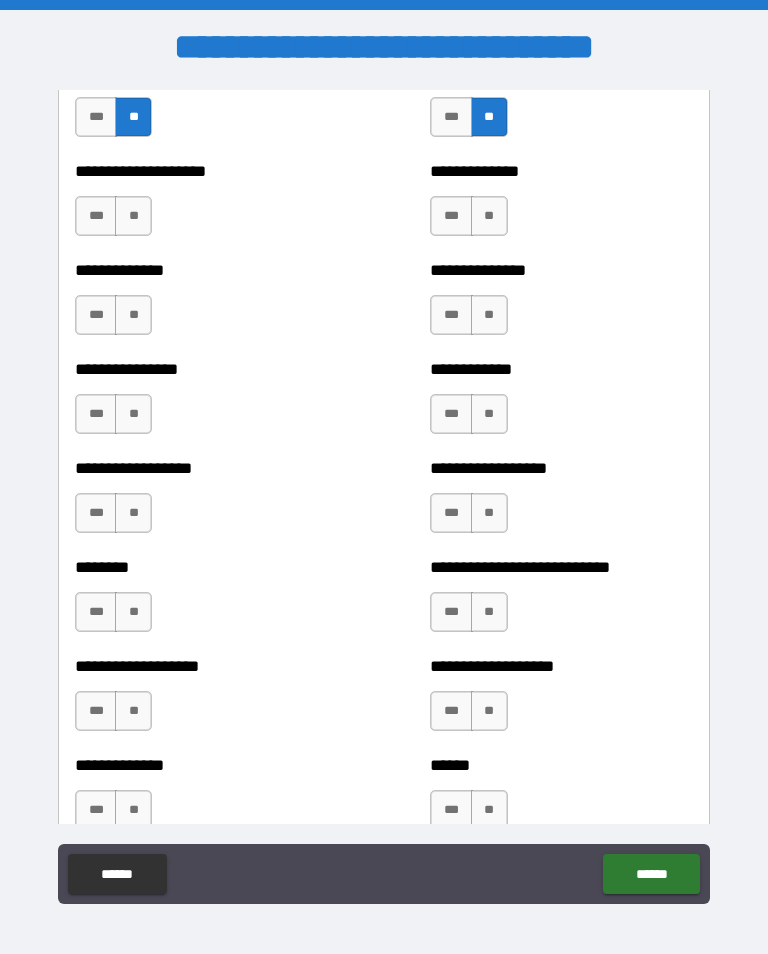 scroll, scrollTop: 4174, scrollLeft: 0, axis: vertical 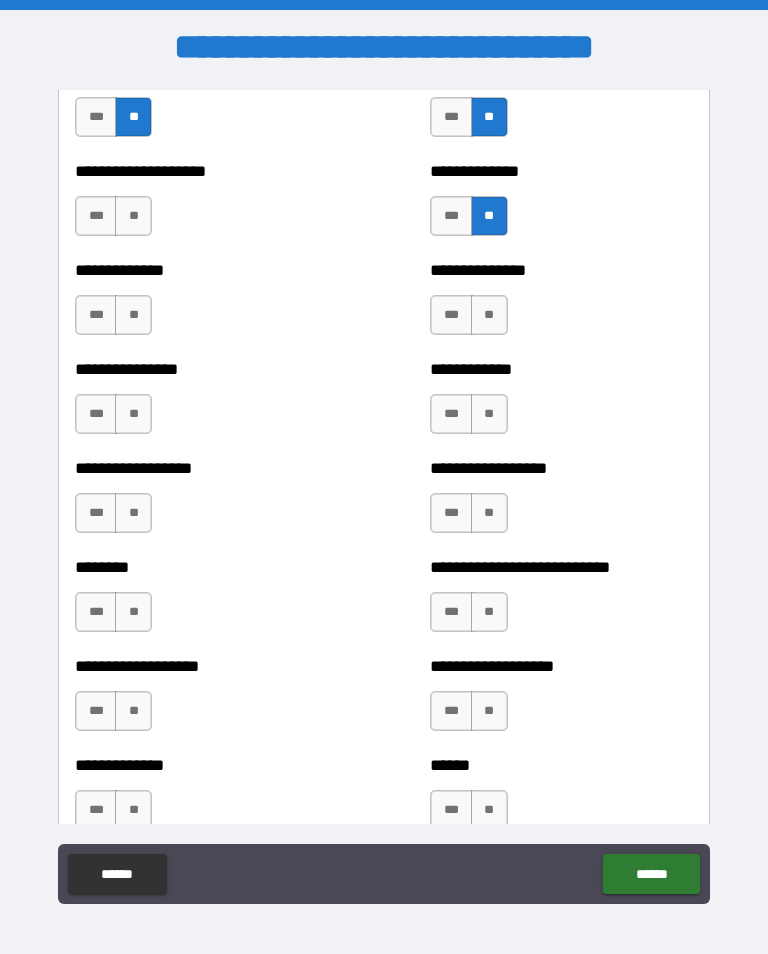 click on "**" at bounding box center (489, 315) 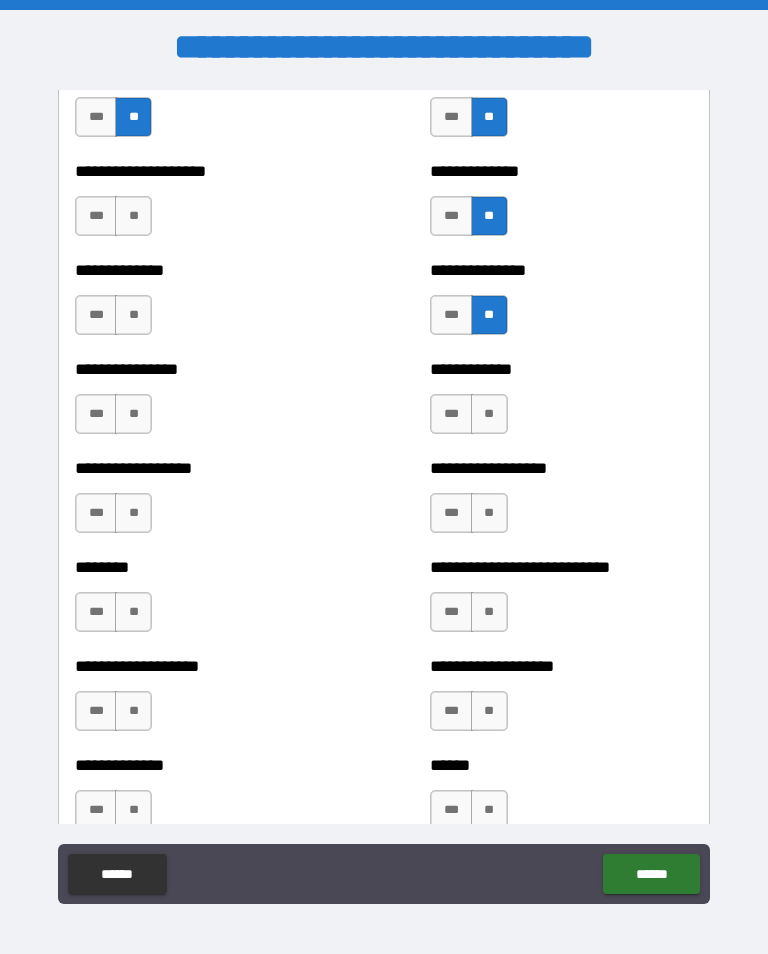 click on "**" at bounding box center [489, 414] 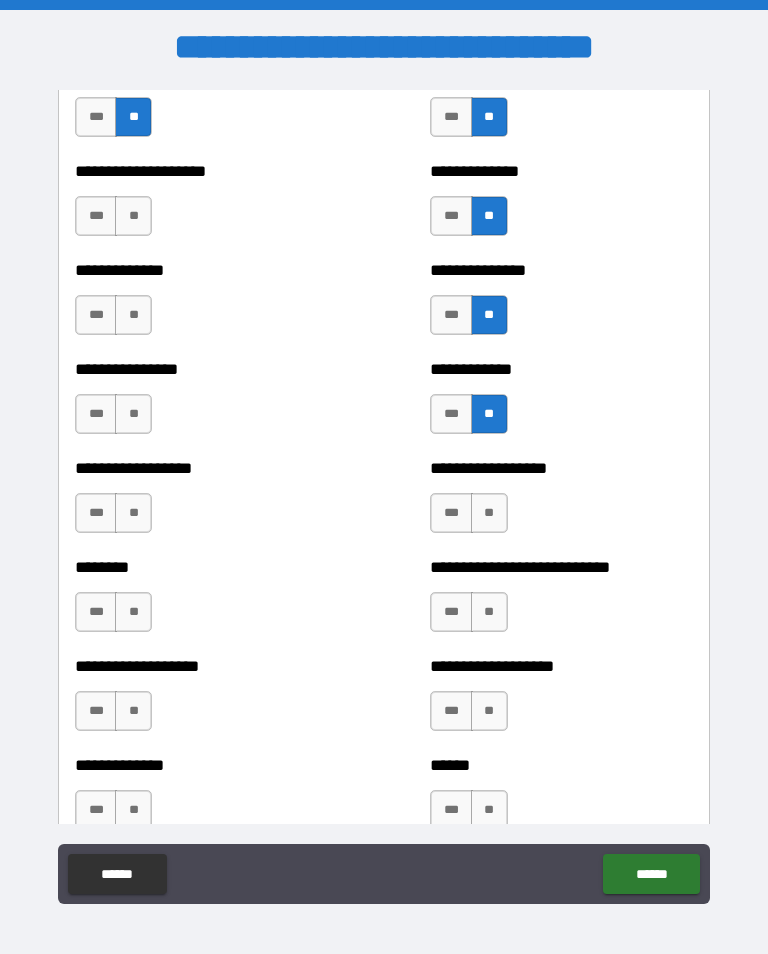click on "**" at bounding box center [489, 513] 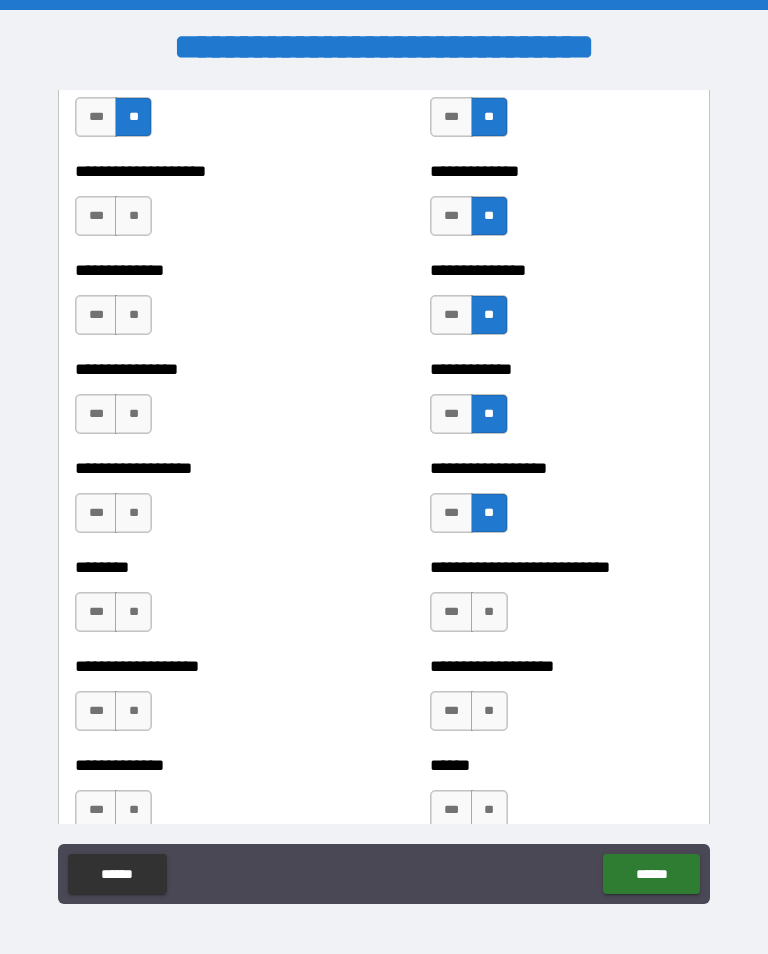 click on "**" at bounding box center (489, 612) 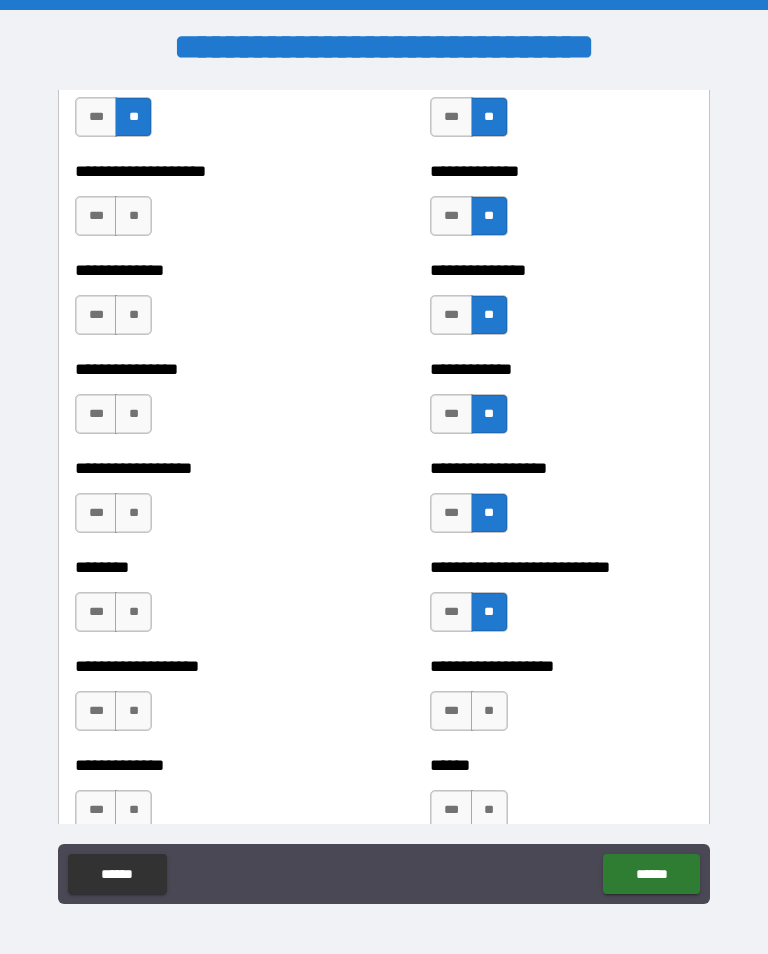 click on "**" at bounding box center [489, 711] 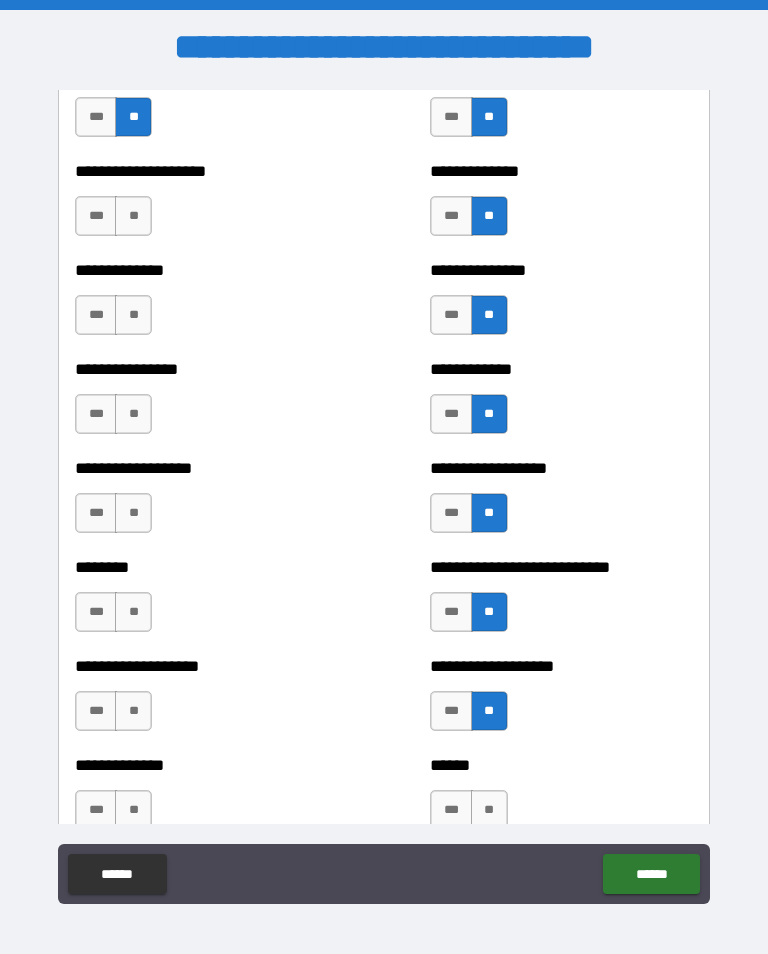 click on "**" at bounding box center [489, 810] 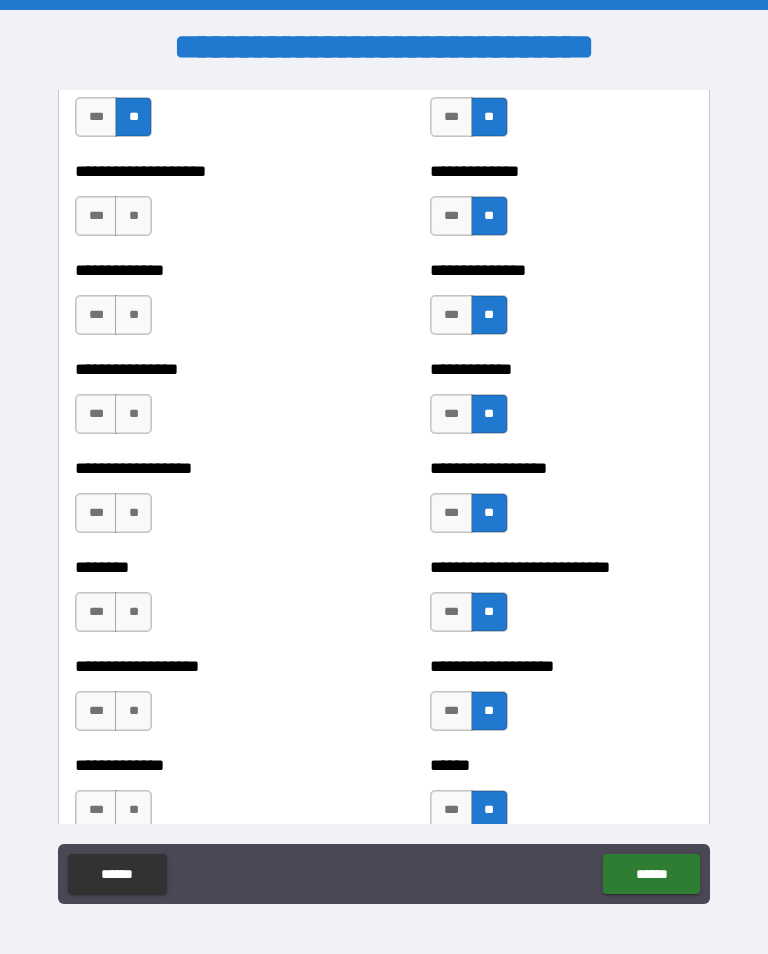click on "**" at bounding box center (133, 810) 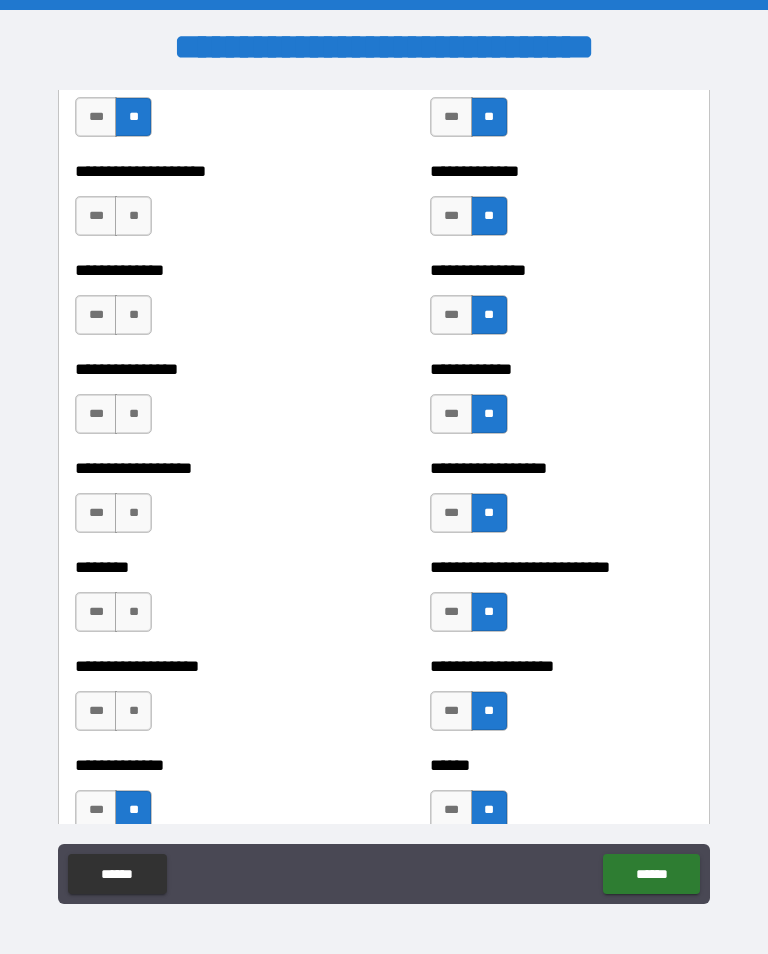 click on "**" at bounding box center [133, 711] 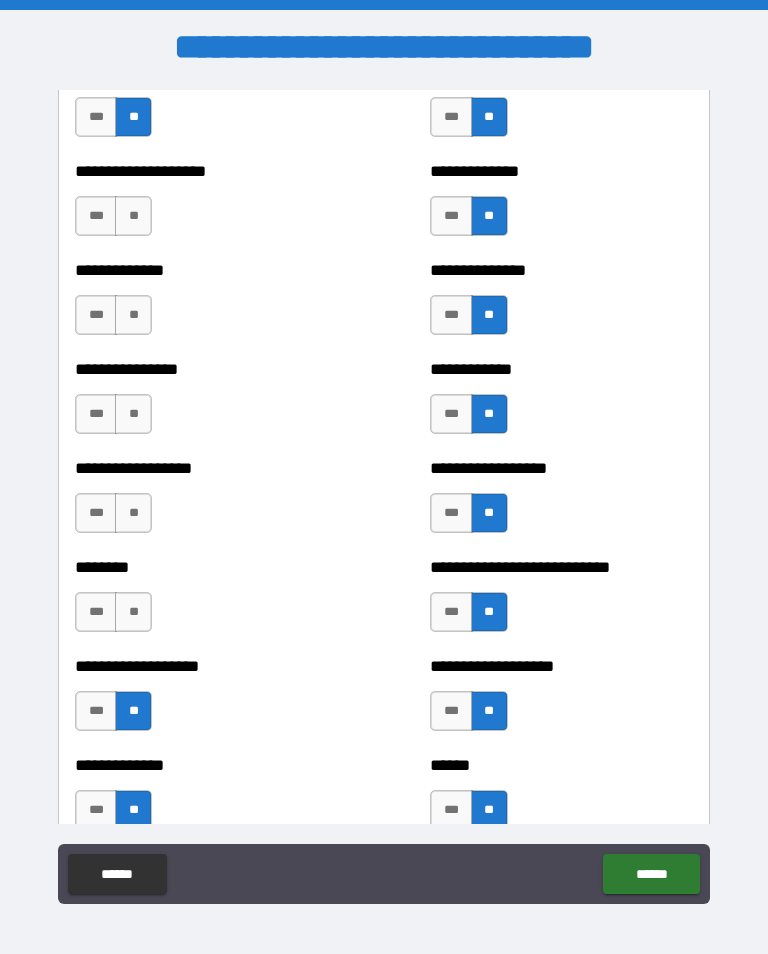 click on "**" at bounding box center [133, 612] 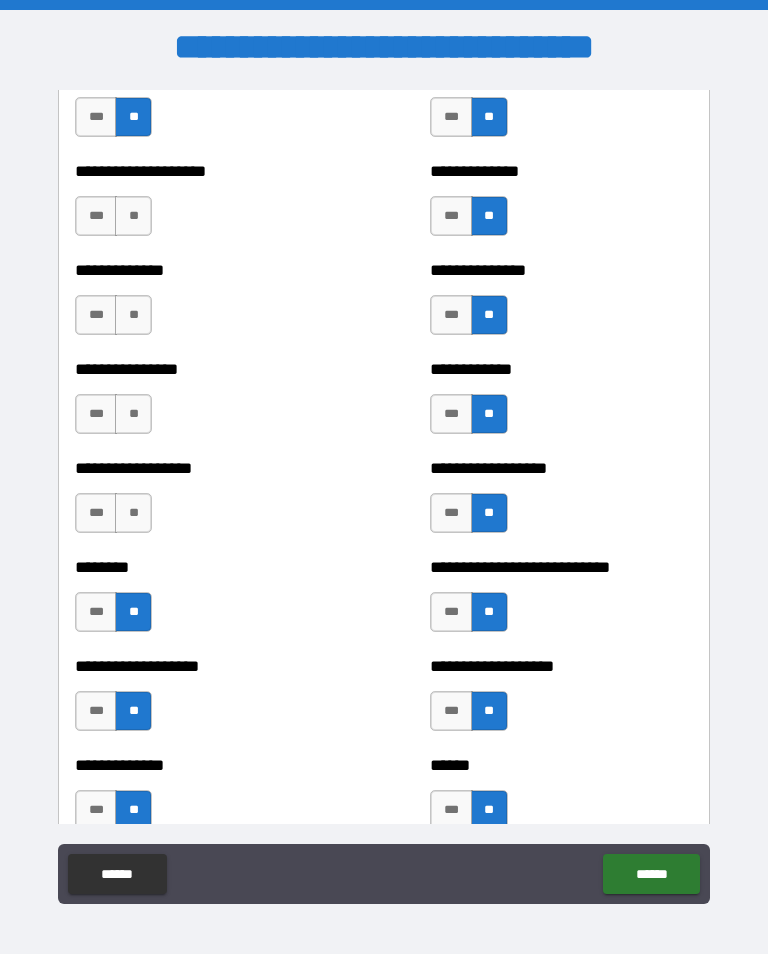click on "**" at bounding box center [133, 513] 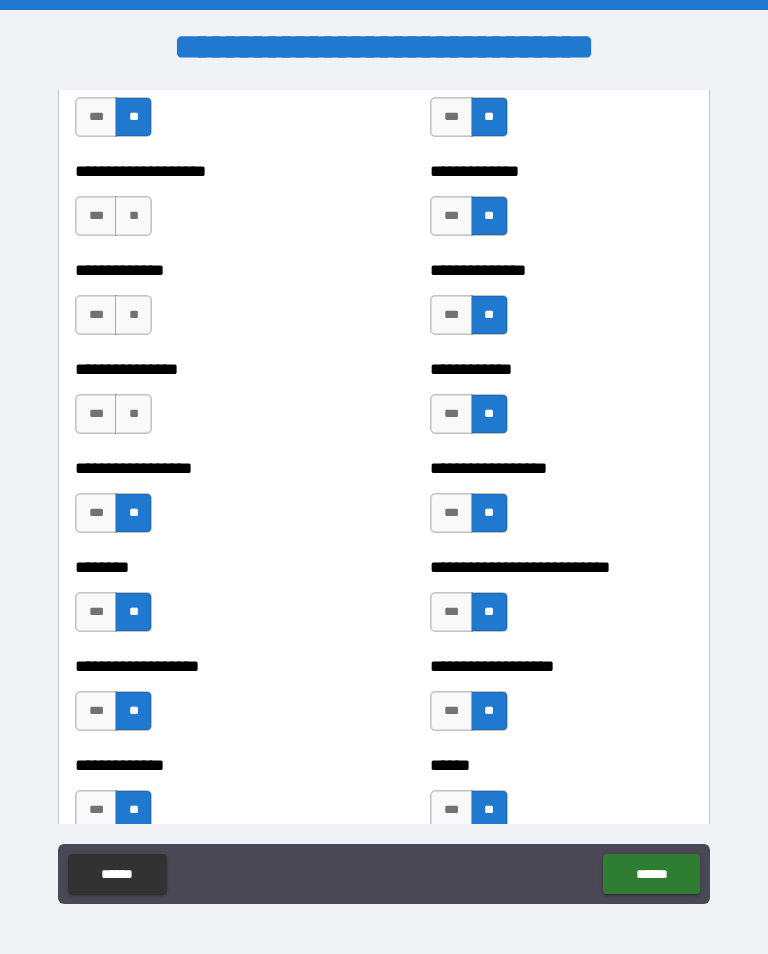 click on "**" at bounding box center [133, 414] 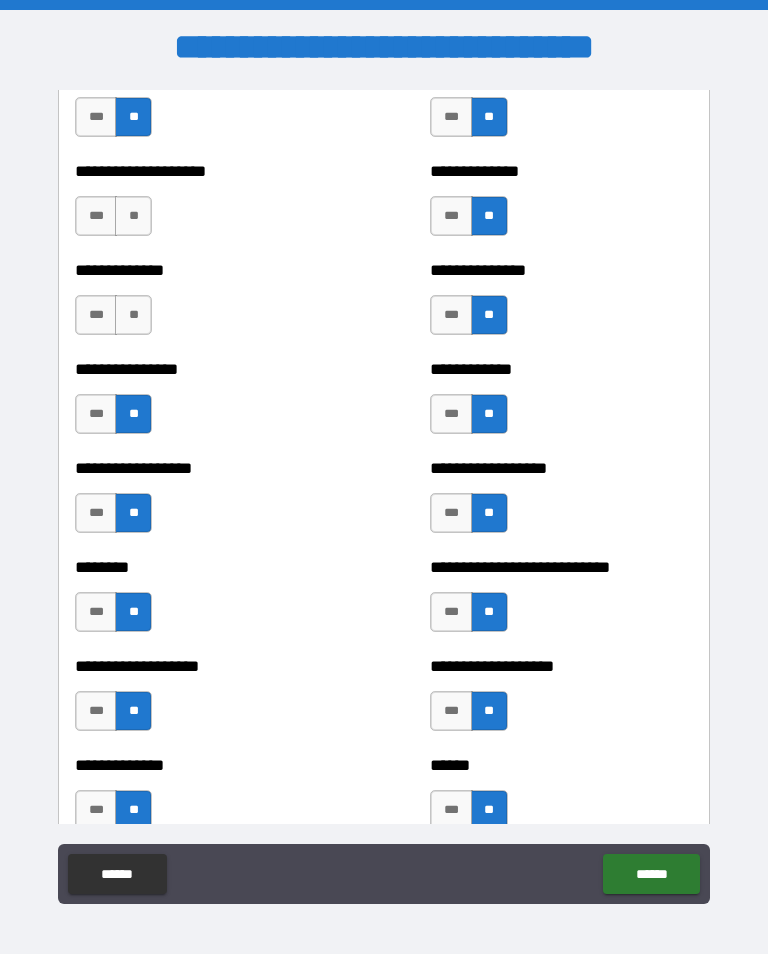 click on "**" at bounding box center (133, 315) 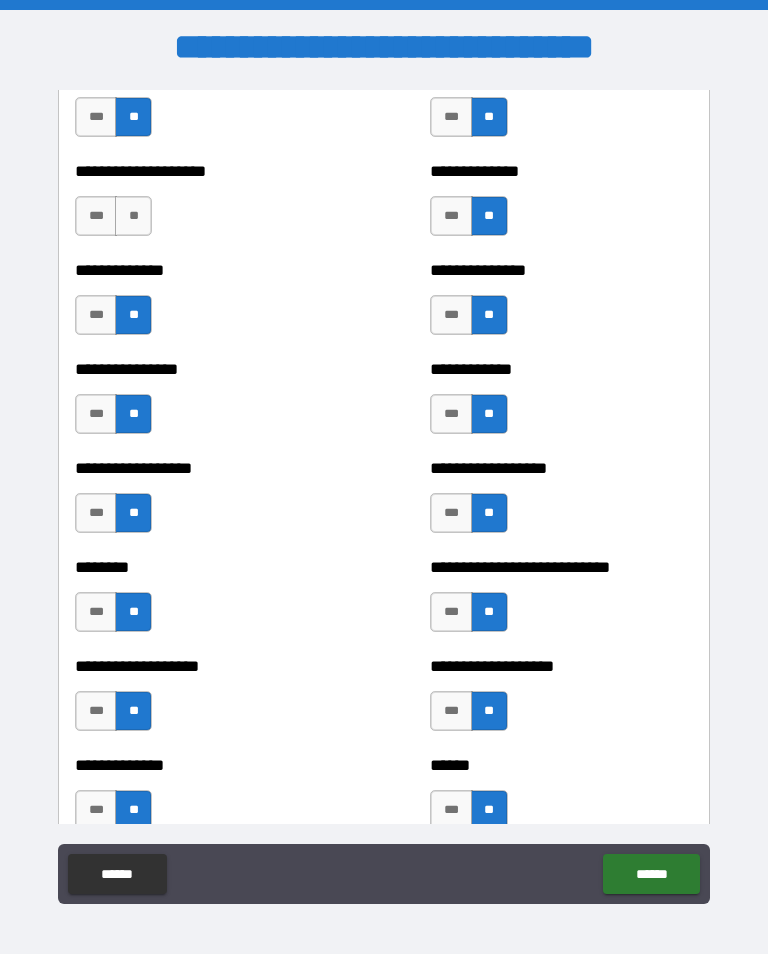 click on "**" at bounding box center (133, 216) 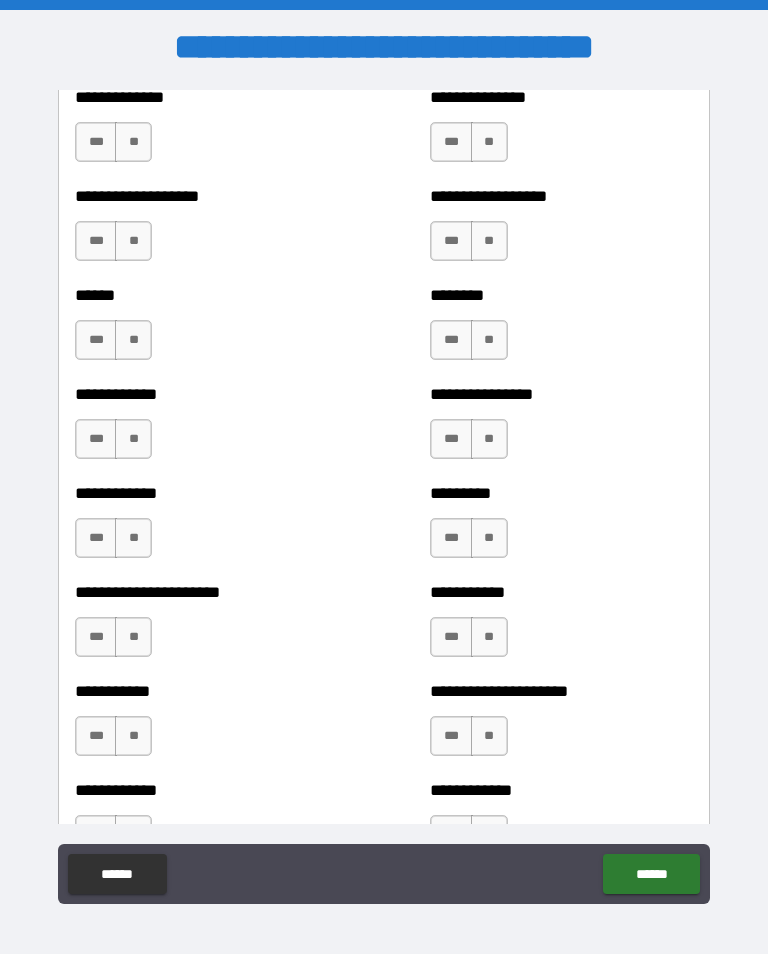 scroll, scrollTop: 4940, scrollLeft: 0, axis: vertical 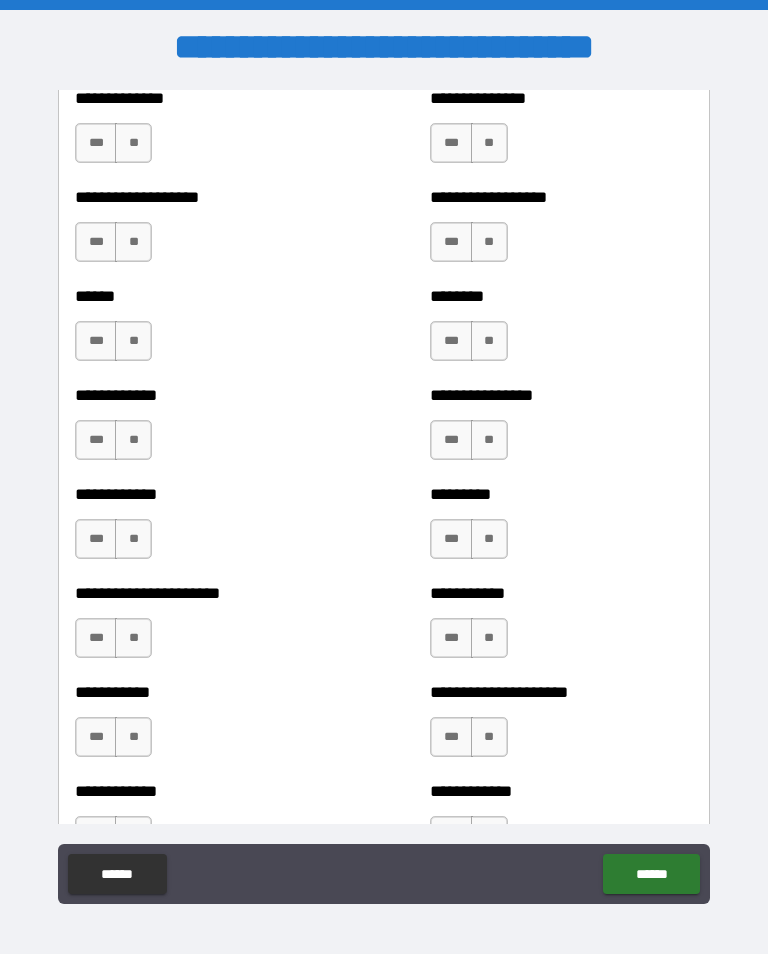 click on "**" at bounding box center [133, 143] 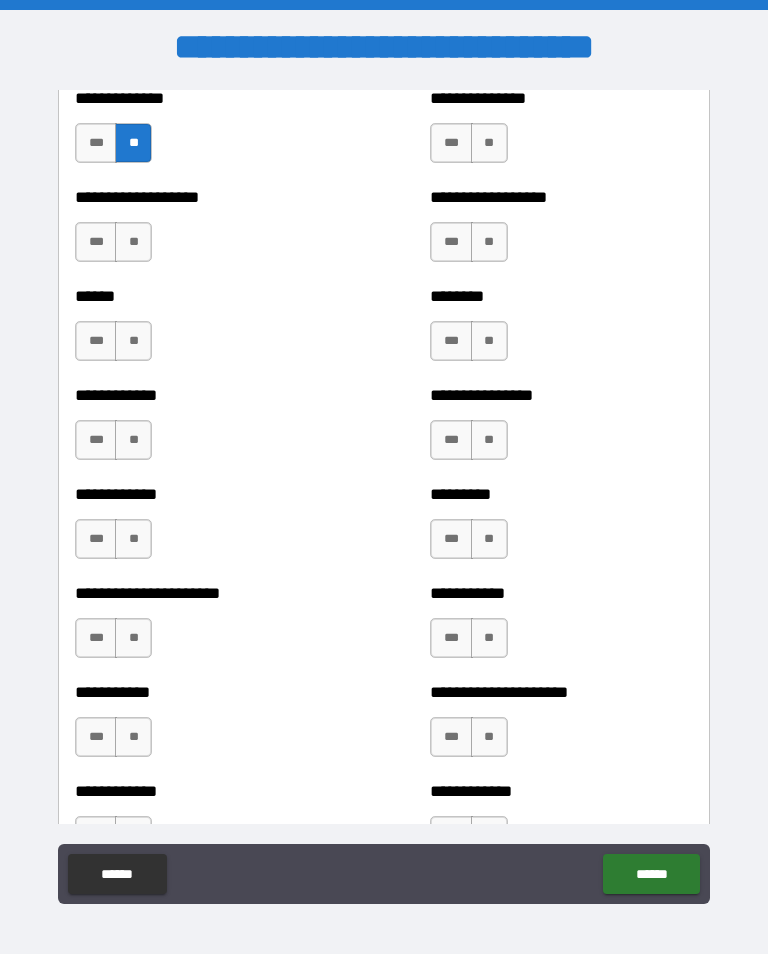 click on "**" at bounding box center [133, 242] 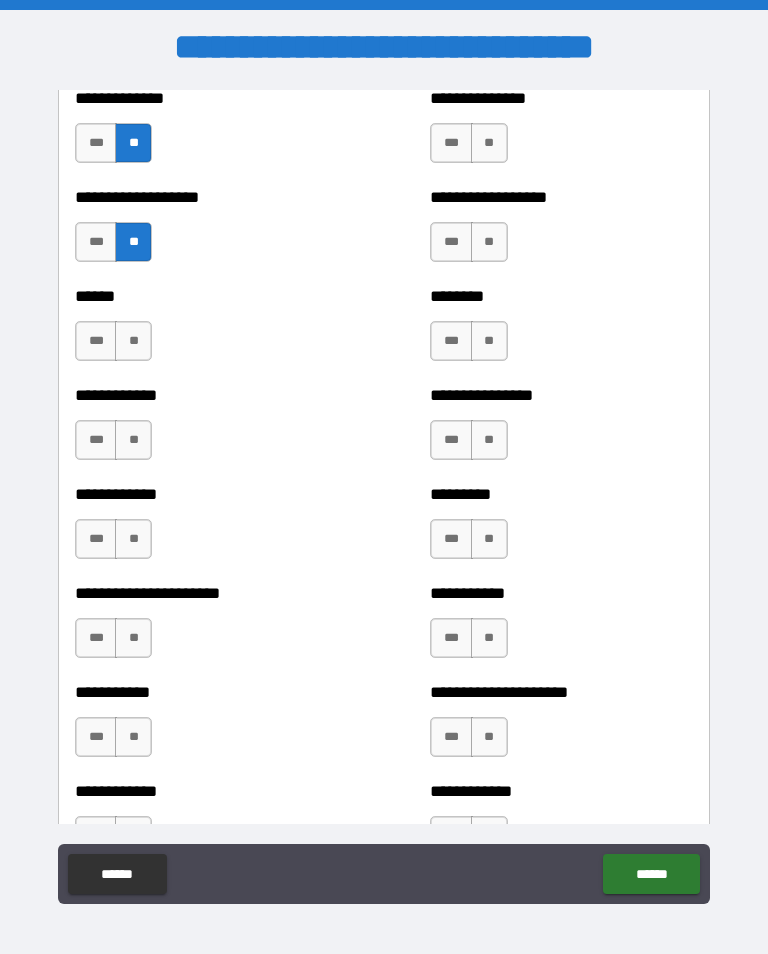 click on "**" at bounding box center (133, 341) 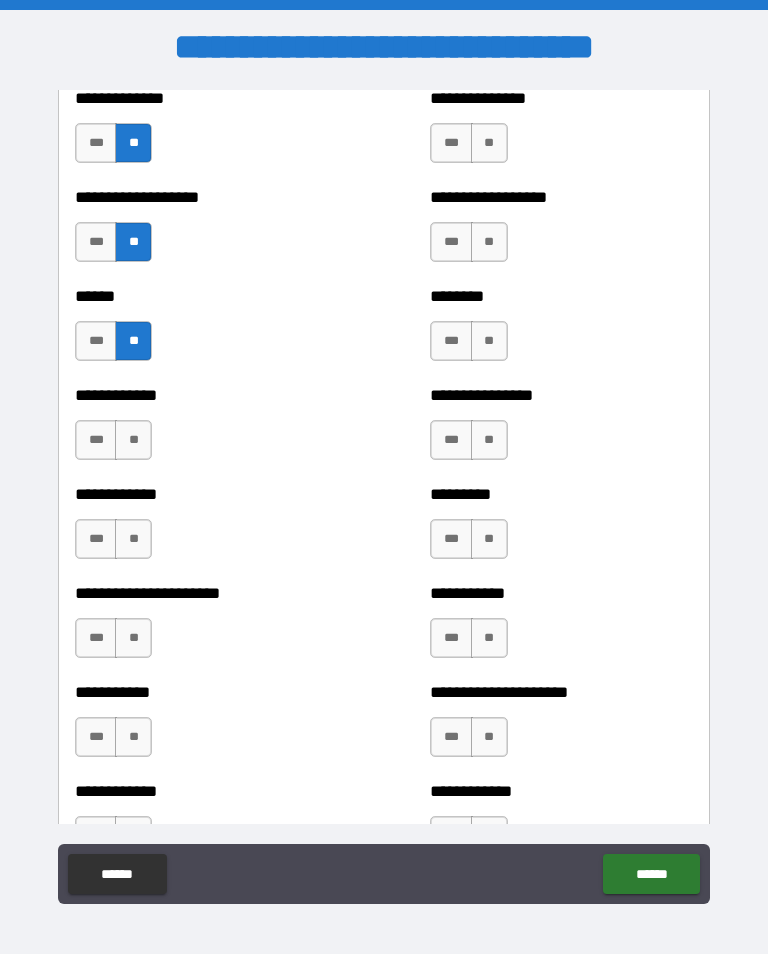 click on "**" at bounding box center [133, 440] 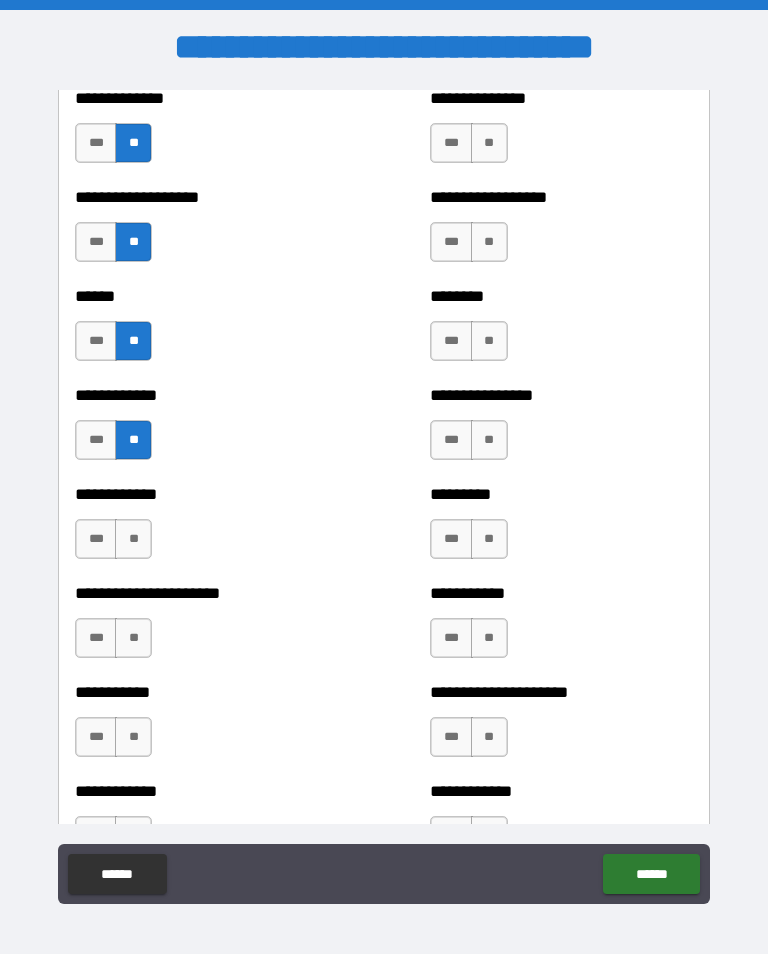 click on "**" at bounding box center [133, 539] 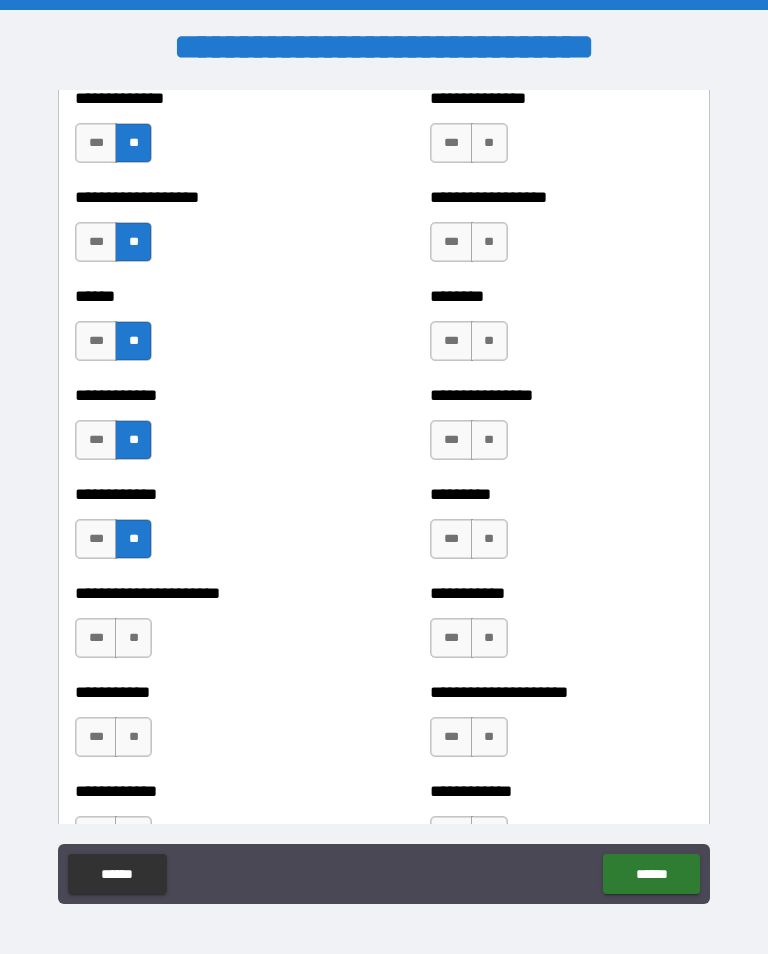 click on "**" at bounding box center (133, 638) 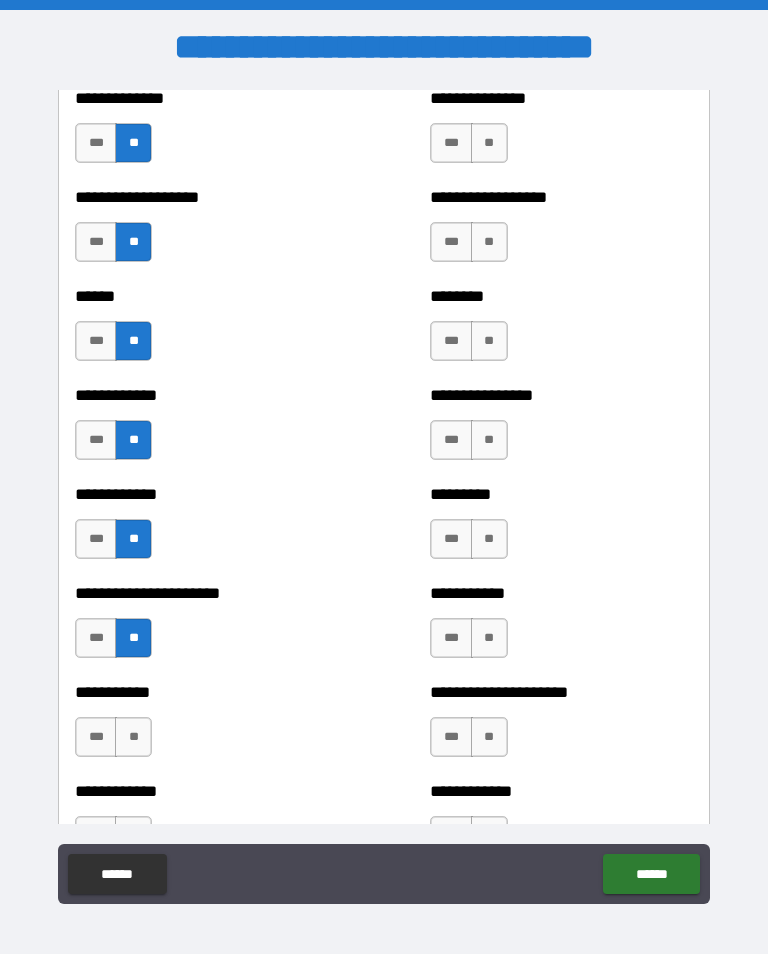click on "**" at bounding box center (133, 737) 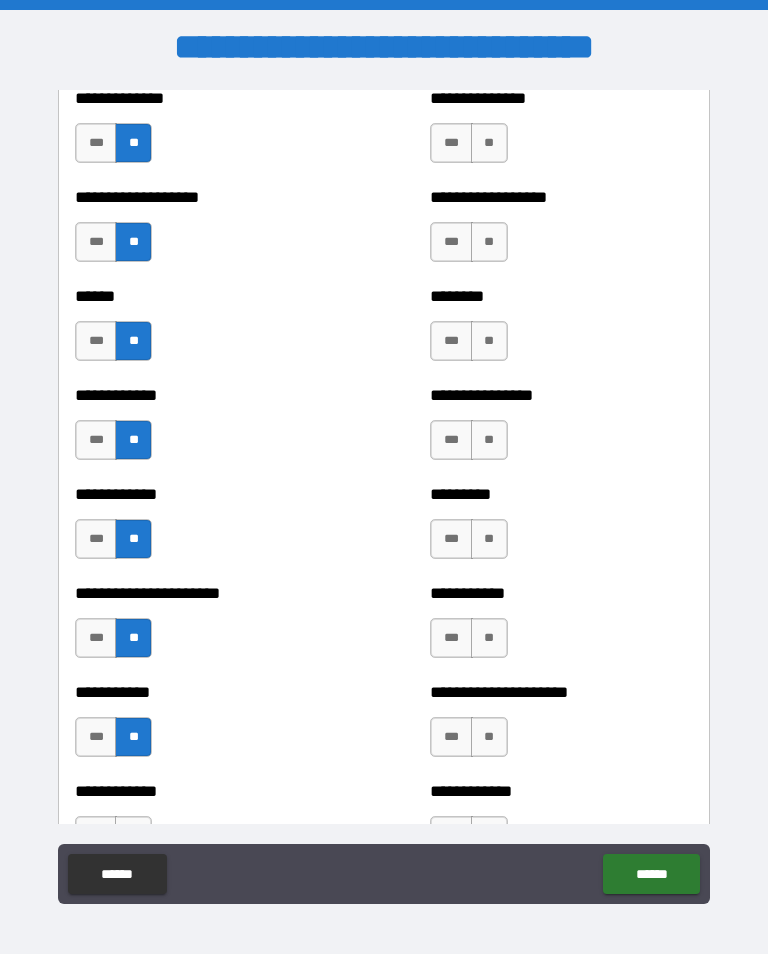 click on "**" at bounding box center (133, 836) 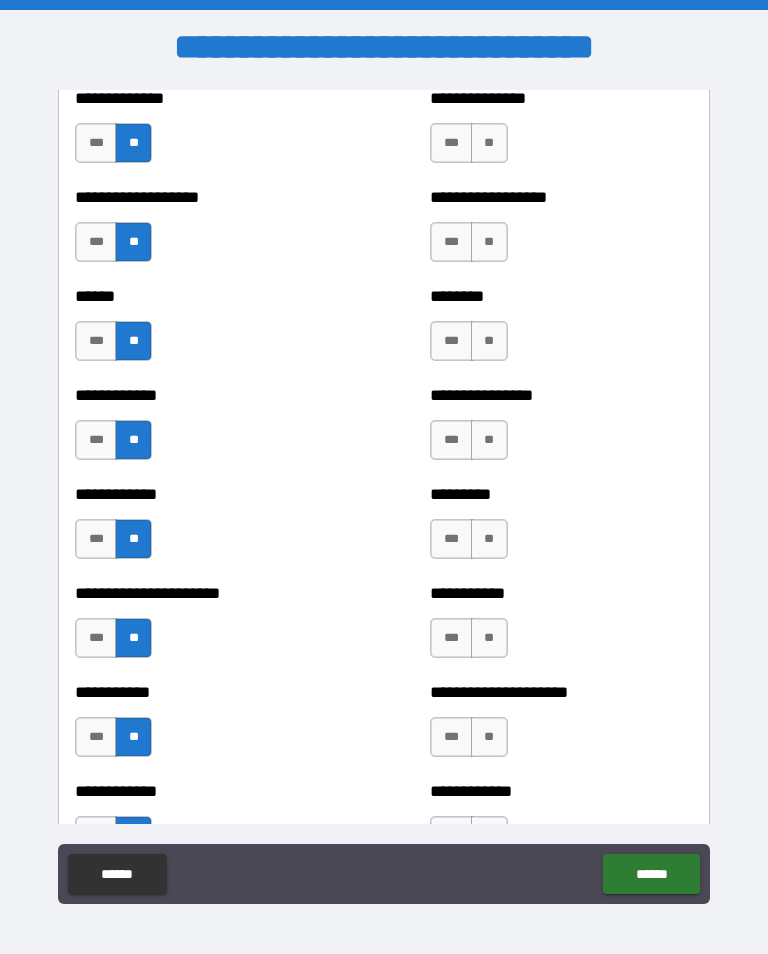 click on "**" at bounding box center [489, 836] 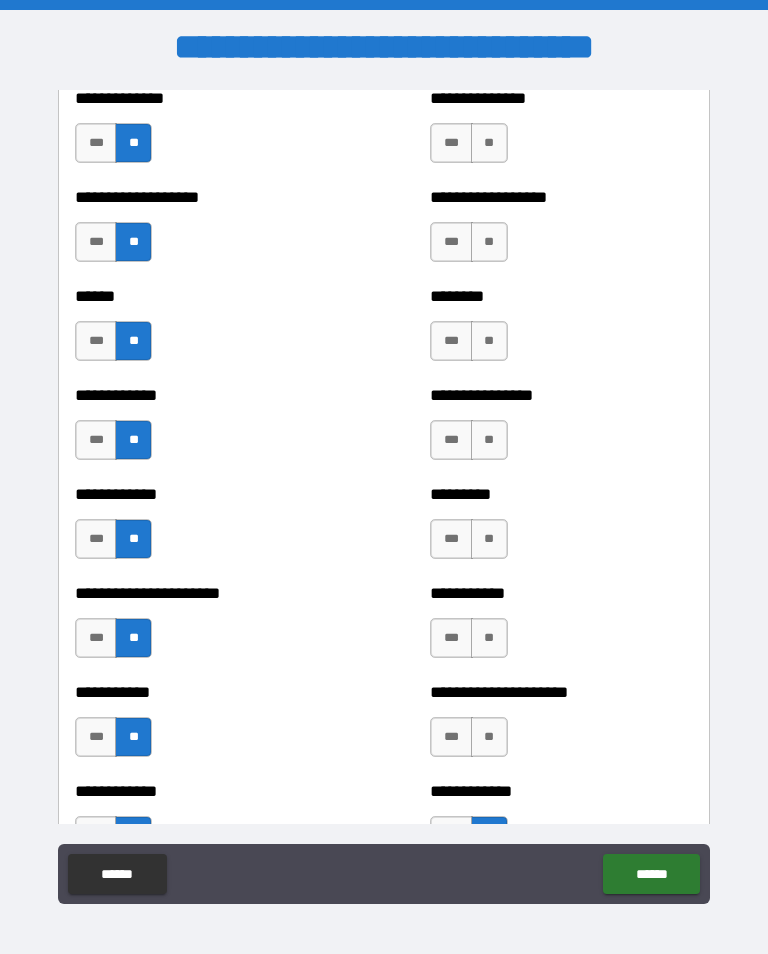 click on "**" at bounding box center (489, 737) 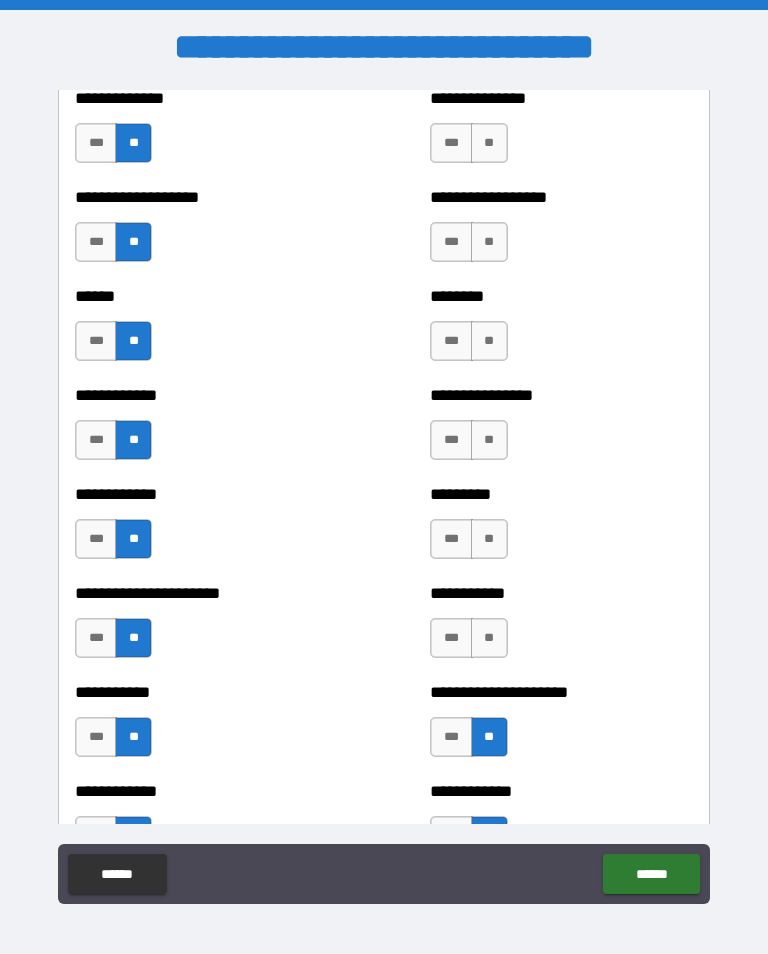 click on "**" at bounding box center [489, 638] 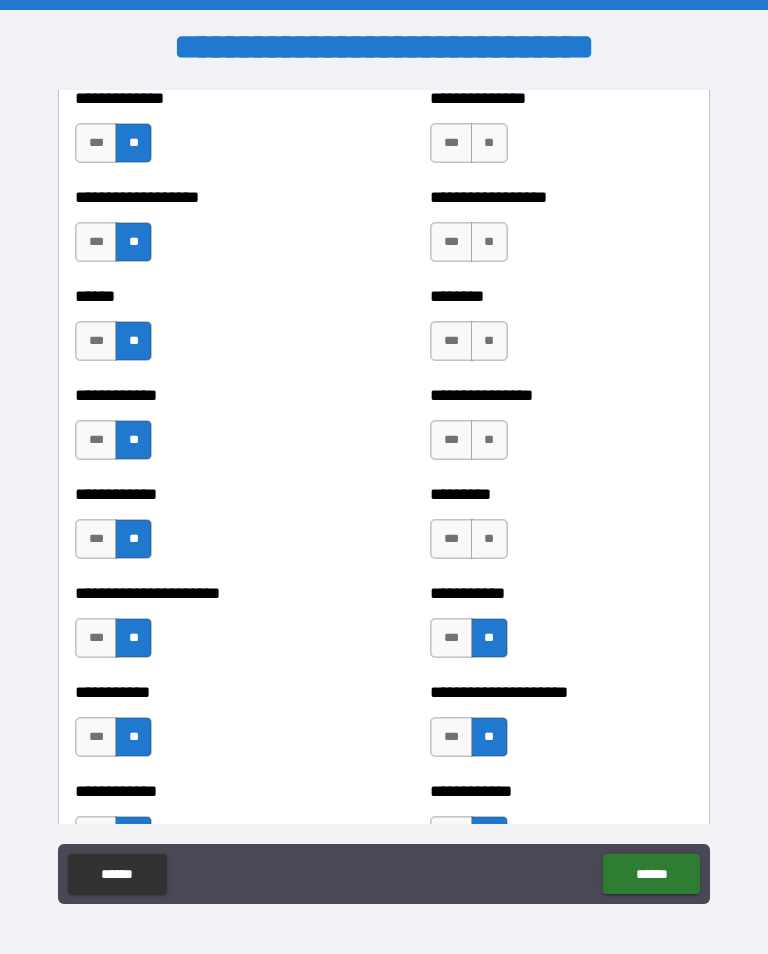 click on "**" at bounding box center (489, 539) 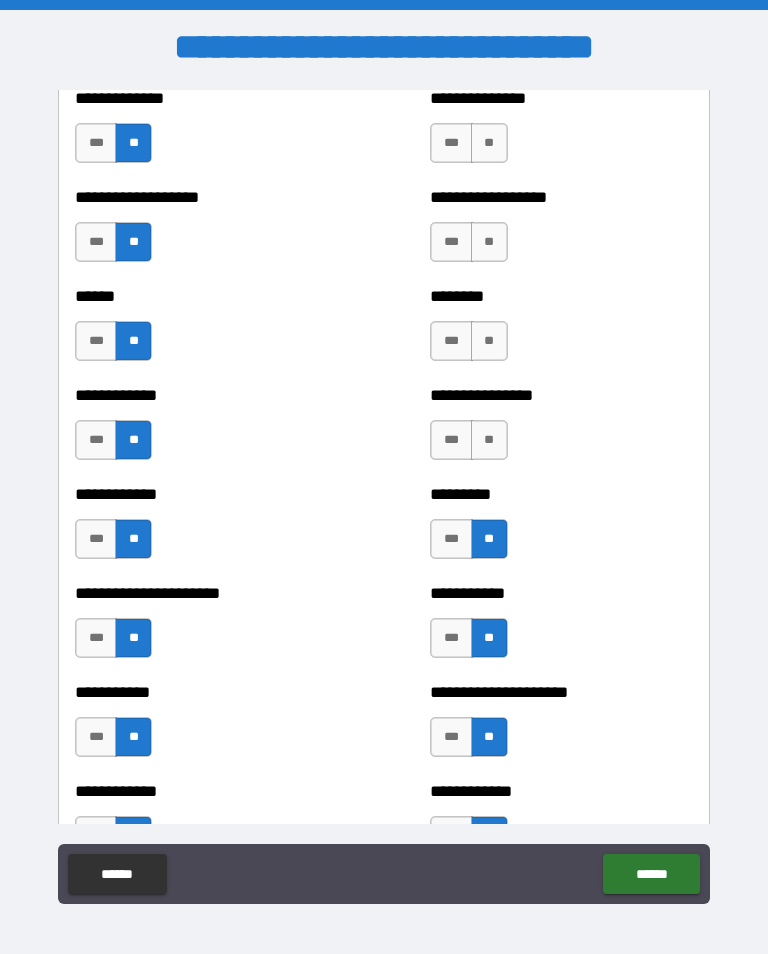 click on "**" at bounding box center (489, 440) 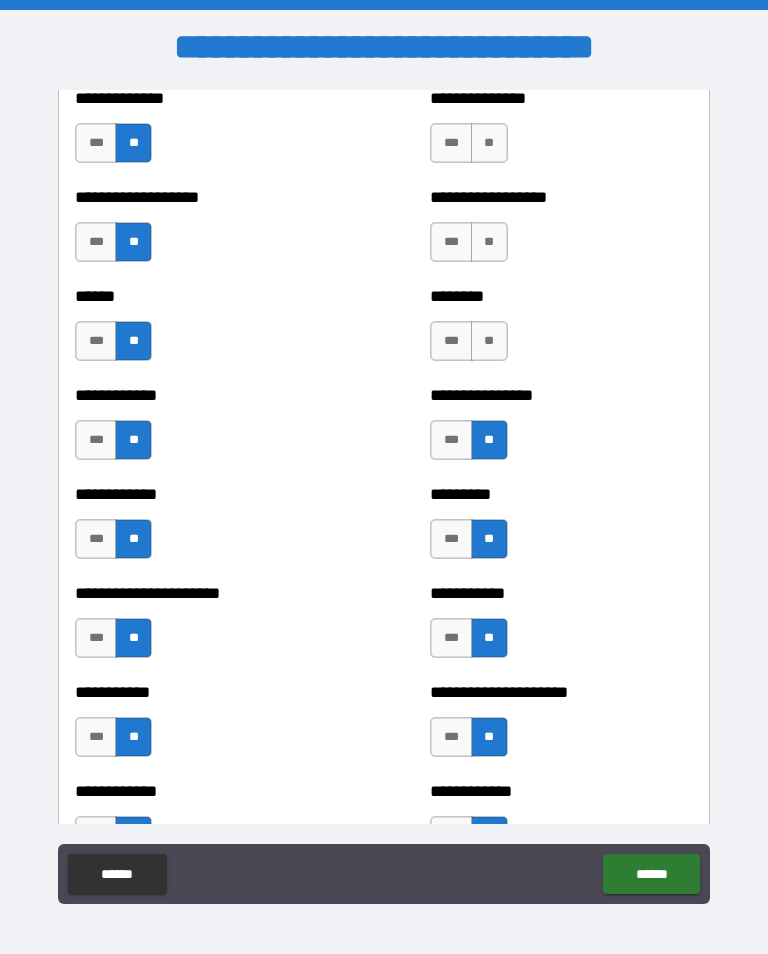 click on "**" at bounding box center [489, 341] 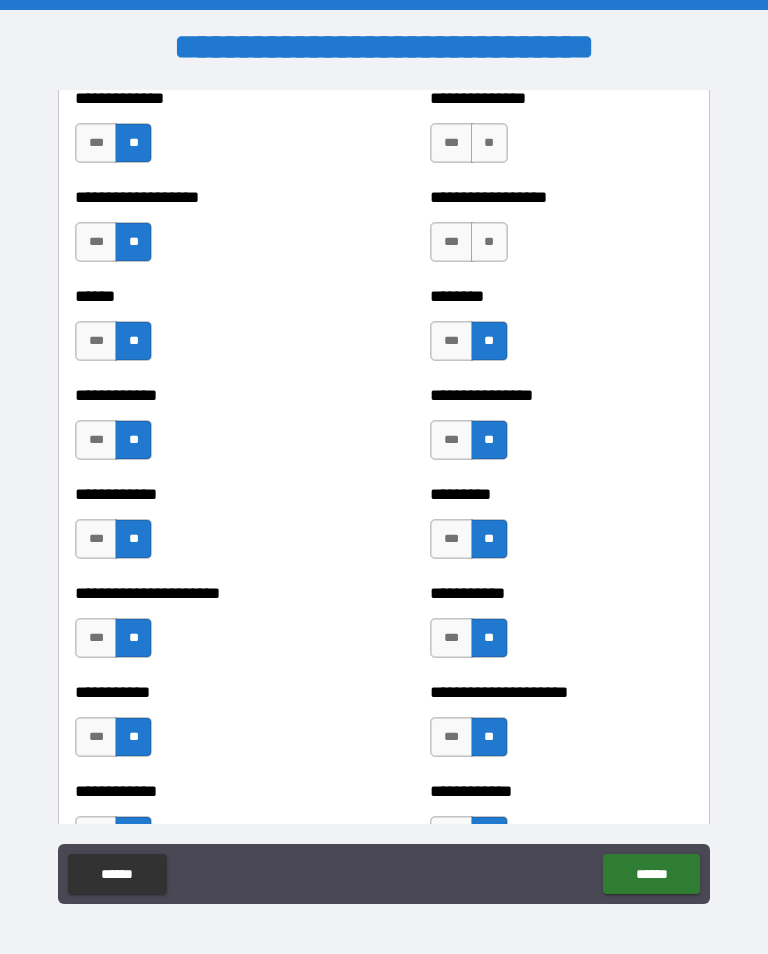 click on "**" at bounding box center [489, 242] 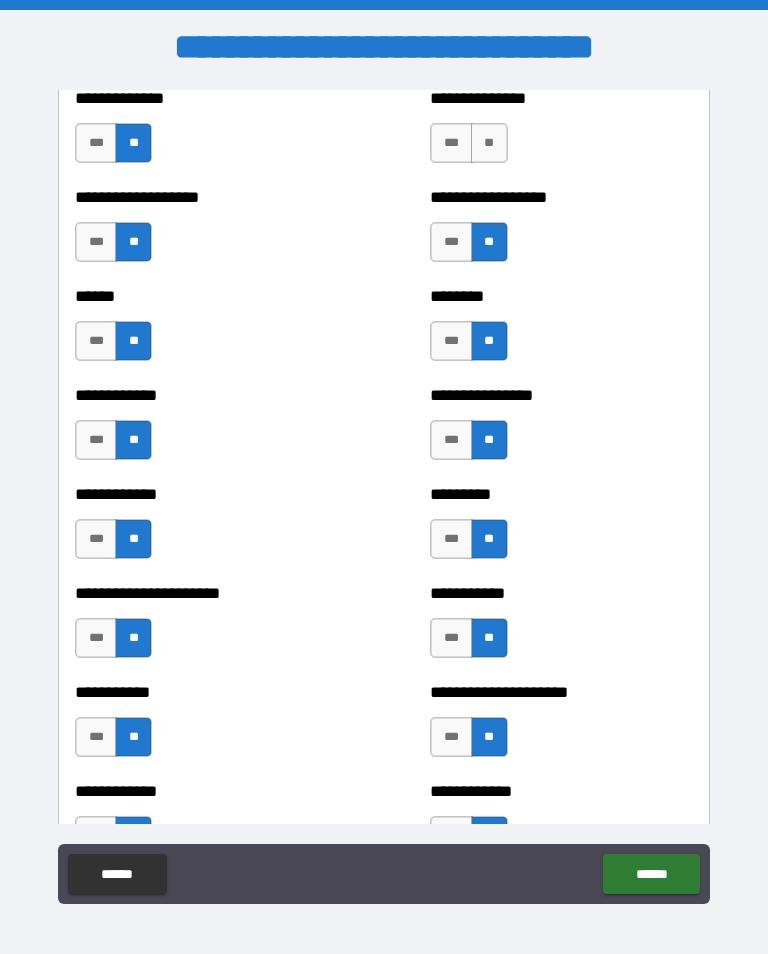 click on "**" at bounding box center (489, 143) 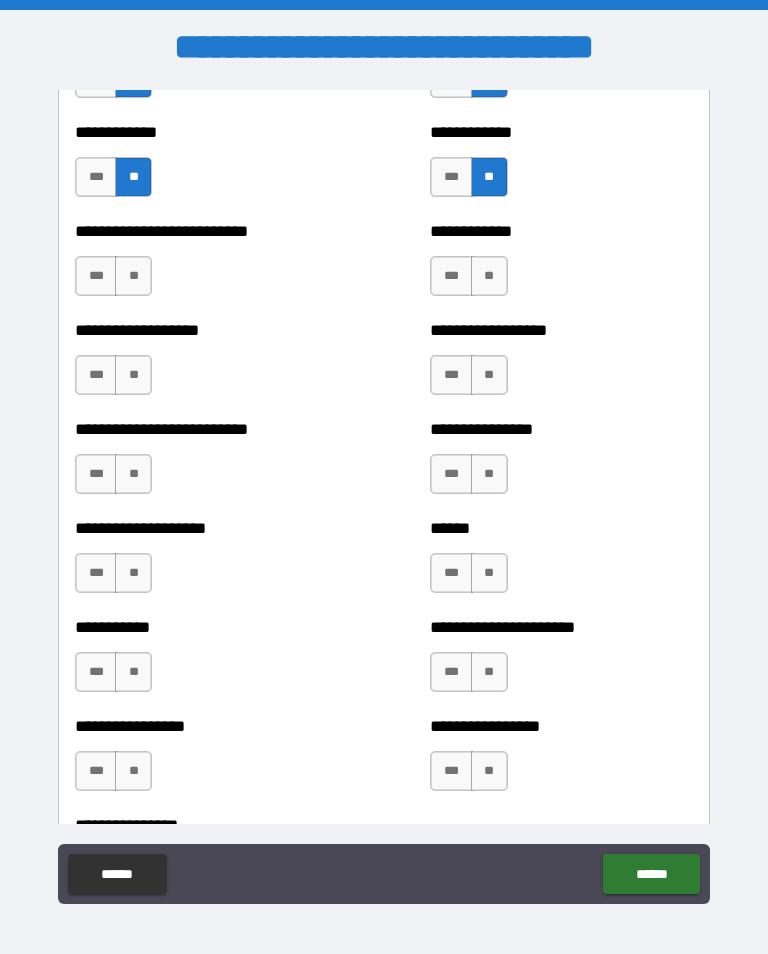 scroll, scrollTop: 5620, scrollLeft: 0, axis: vertical 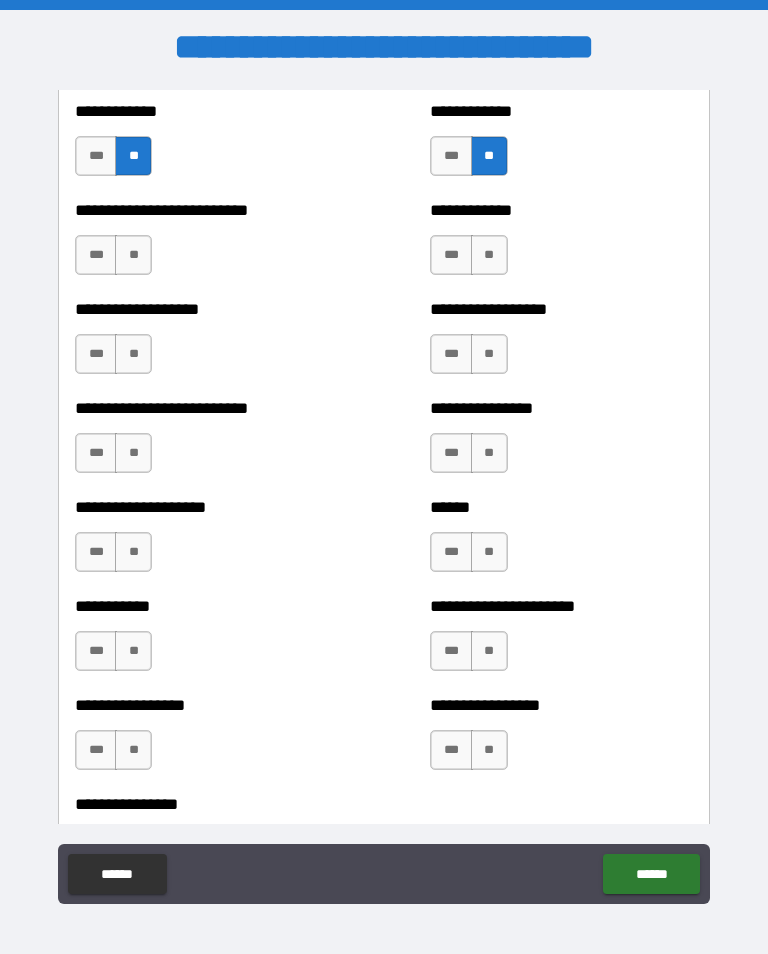 click on "**" at bounding box center [133, 255] 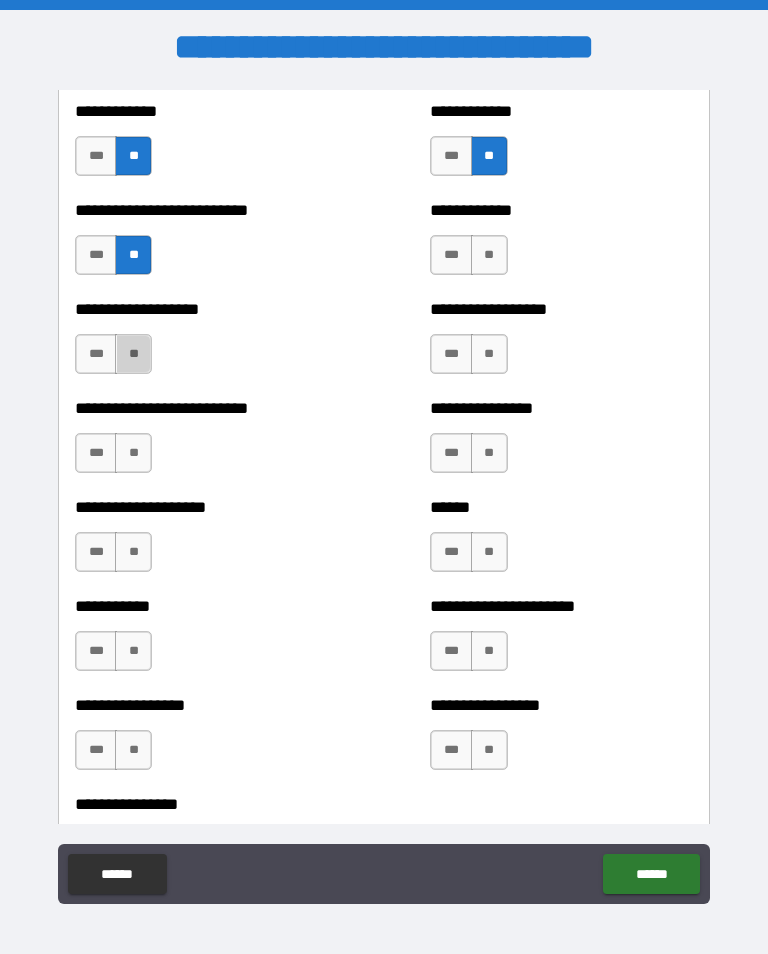 click on "**" at bounding box center [133, 354] 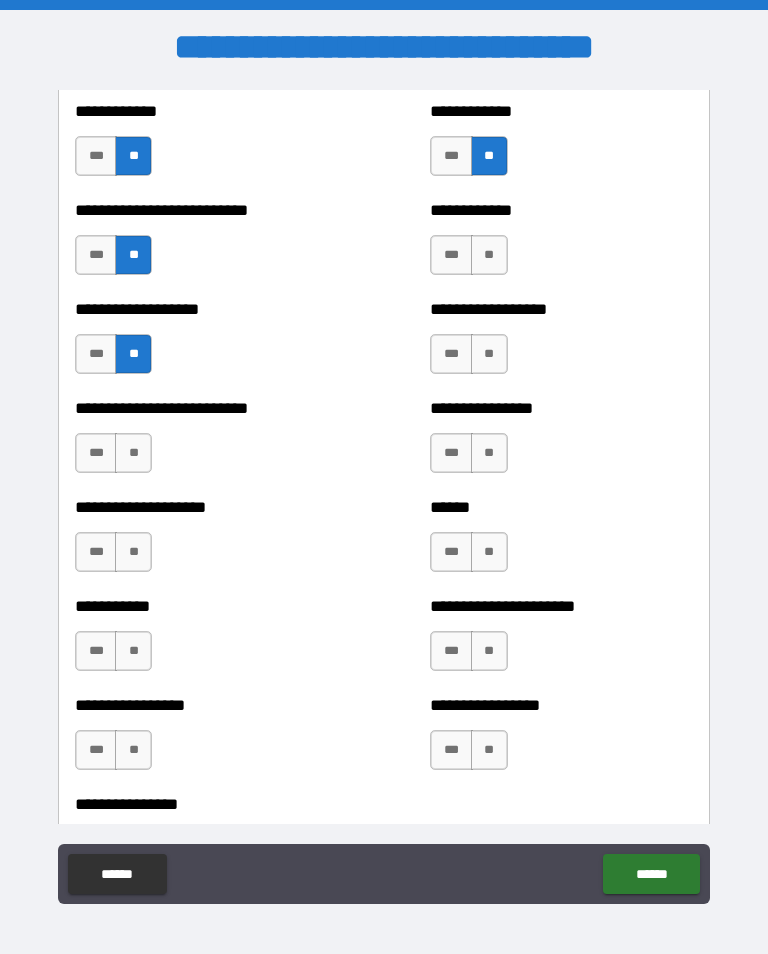 click on "**" at bounding box center (133, 453) 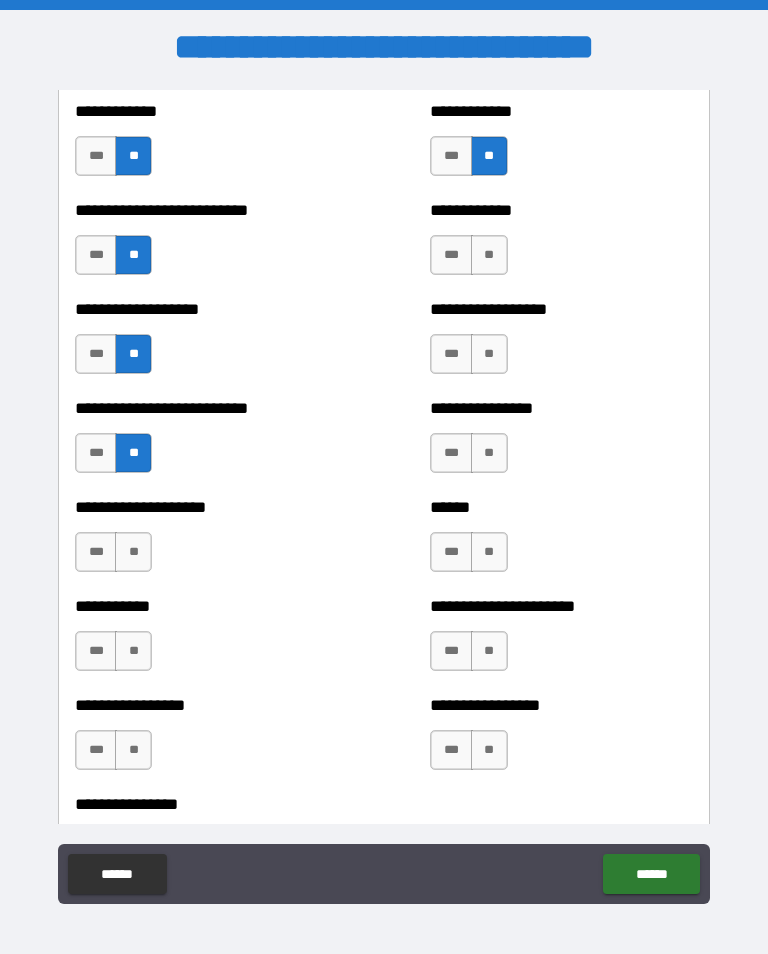 click on "**" at bounding box center (133, 552) 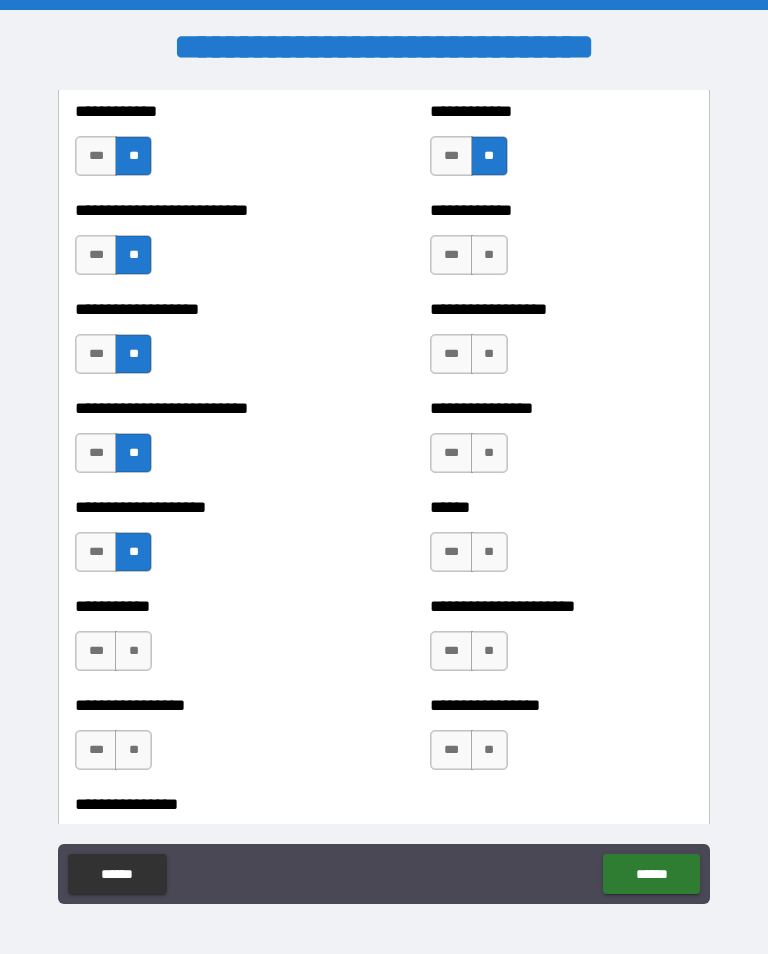 click on "**" at bounding box center (133, 651) 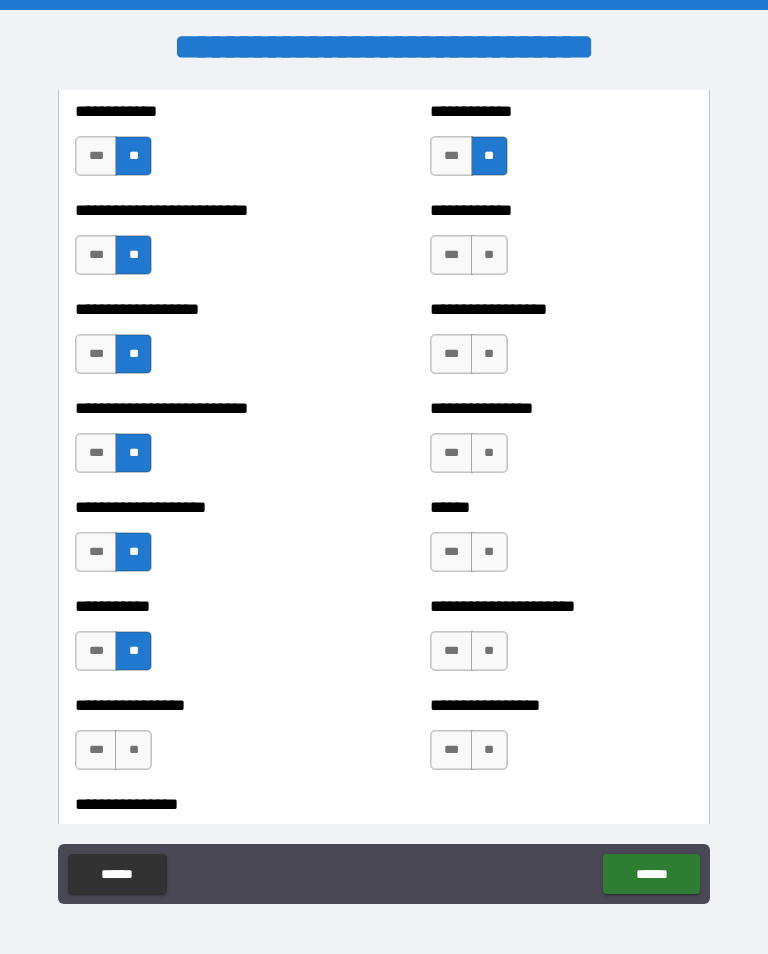 click on "**" at bounding box center [133, 750] 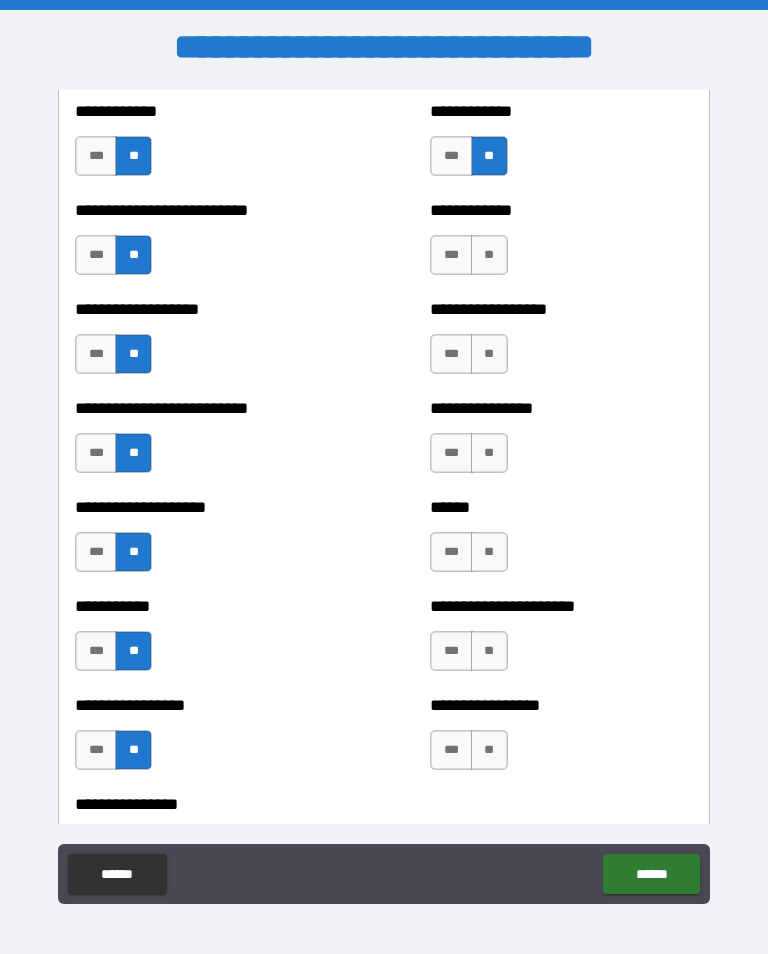 click on "**" at bounding box center (489, 750) 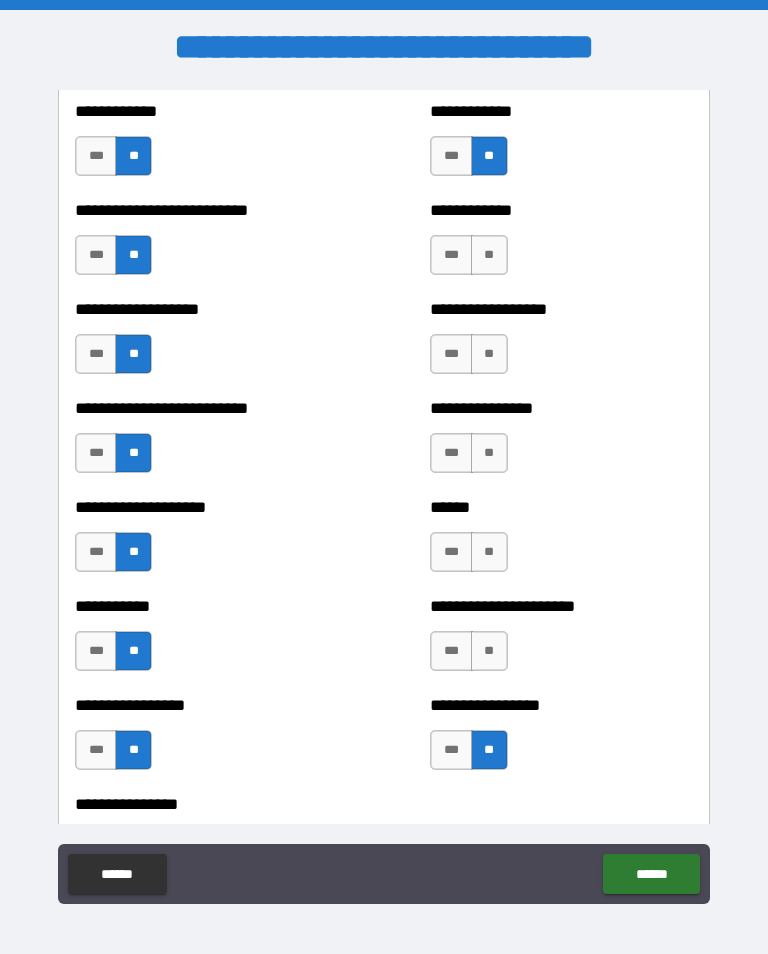 click on "**" at bounding box center (489, 651) 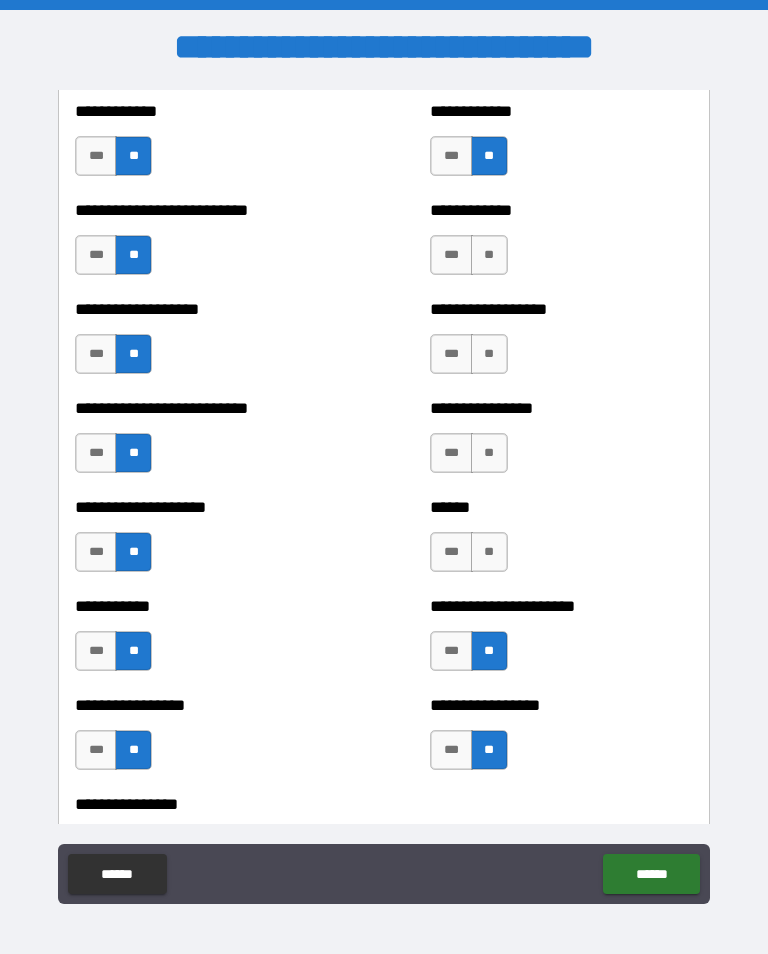 click on "**" at bounding box center [489, 552] 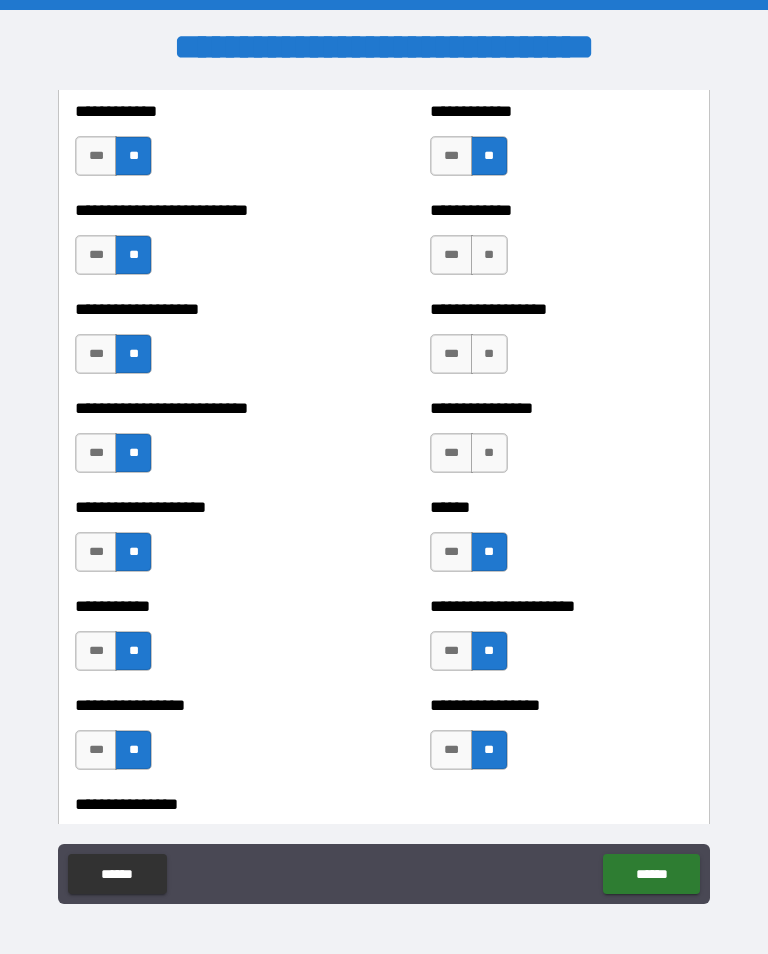 click on "**" at bounding box center (489, 453) 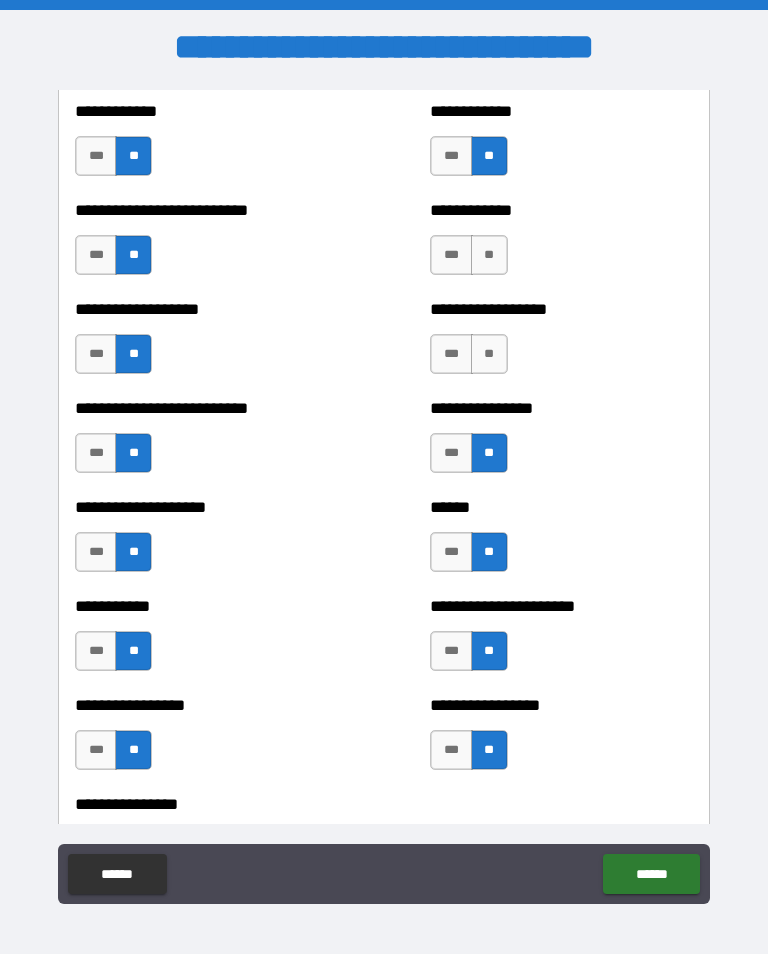 click on "**" at bounding box center [489, 354] 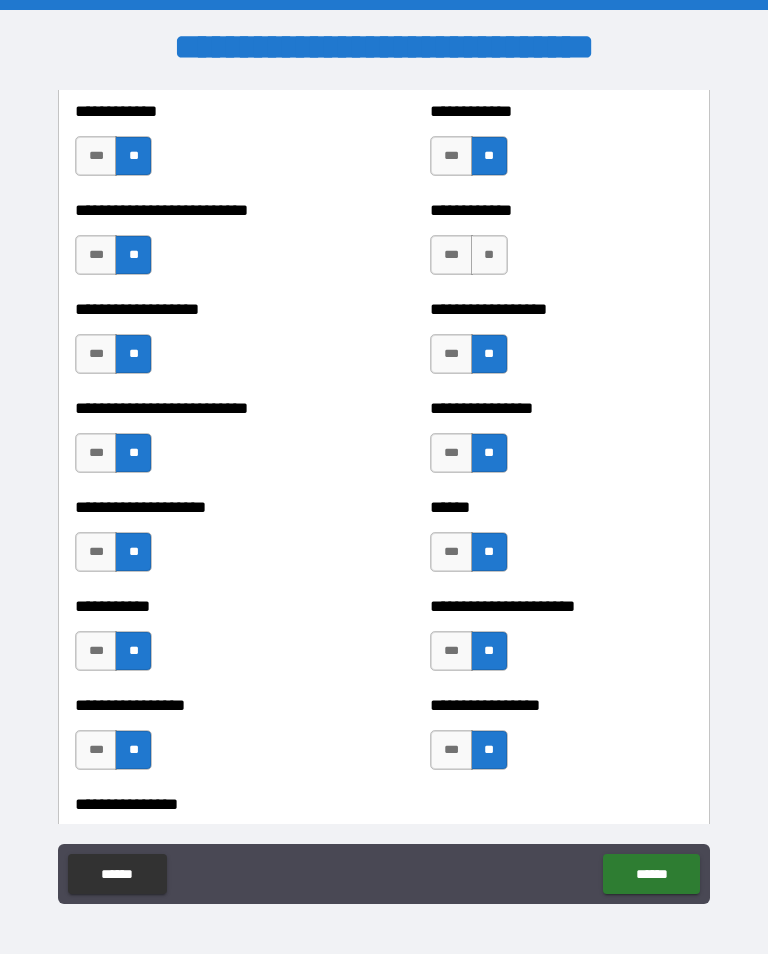 click on "**" at bounding box center [489, 255] 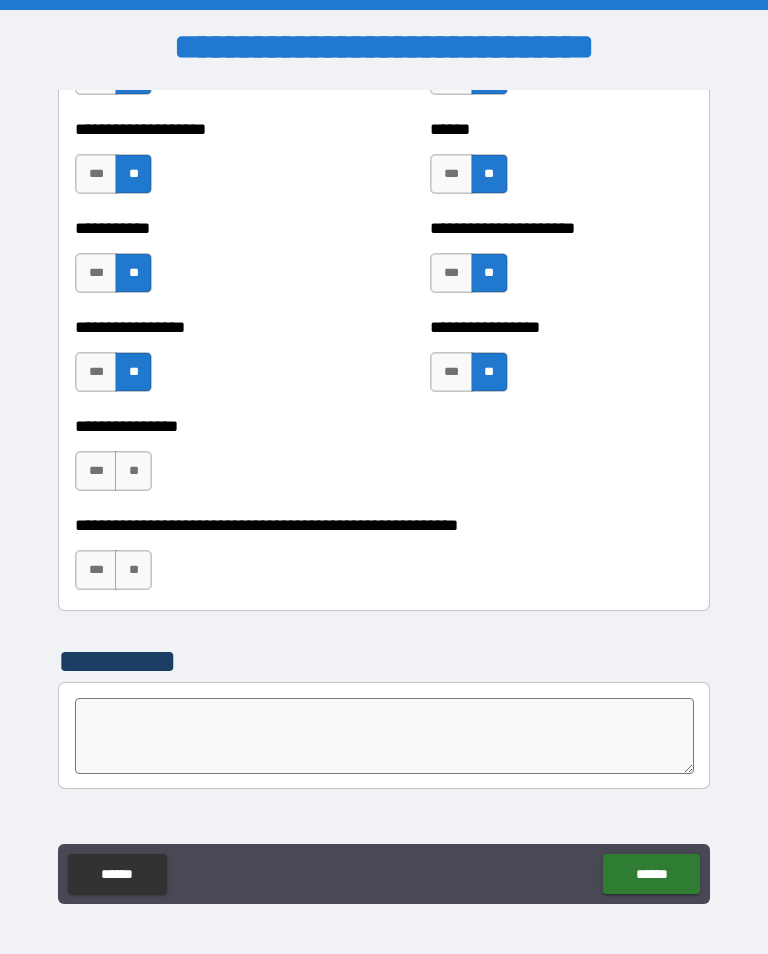 scroll, scrollTop: 6058, scrollLeft: 0, axis: vertical 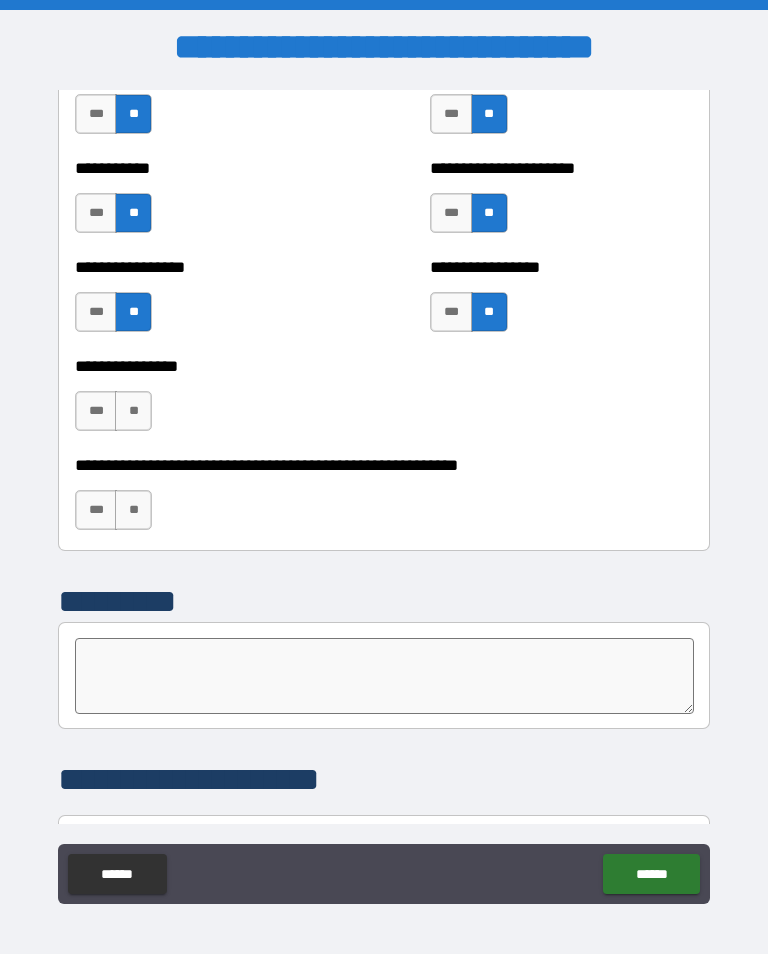 click on "**" at bounding box center [133, 411] 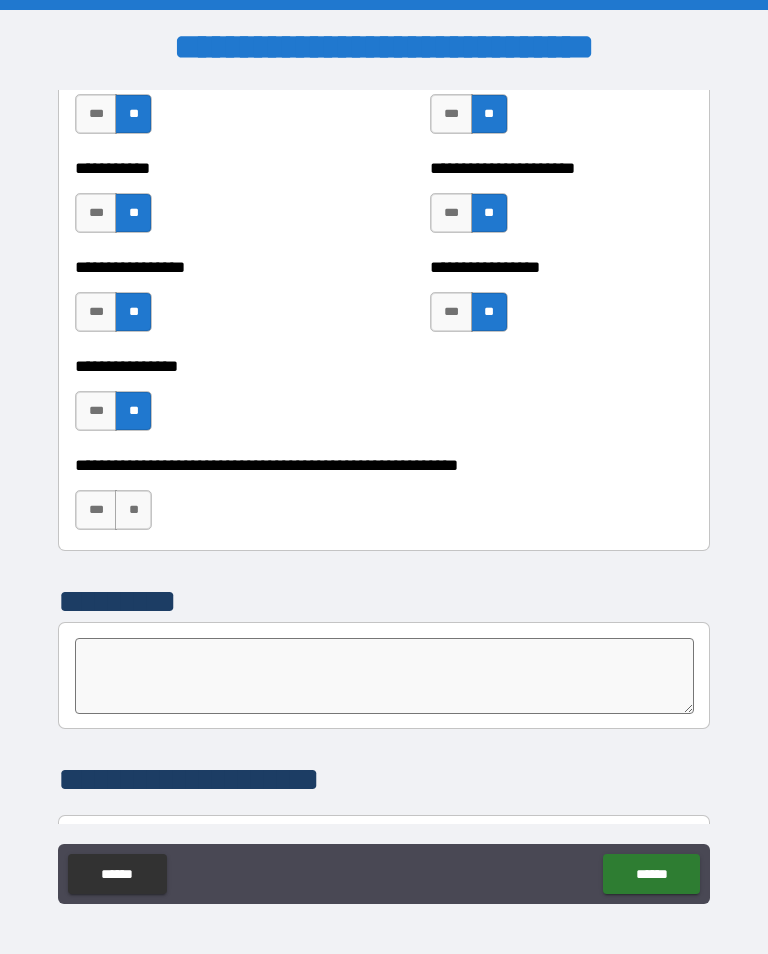 click on "**" at bounding box center (133, 510) 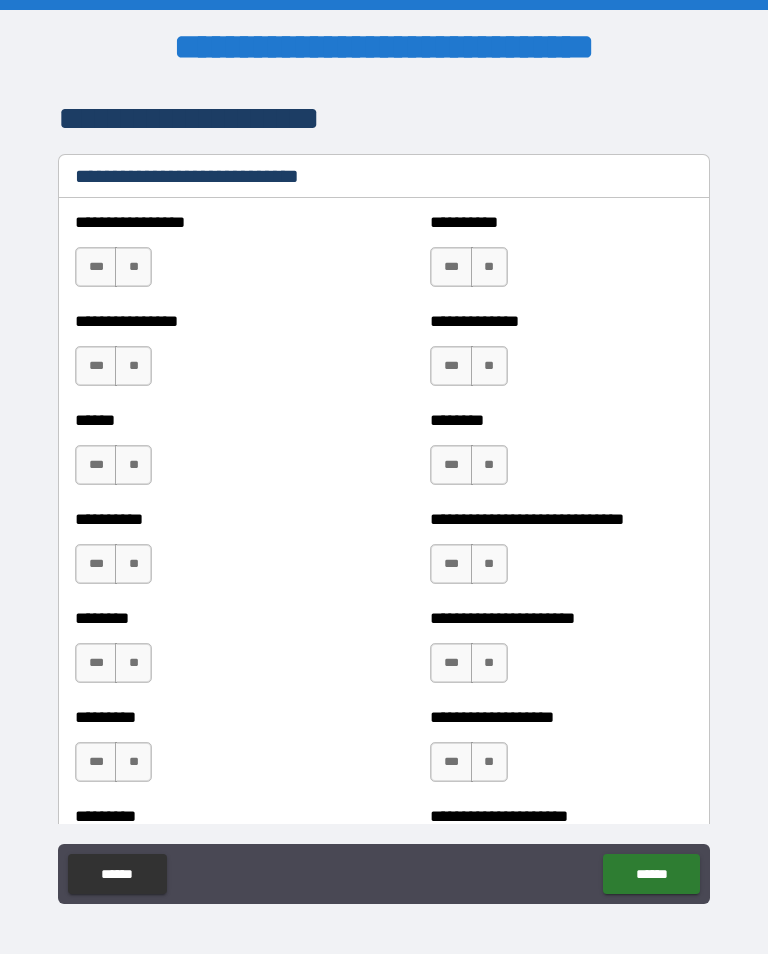 scroll, scrollTop: 6722, scrollLeft: 0, axis: vertical 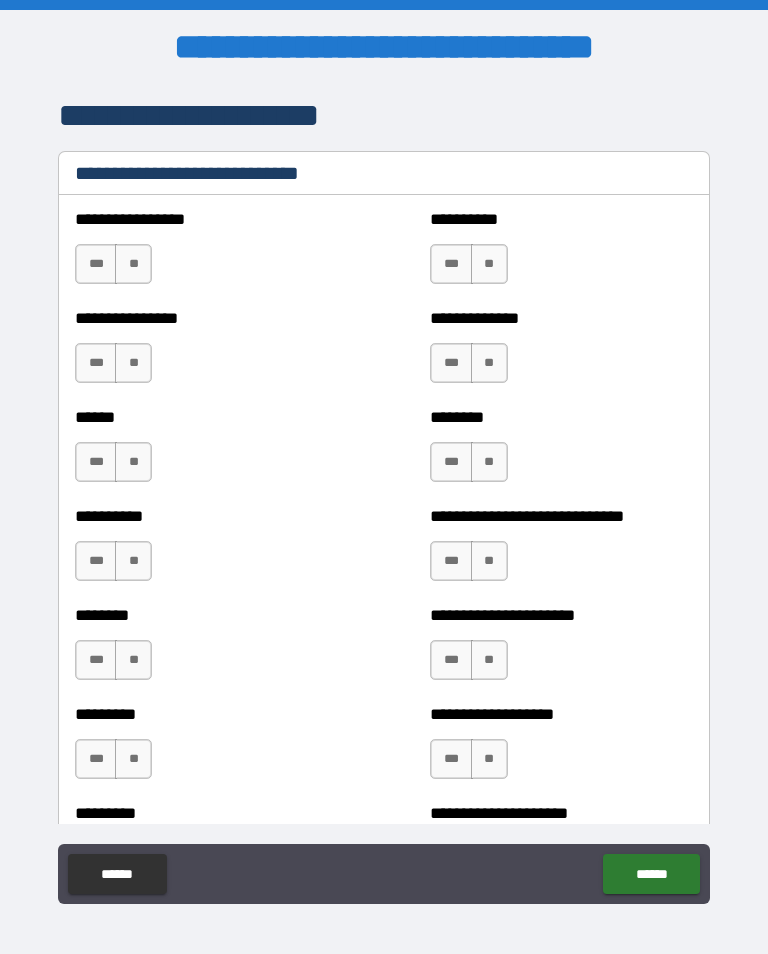 click on "**" at bounding box center (133, 264) 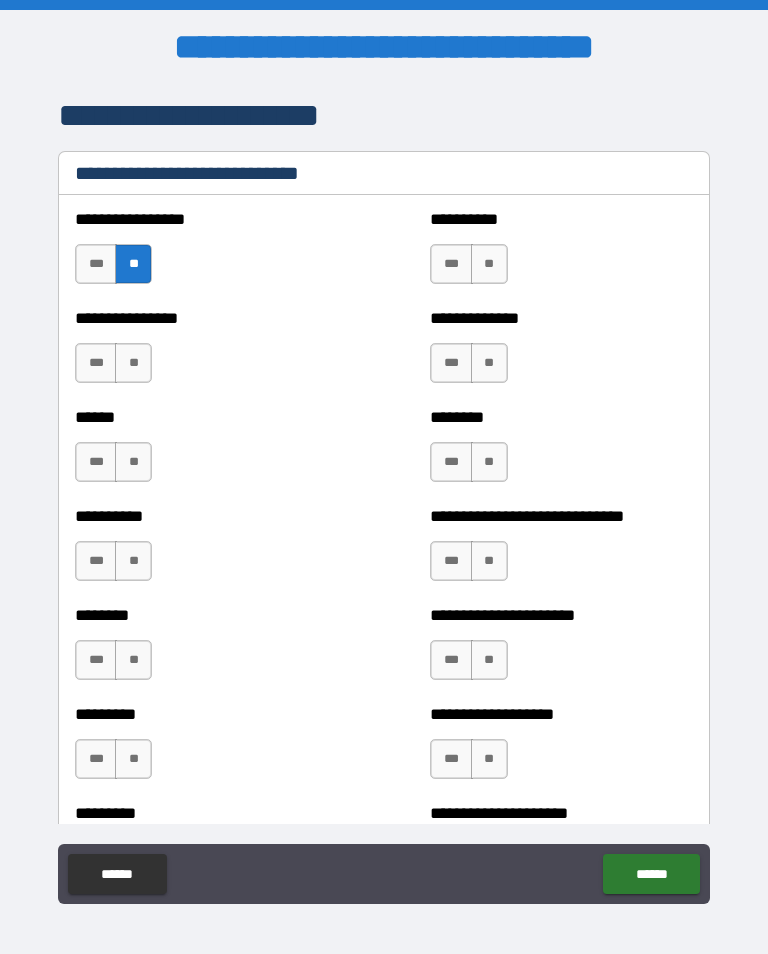 click on "**" at bounding box center (133, 363) 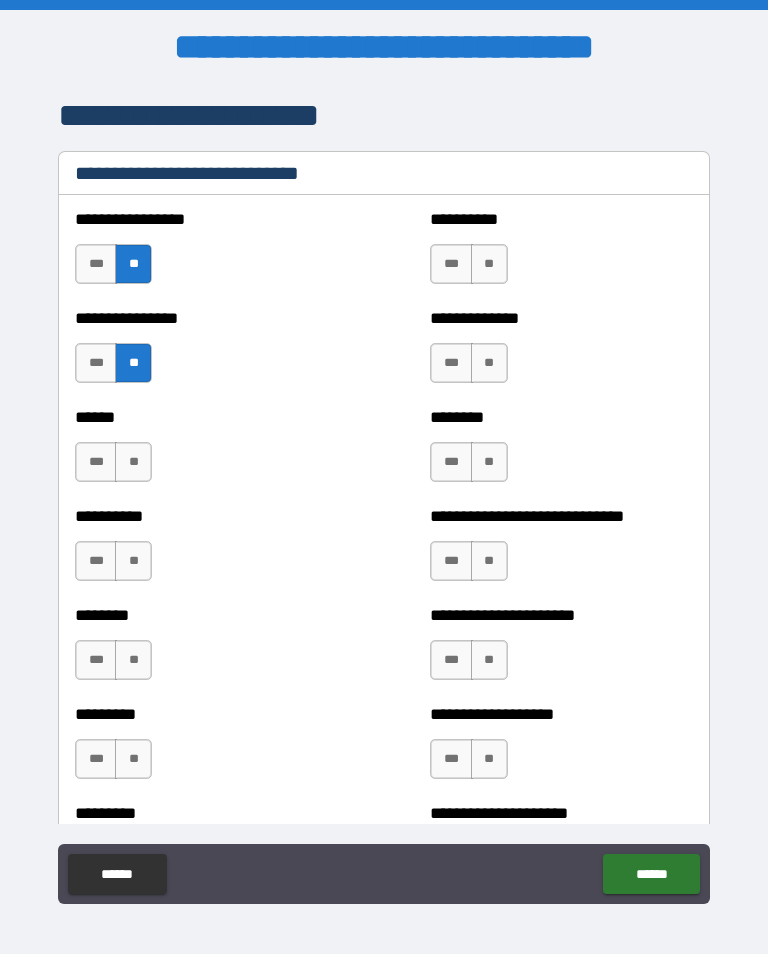click on "**" at bounding box center [133, 462] 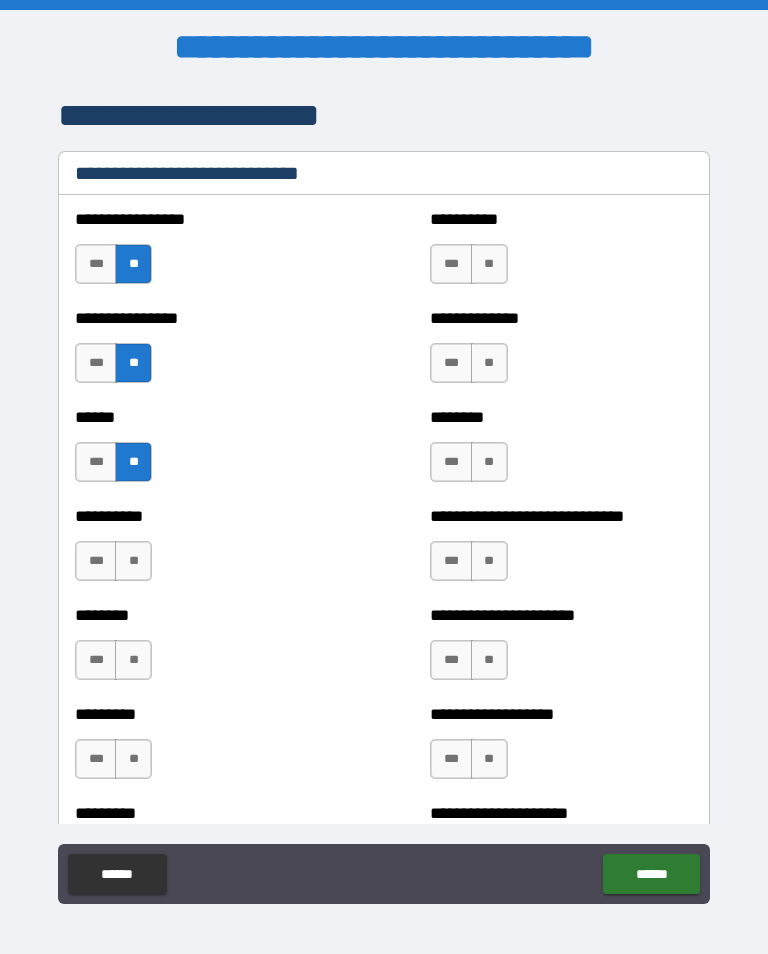click on "**" at bounding box center (133, 561) 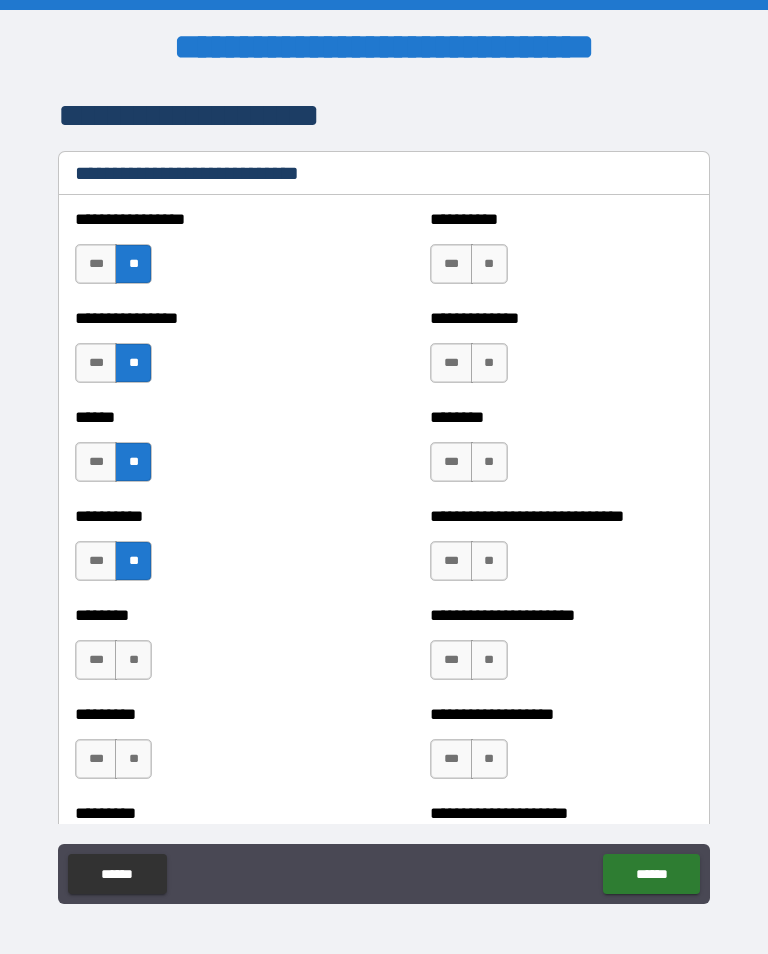 click on "**" at bounding box center (133, 660) 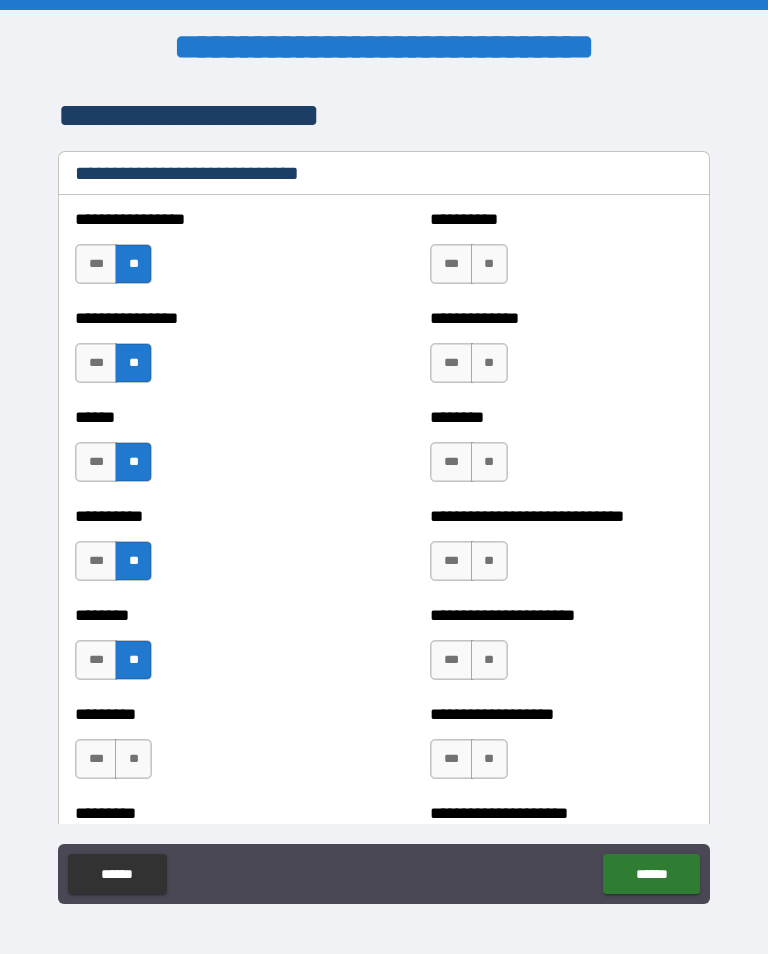 click on "**" at bounding box center [133, 759] 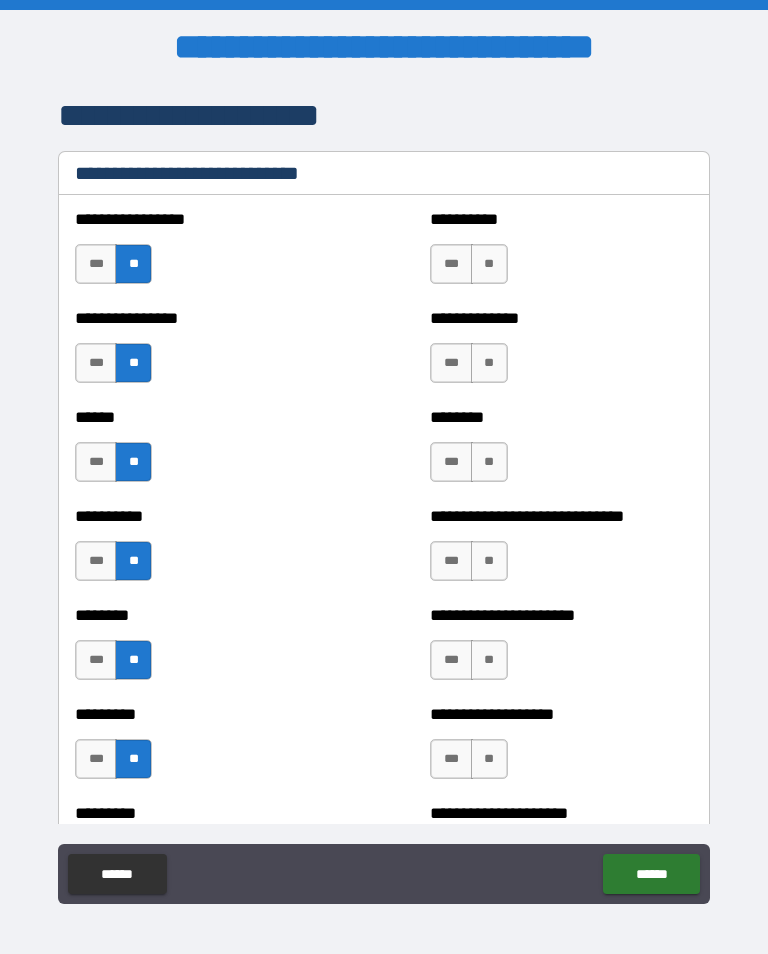 click on "**" at bounding box center [489, 264] 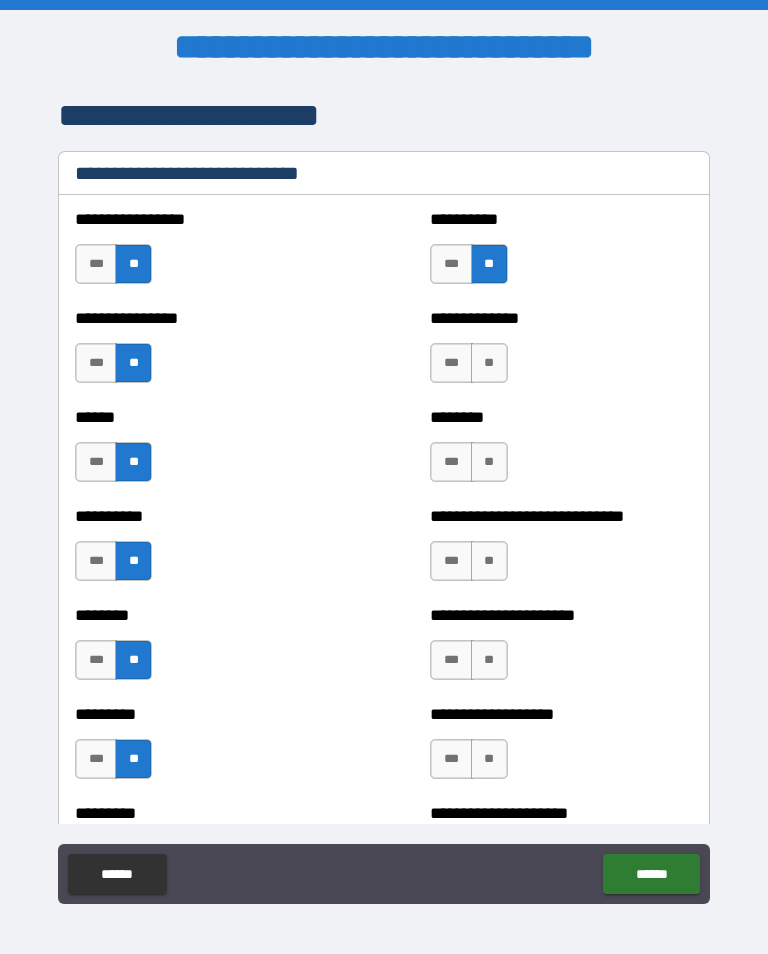 click on "**" at bounding box center (489, 363) 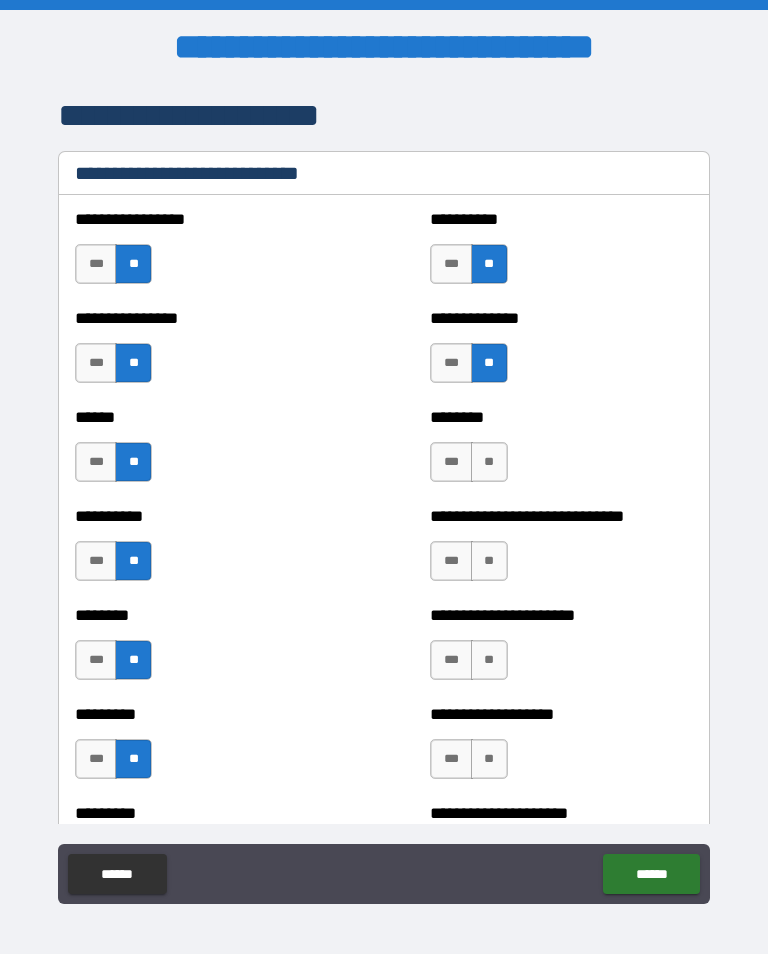 click on "**" at bounding box center [489, 462] 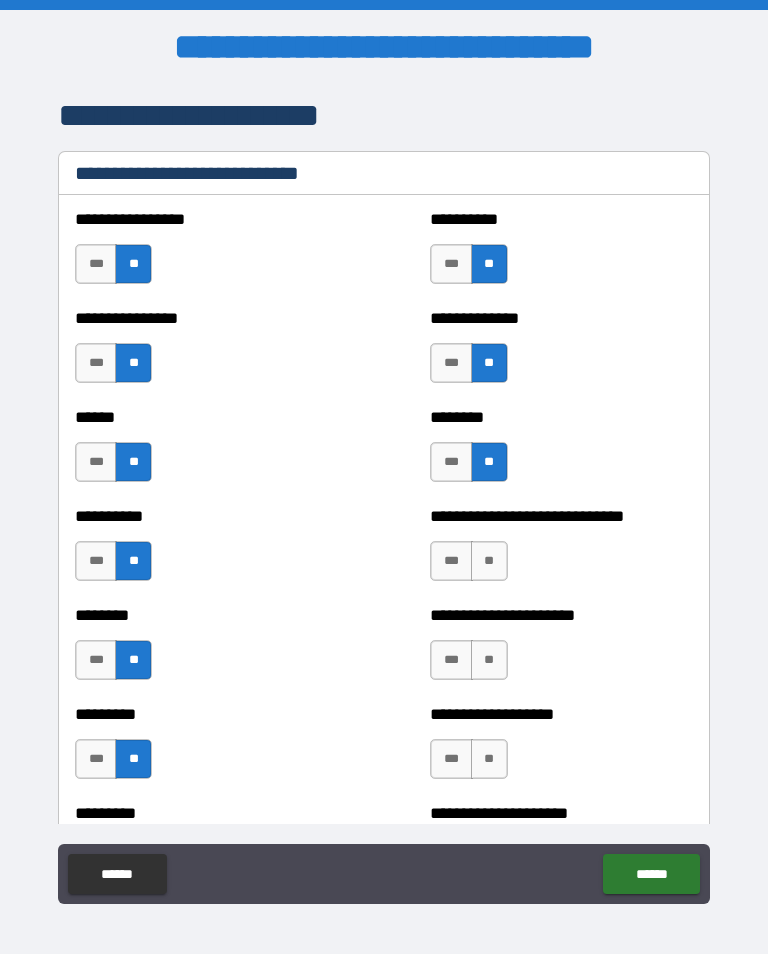 click on "**" at bounding box center [489, 561] 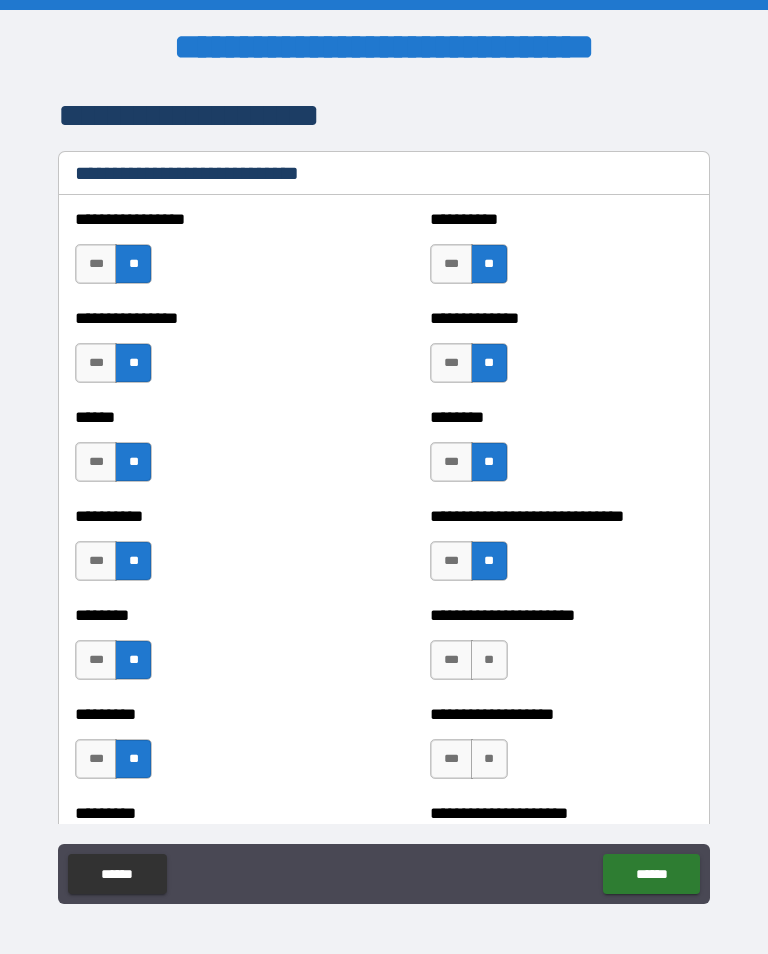 click on "**" at bounding box center [489, 660] 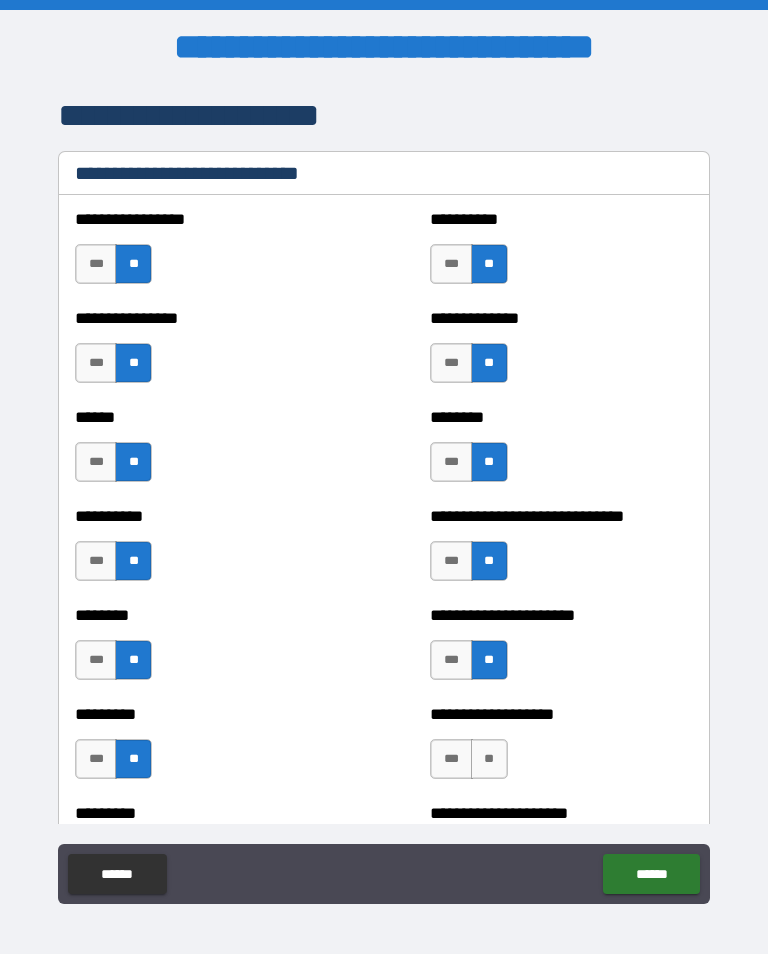click on "**" at bounding box center [489, 759] 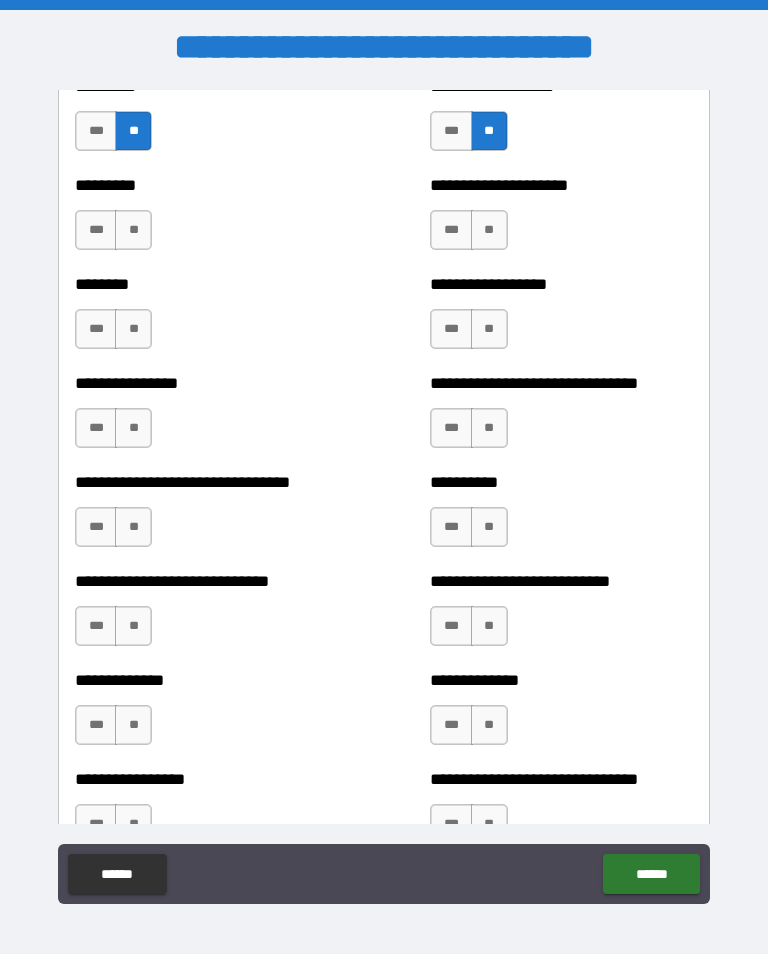 scroll, scrollTop: 7368, scrollLeft: 0, axis: vertical 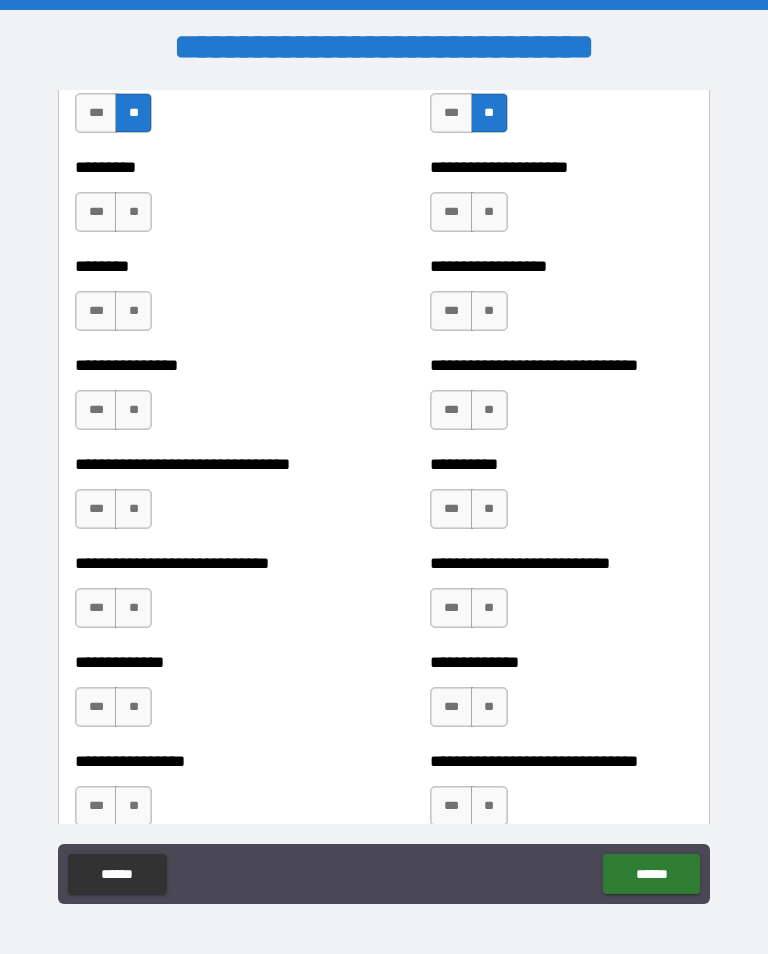 click on "**" at bounding box center (489, 212) 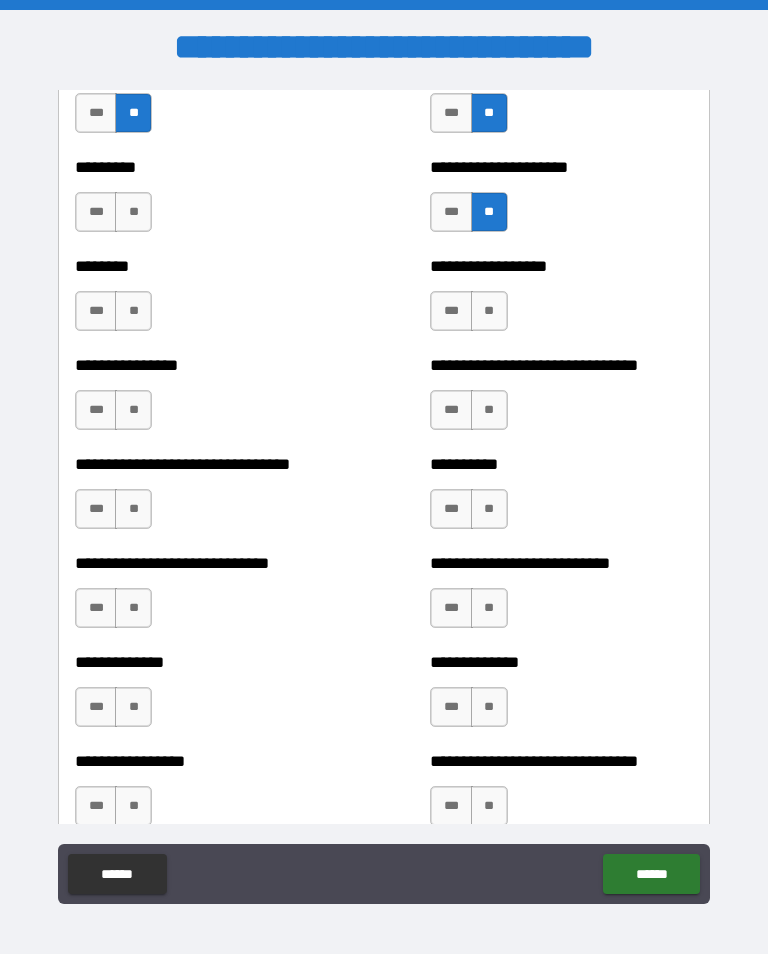 click on "**" at bounding box center [489, 311] 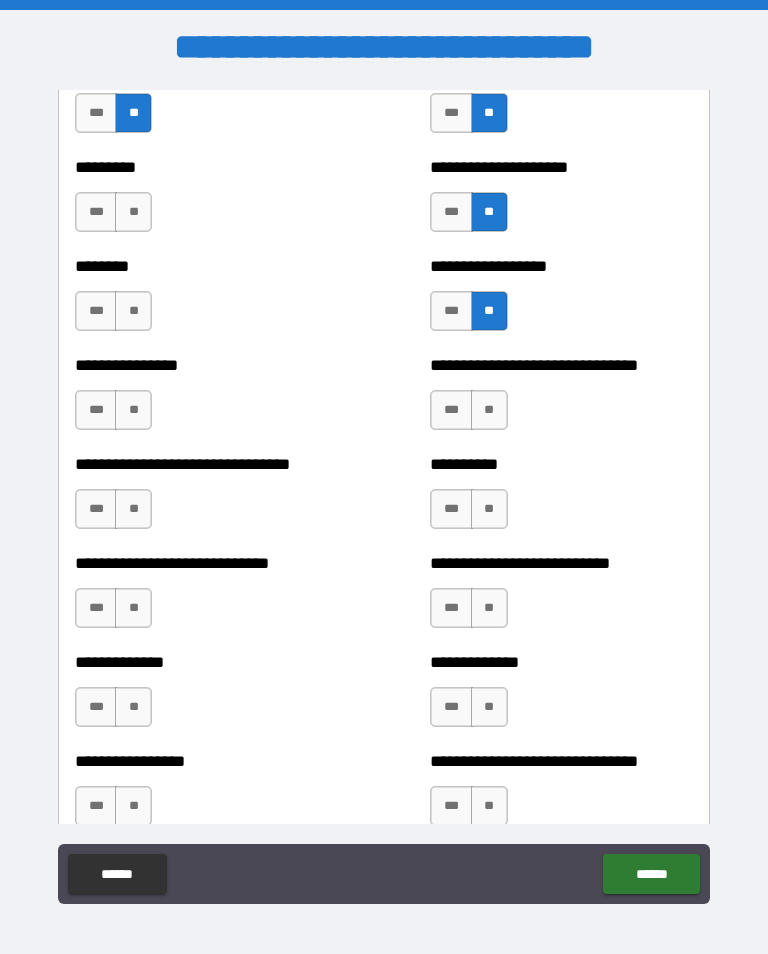 click on "**" at bounding box center [489, 410] 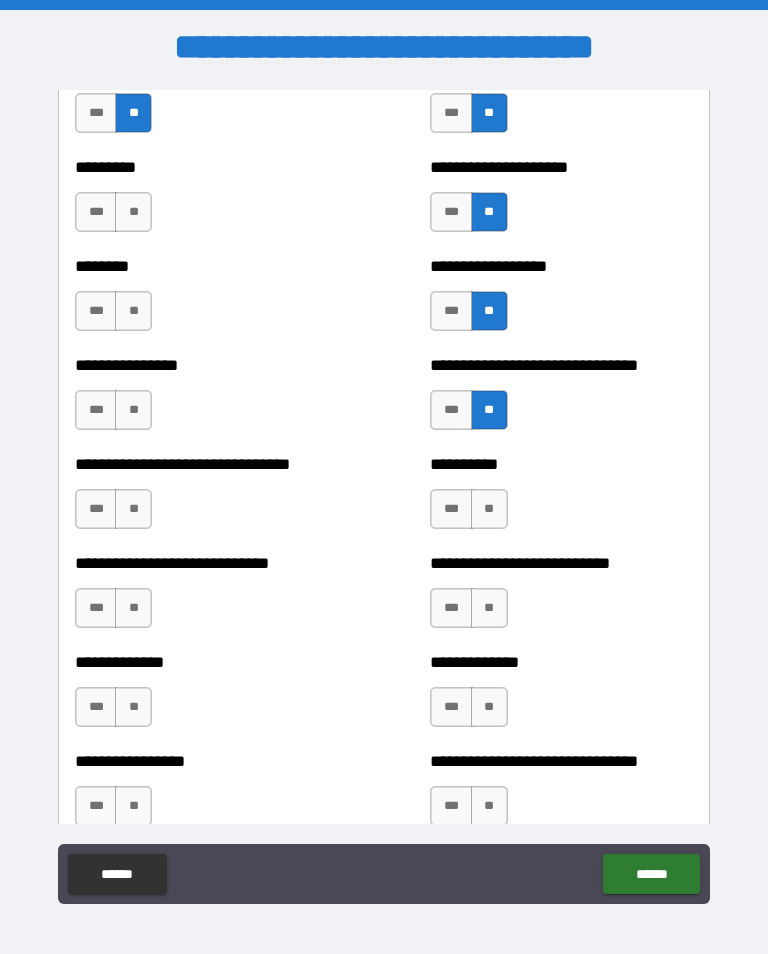 click on "**" at bounding box center [489, 509] 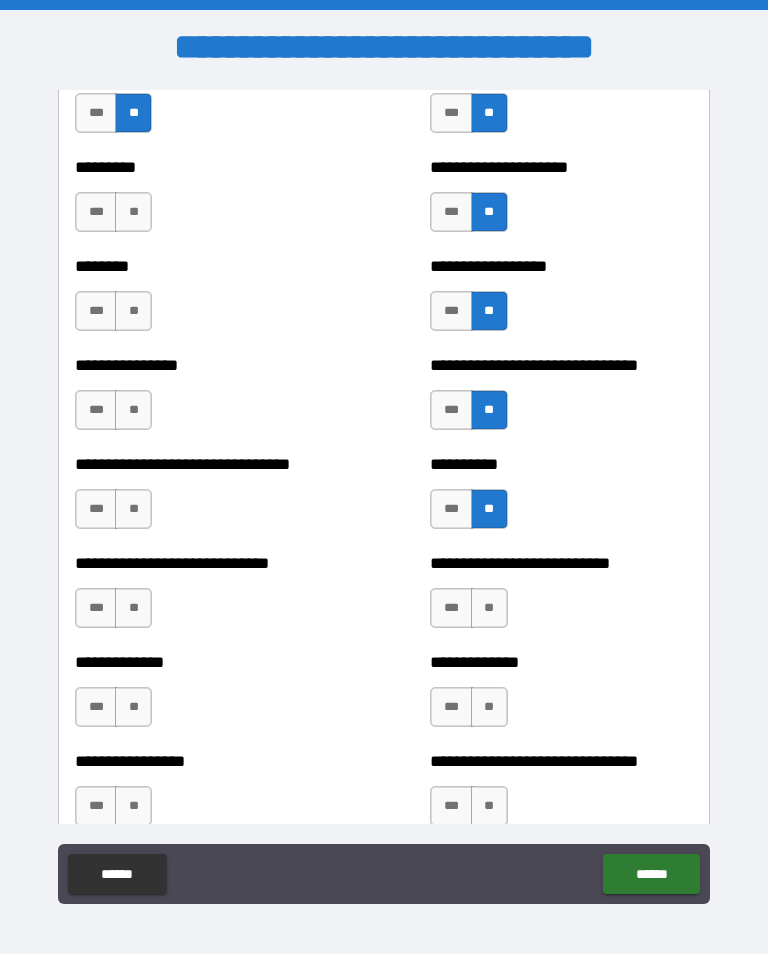 click on "**" at bounding box center (489, 608) 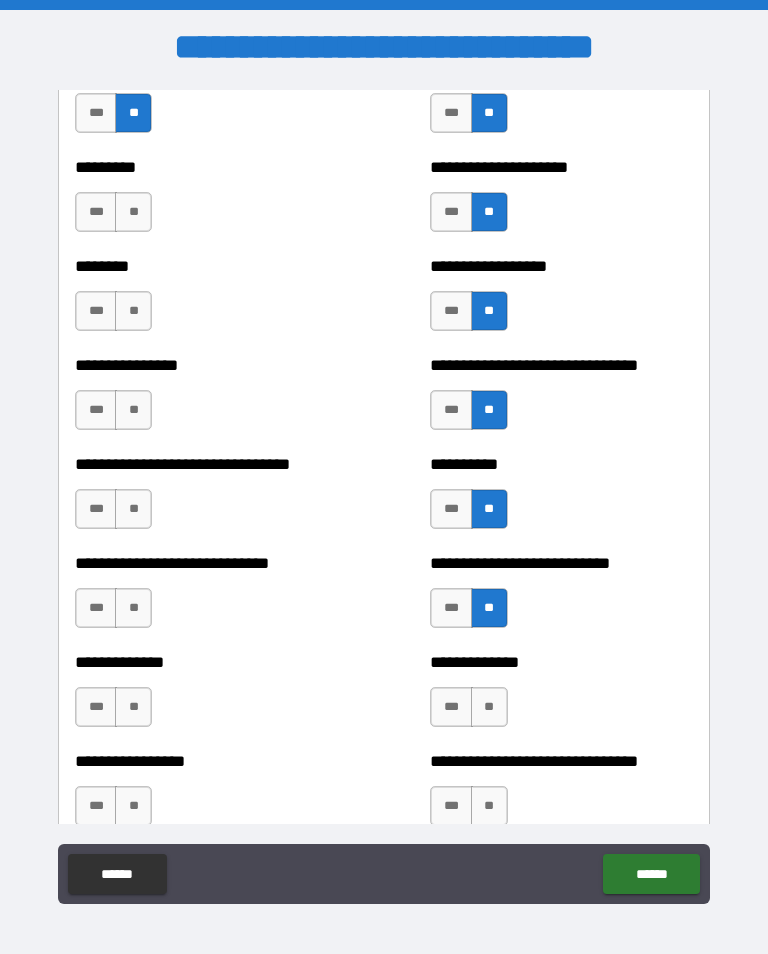 click on "**" at bounding box center [489, 707] 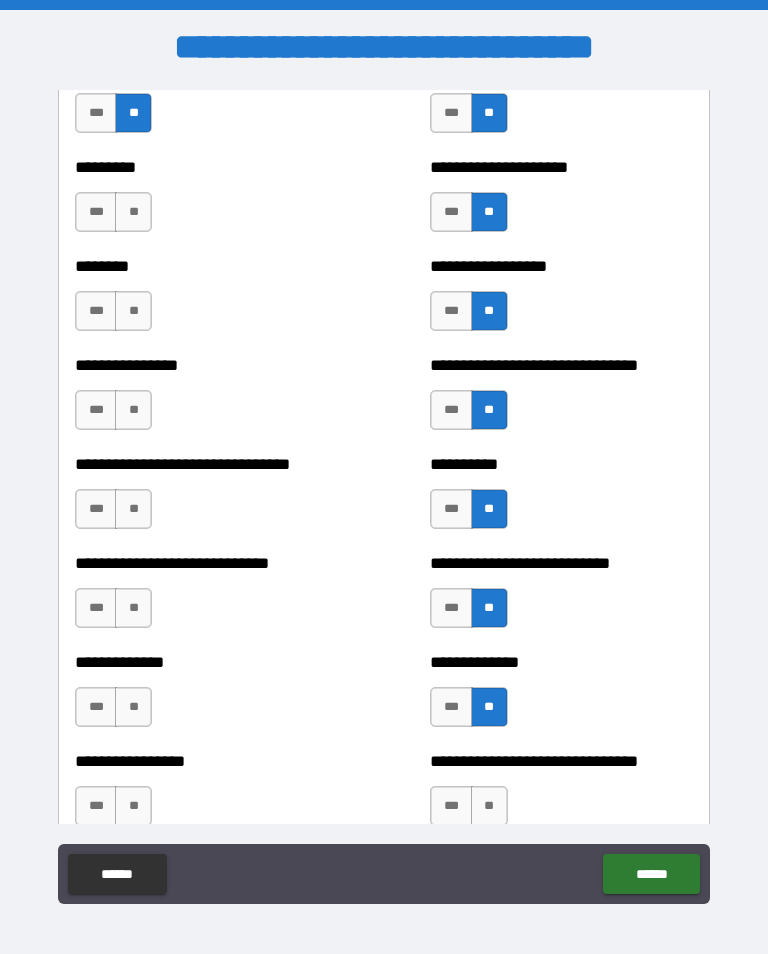 click on "**" at bounding box center (489, 806) 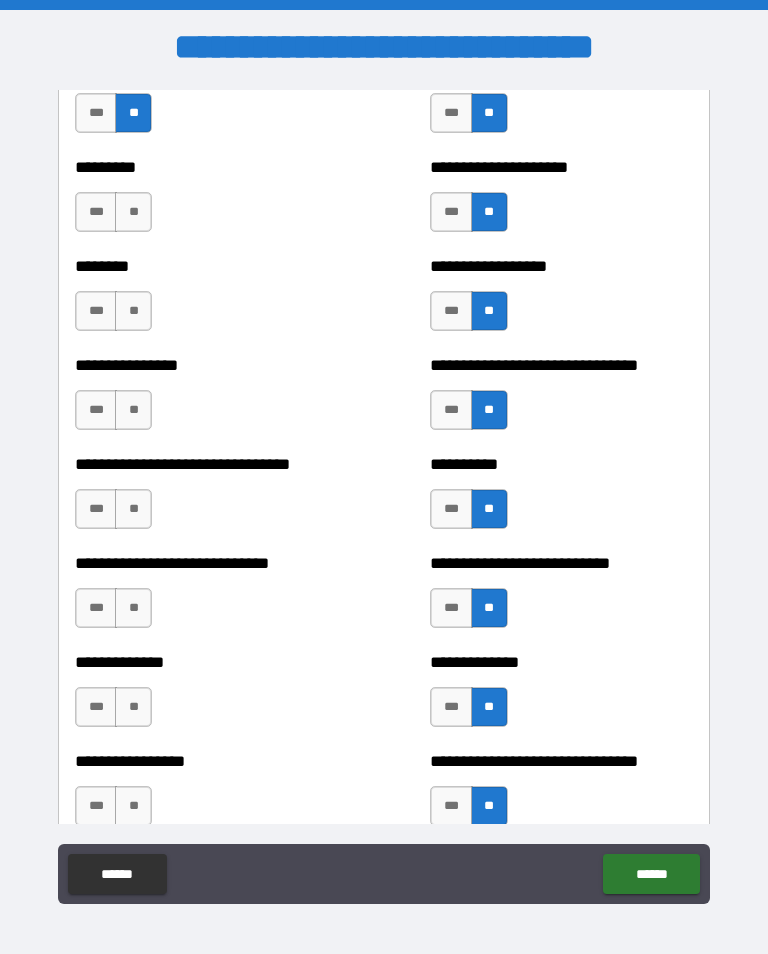 click on "**" at bounding box center [133, 806] 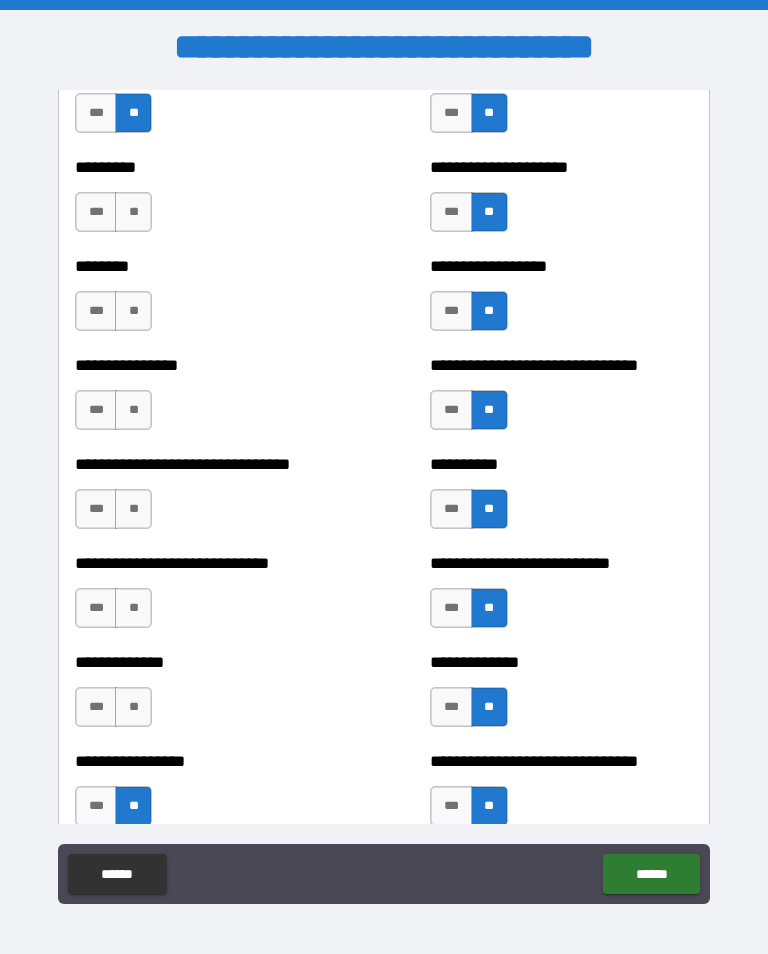 click on "**" at bounding box center [133, 707] 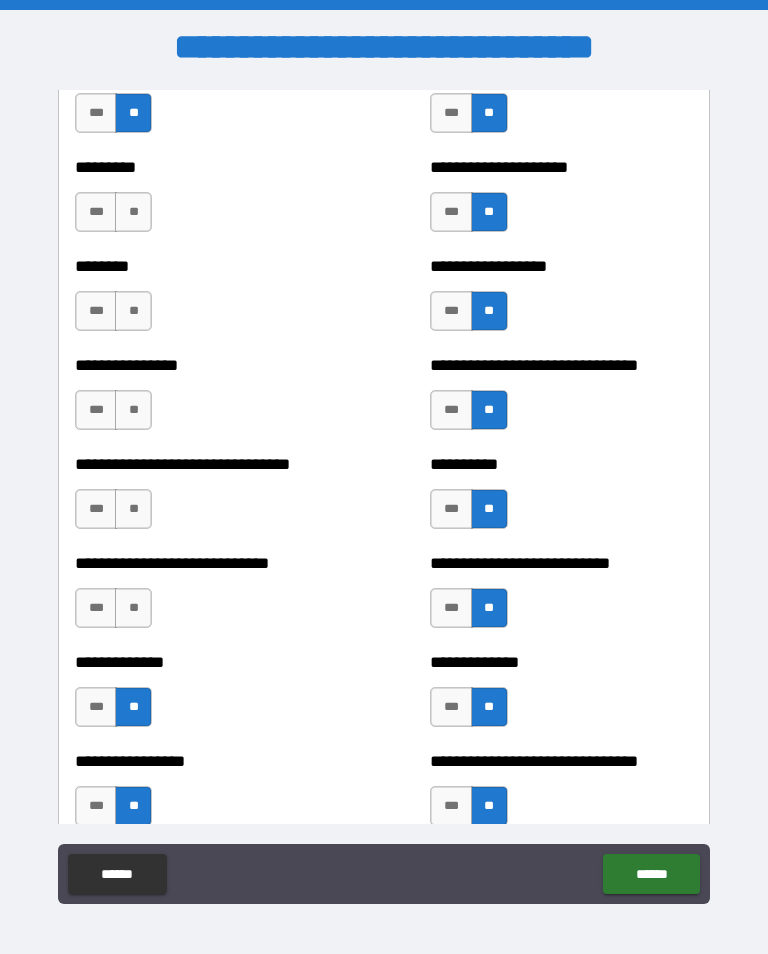 click on "**" at bounding box center [133, 608] 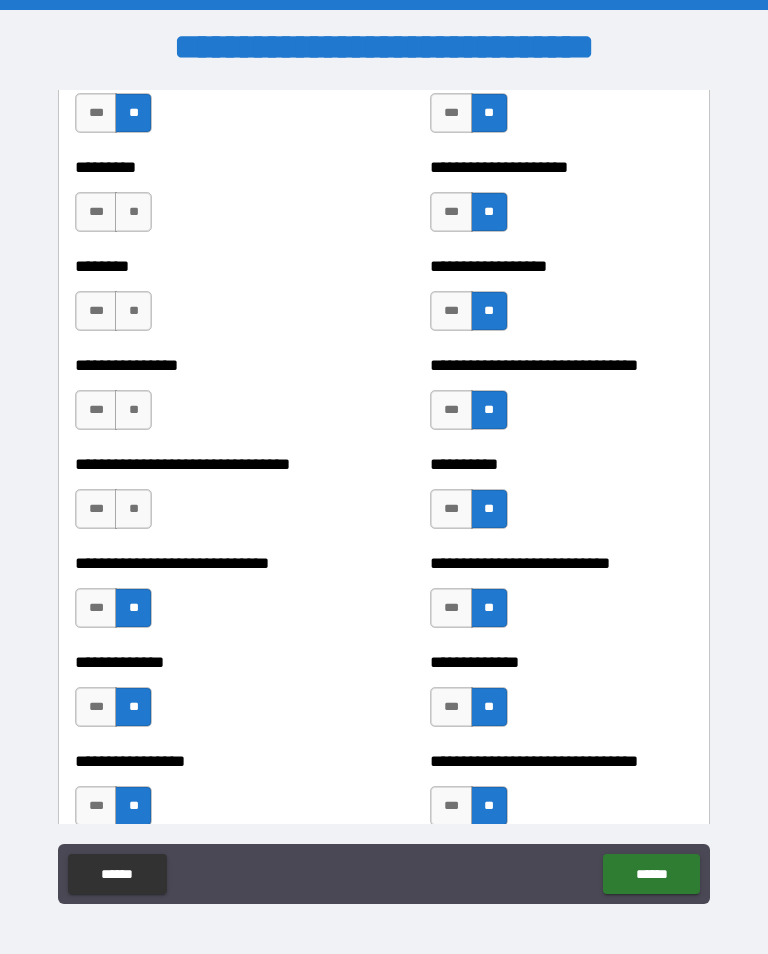 click on "**" at bounding box center [133, 509] 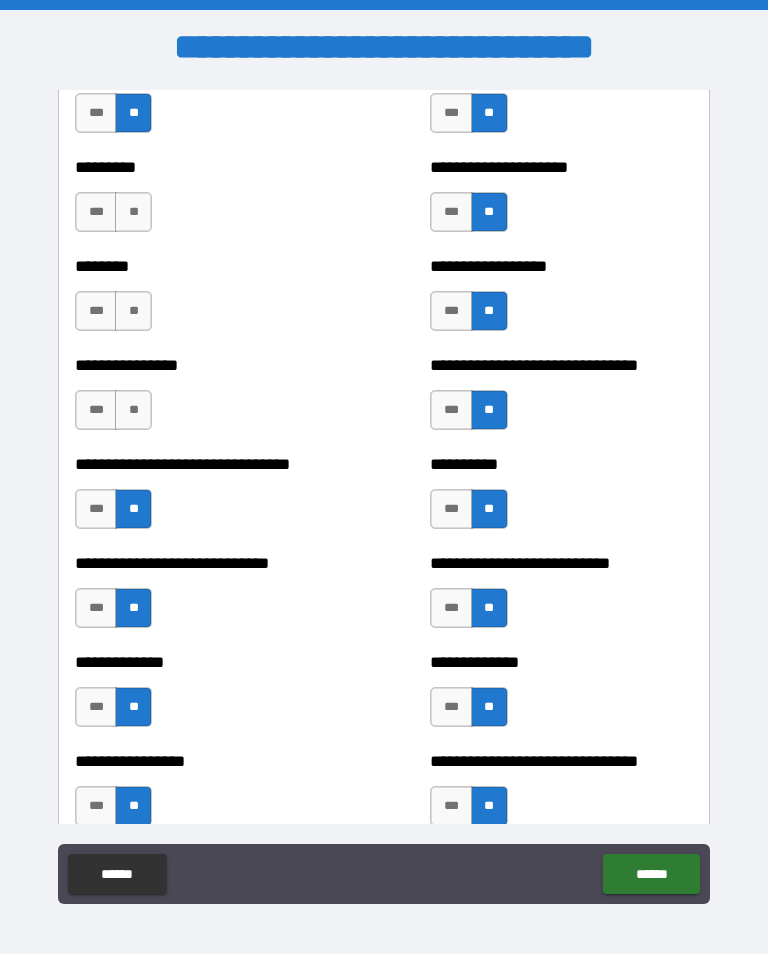 click on "**" at bounding box center (133, 410) 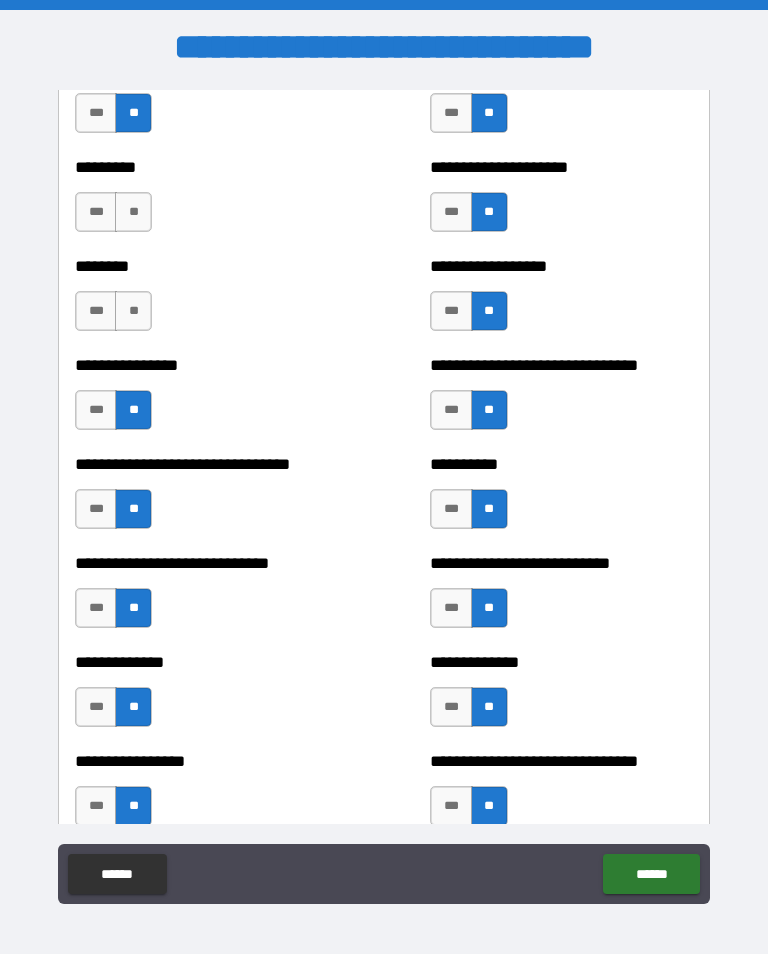 click on "**" at bounding box center (133, 311) 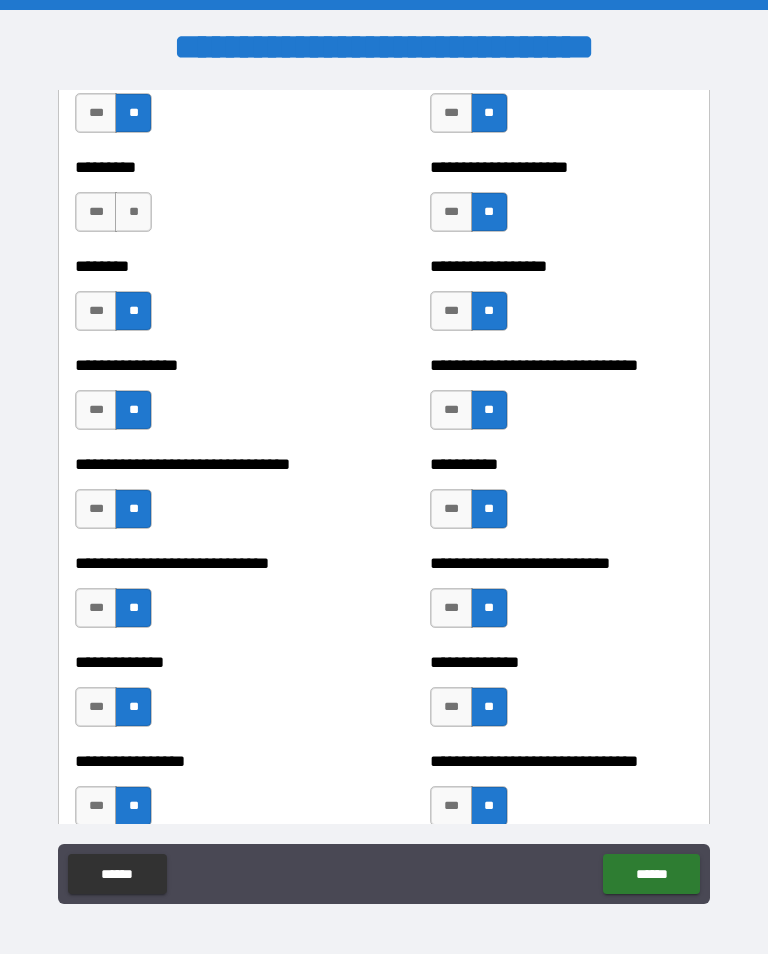 click on "**" at bounding box center [133, 212] 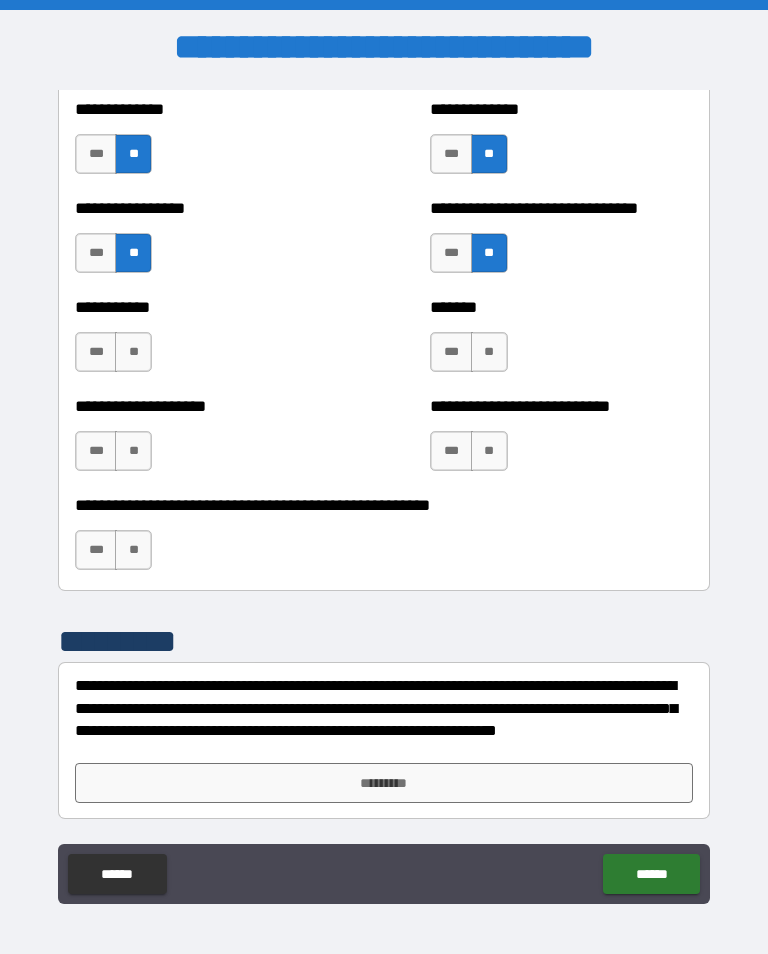 scroll, scrollTop: 7921, scrollLeft: 0, axis: vertical 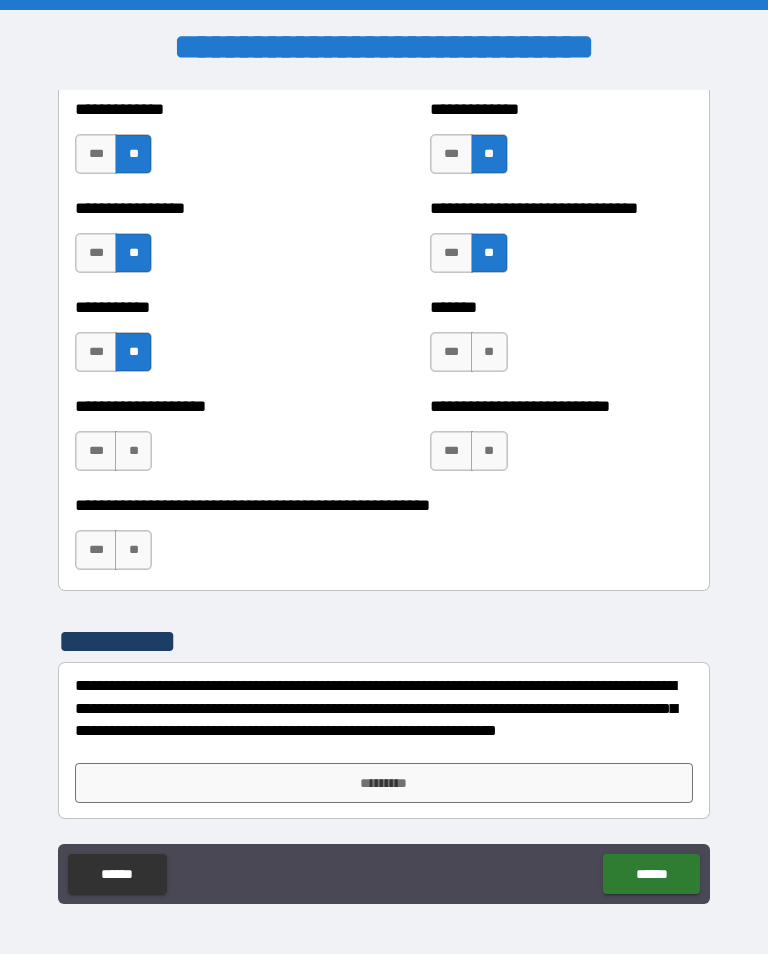 click on "**" at bounding box center (133, 451) 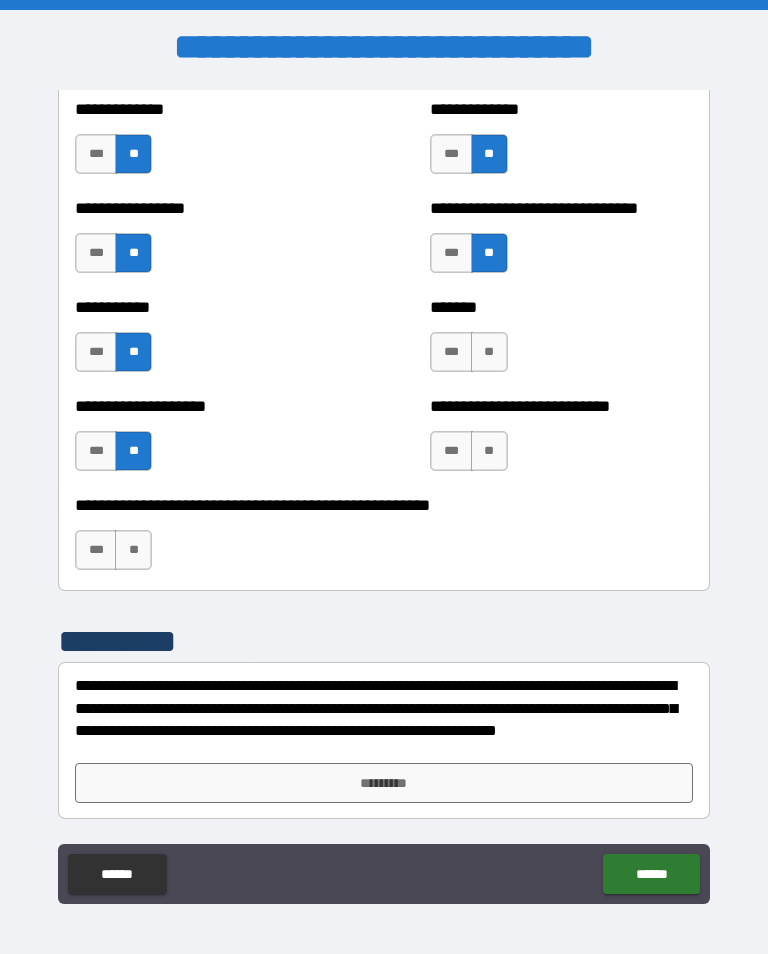 click on "**" at bounding box center (133, 550) 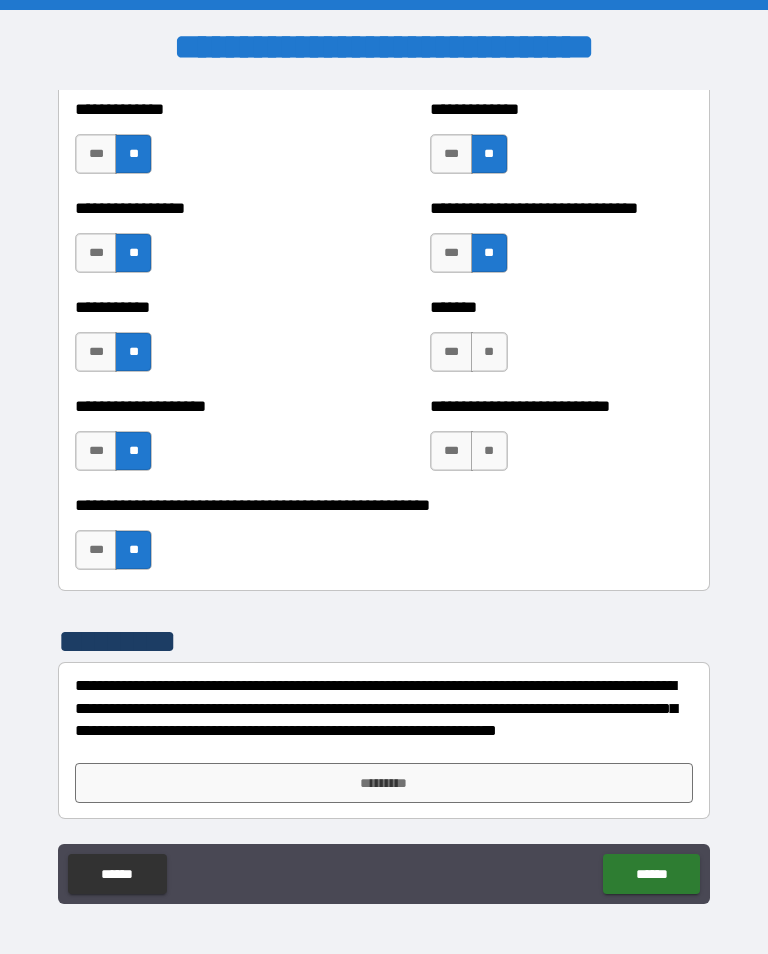 click on "**" at bounding box center [489, 352] 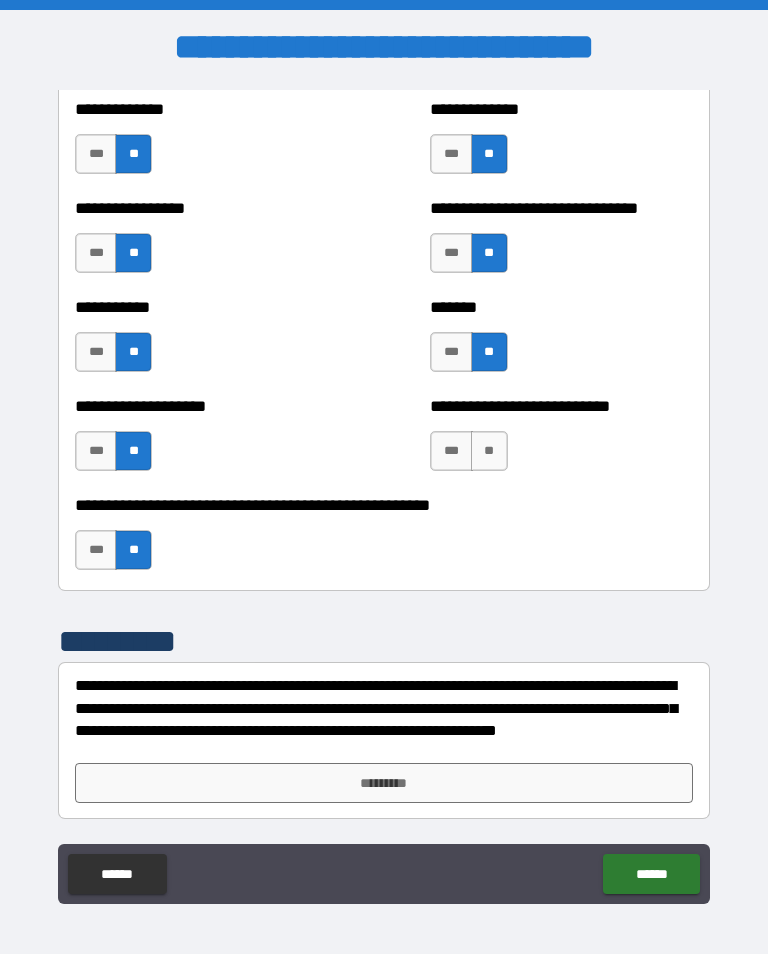 click on "**" at bounding box center (489, 451) 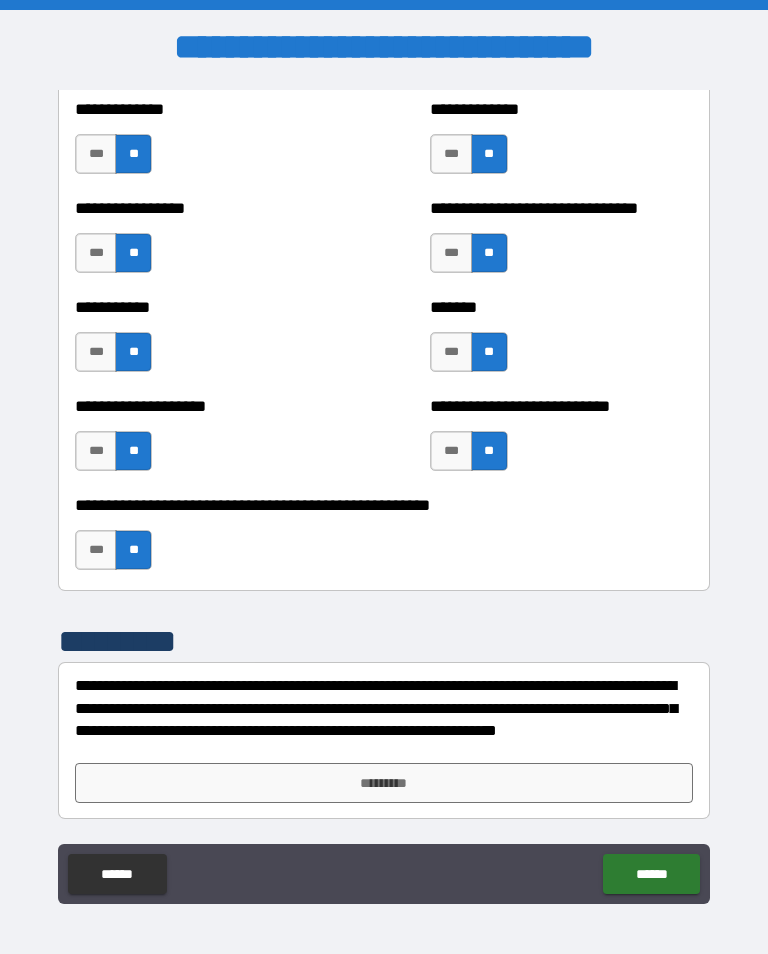 click on "***" at bounding box center [451, 451] 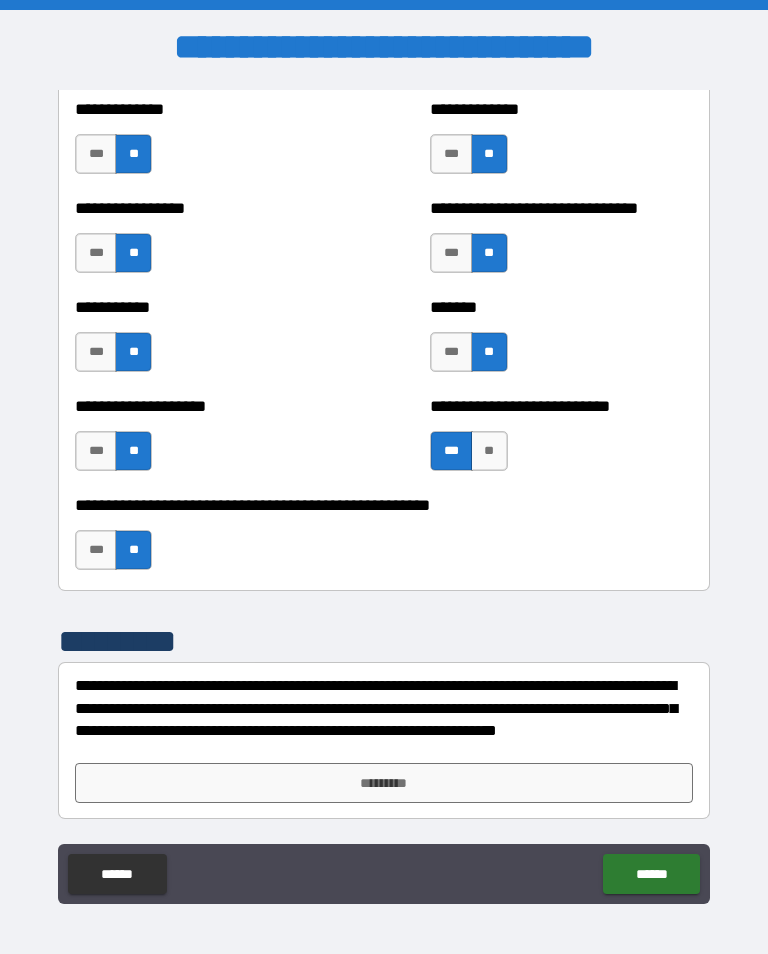scroll, scrollTop: 7921, scrollLeft: 0, axis: vertical 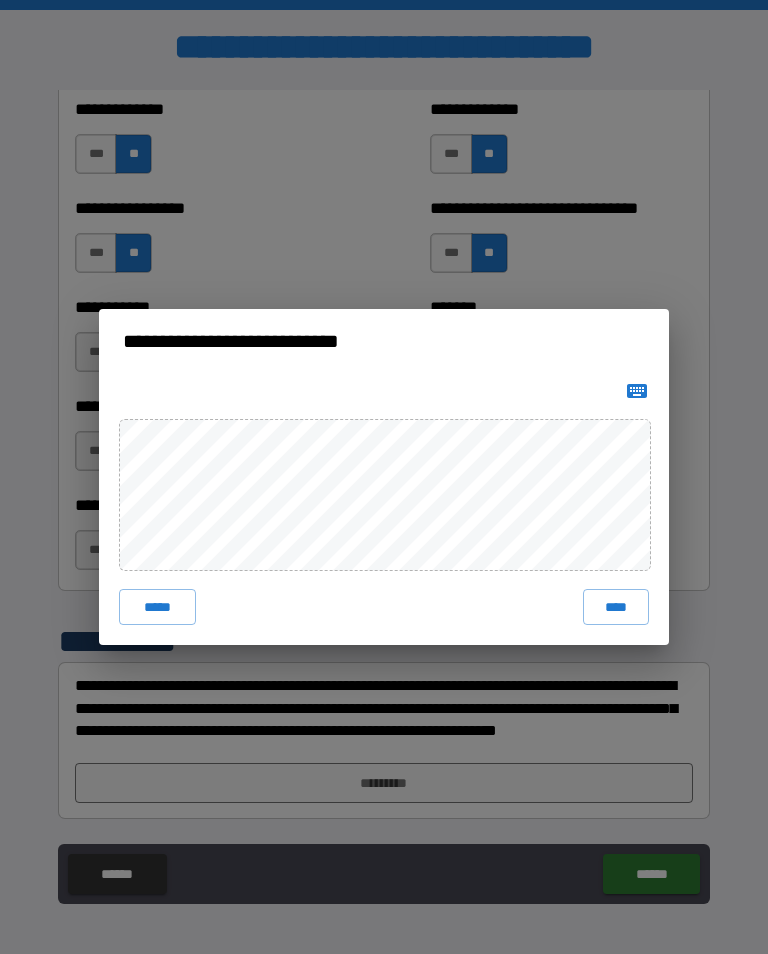 click on "****" at bounding box center (616, 607) 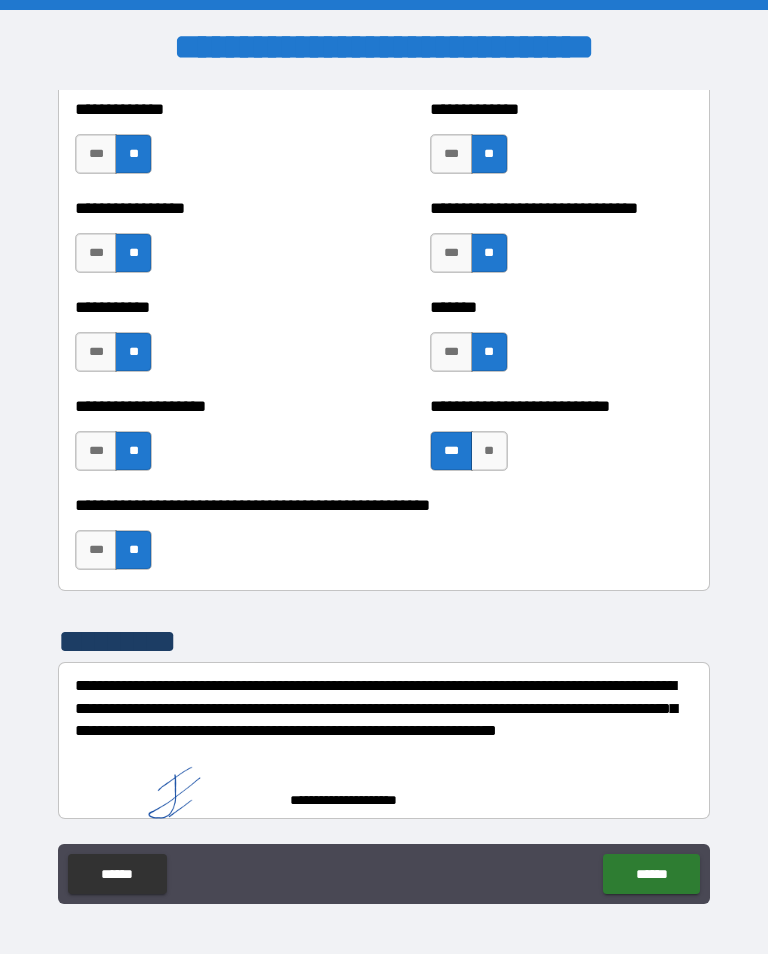 scroll, scrollTop: 7911, scrollLeft: 0, axis: vertical 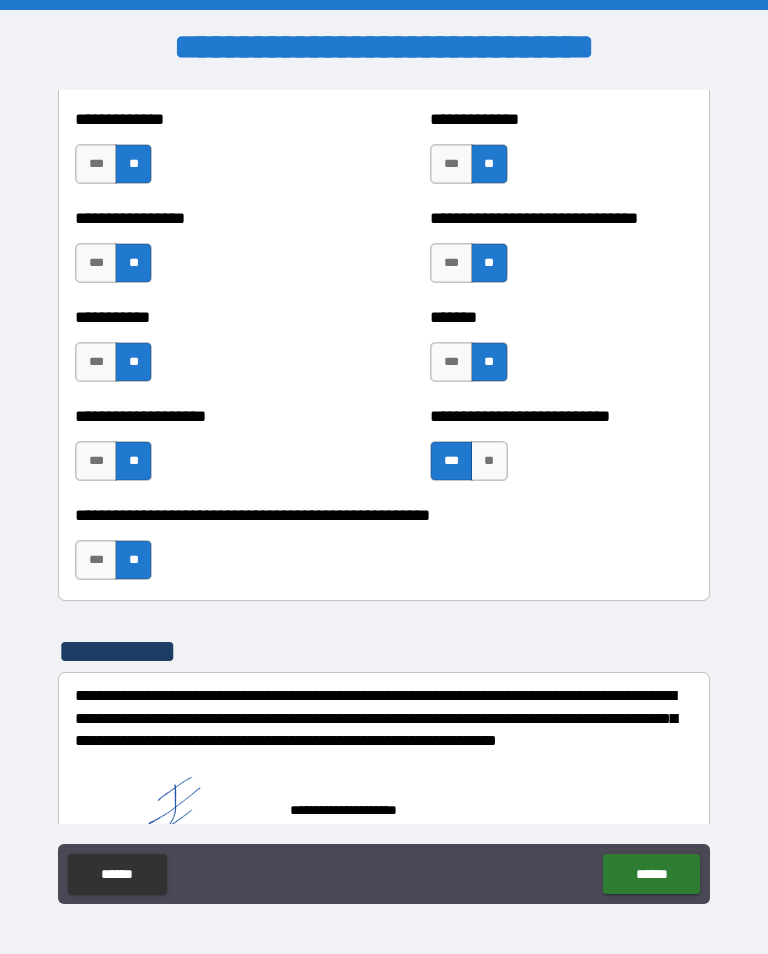 click on "******" at bounding box center (651, 874) 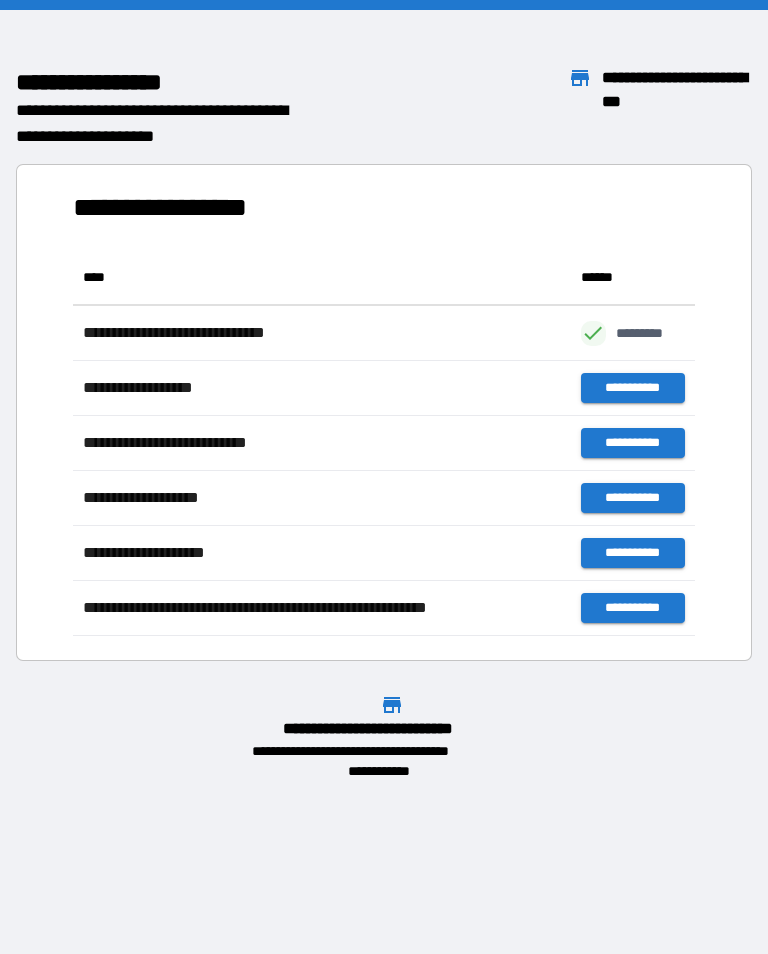 scroll, scrollTop: 1, scrollLeft: 1, axis: both 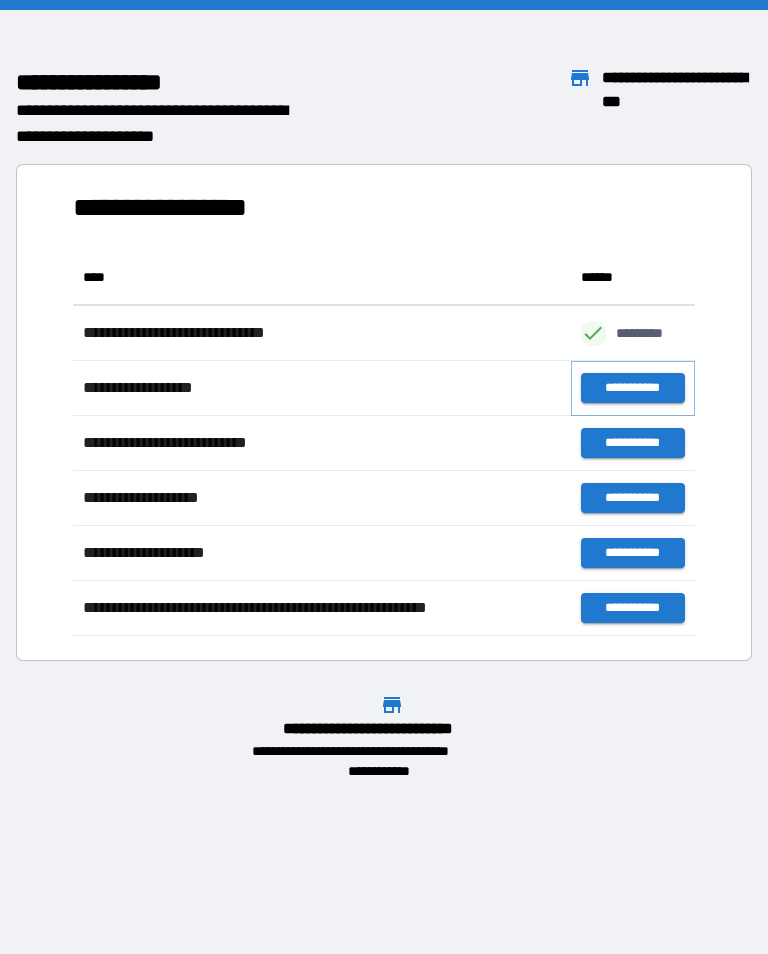 click on "**********" at bounding box center (633, 388) 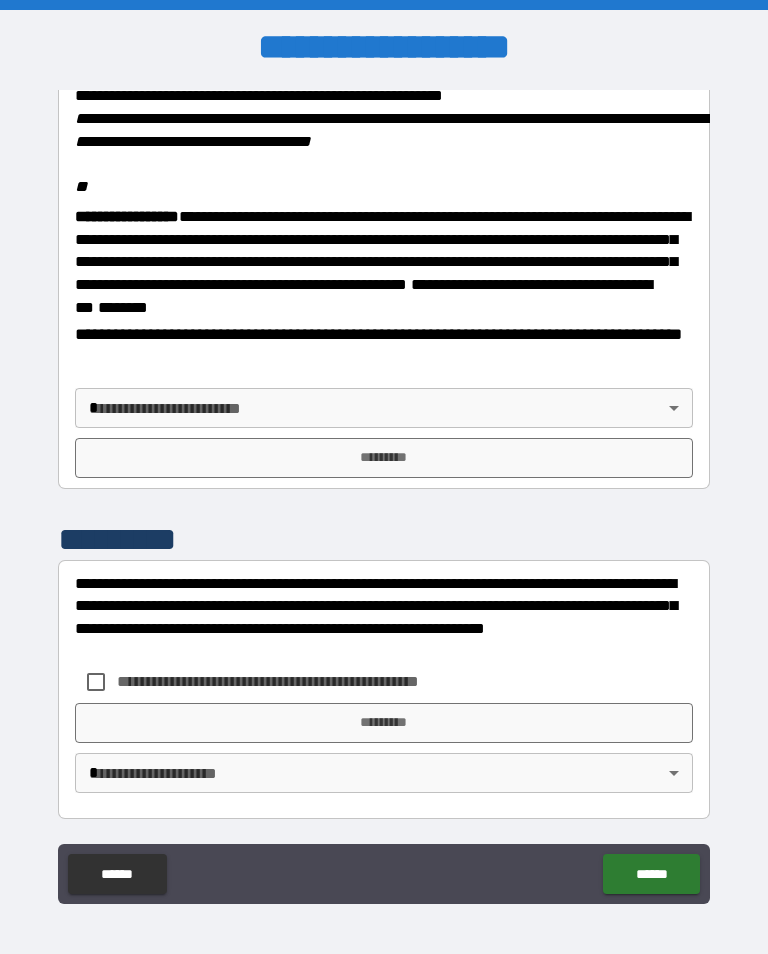 scroll, scrollTop: 2448, scrollLeft: 0, axis: vertical 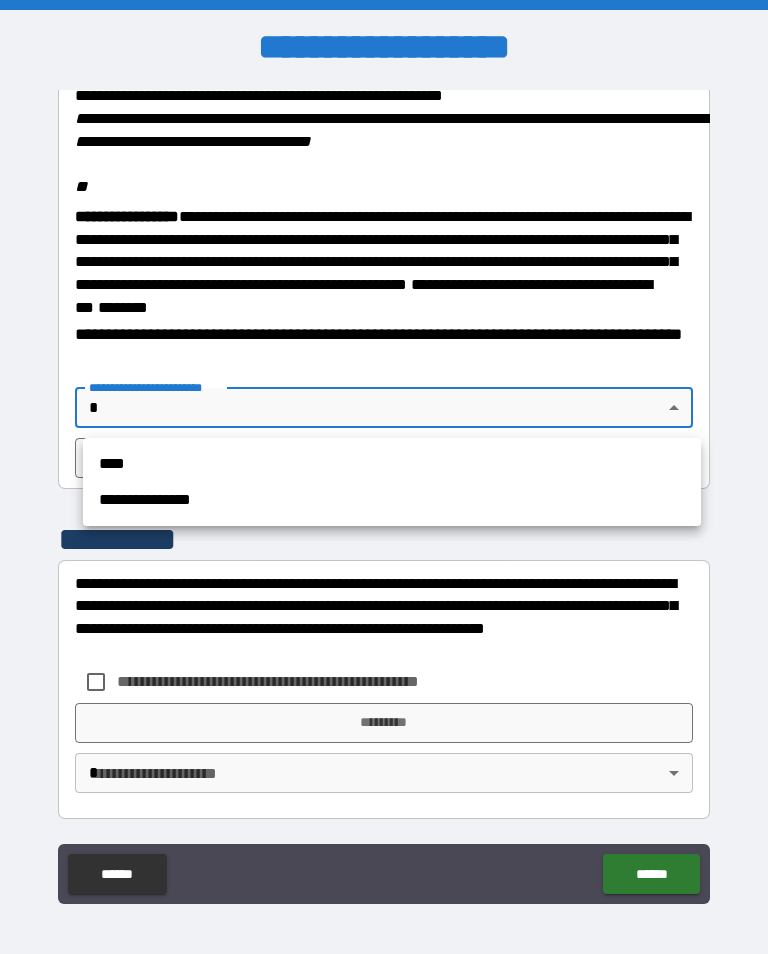 click on "**********" at bounding box center (392, 500) 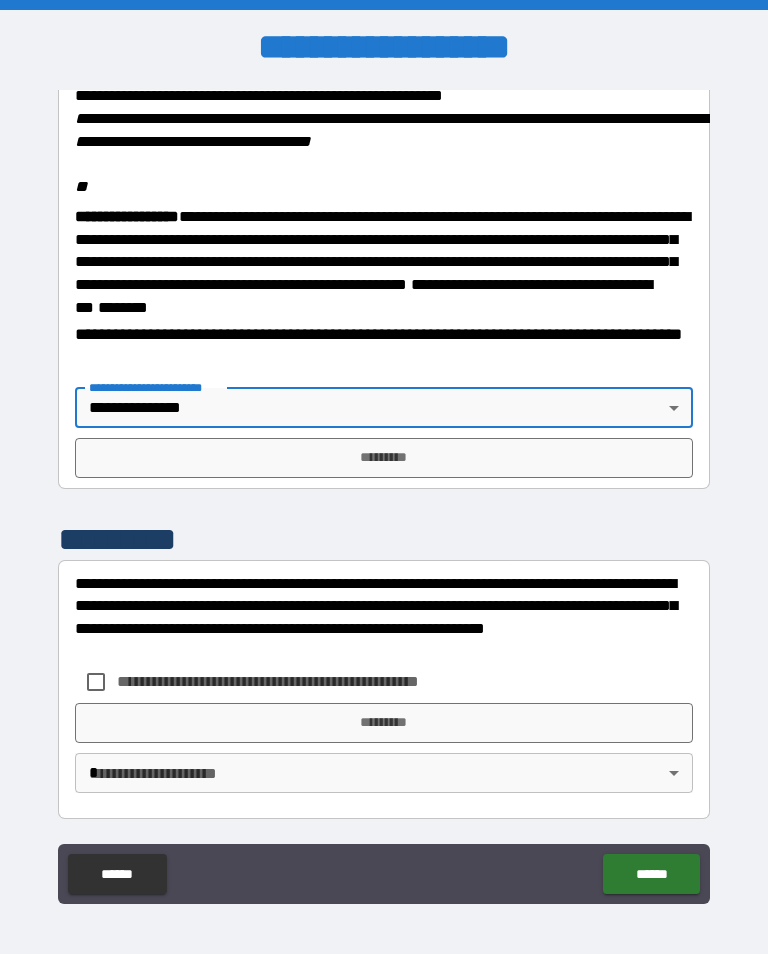 click on "*********" at bounding box center [384, 458] 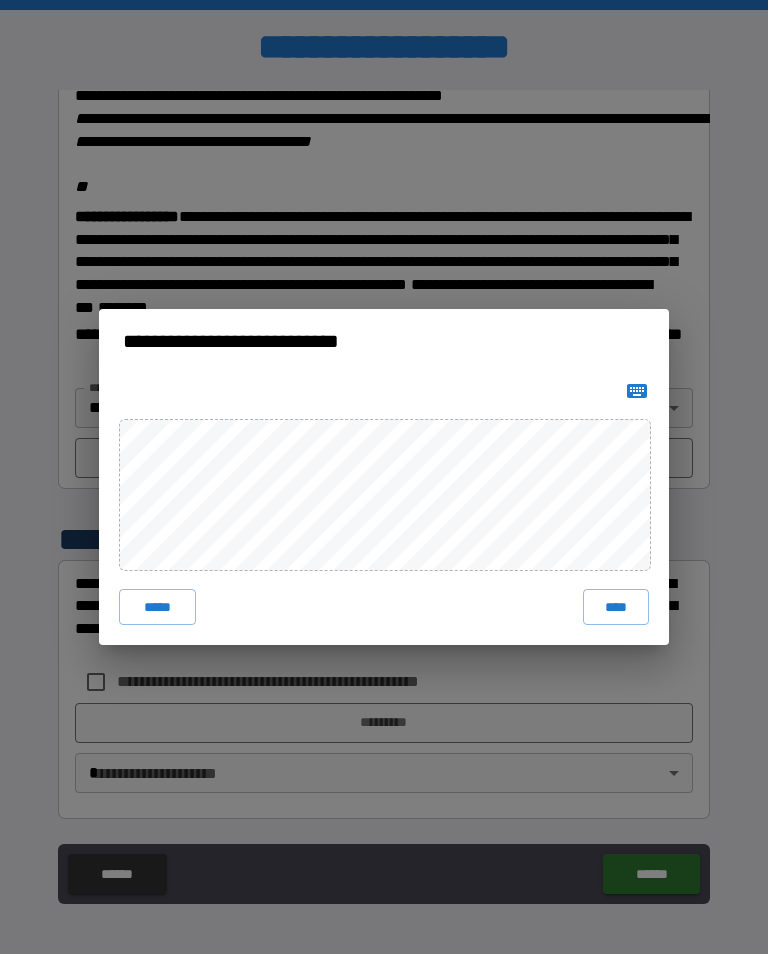 click on "****" at bounding box center [616, 607] 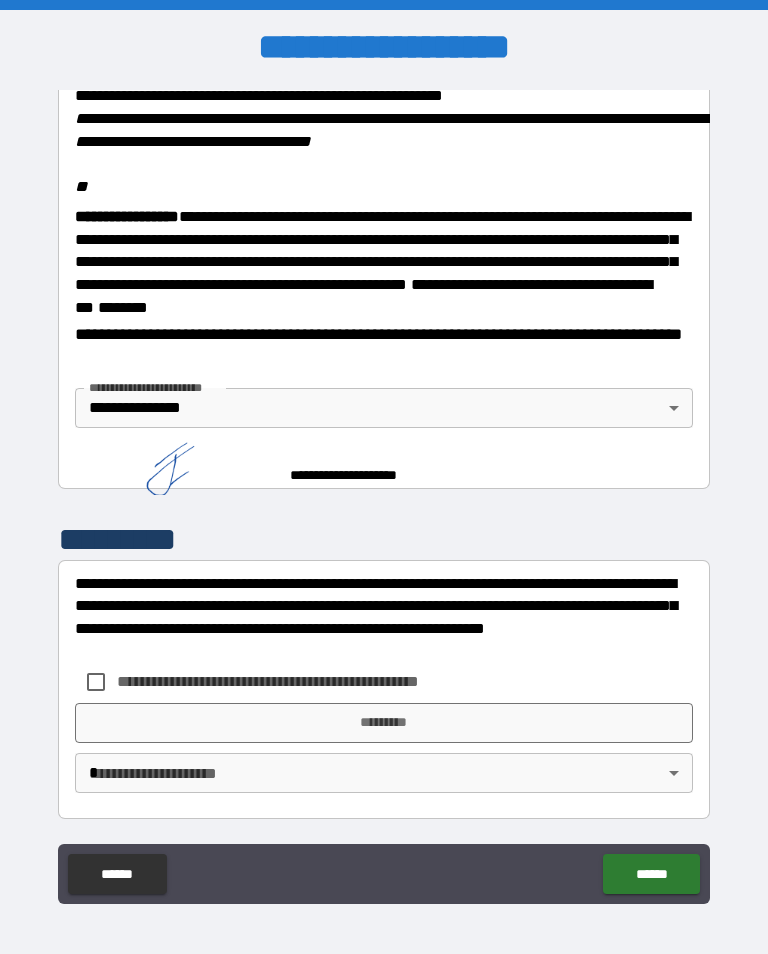 scroll, scrollTop: 2438, scrollLeft: 0, axis: vertical 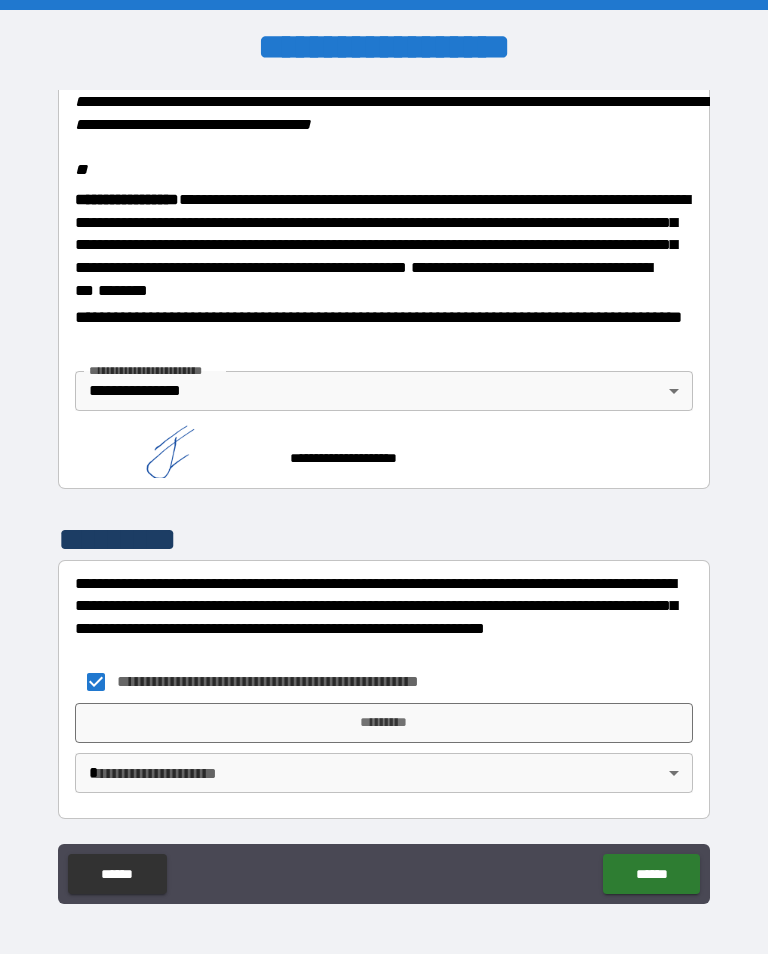 click on "*********" at bounding box center [384, 723] 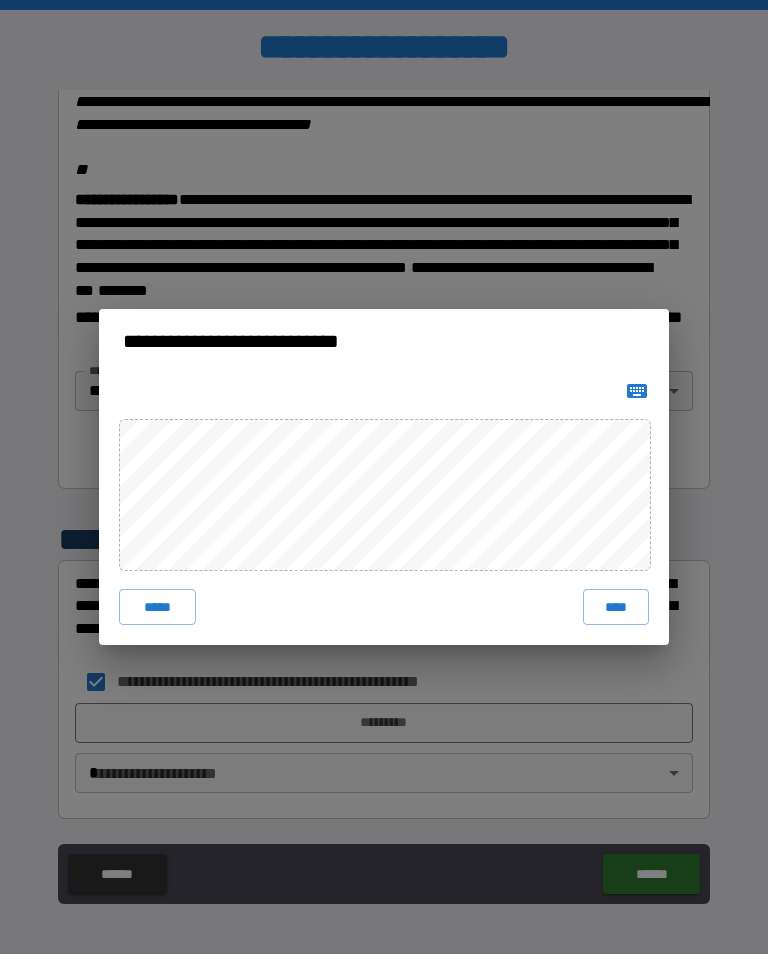 click on "****" at bounding box center (616, 607) 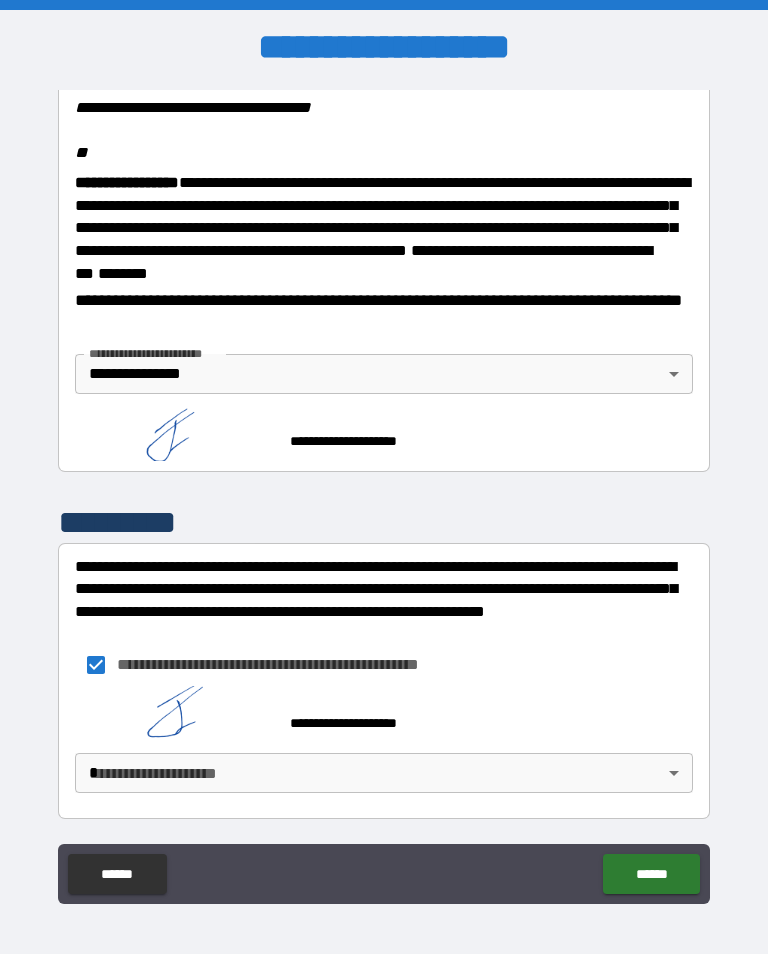 scroll, scrollTop: 2482, scrollLeft: 0, axis: vertical 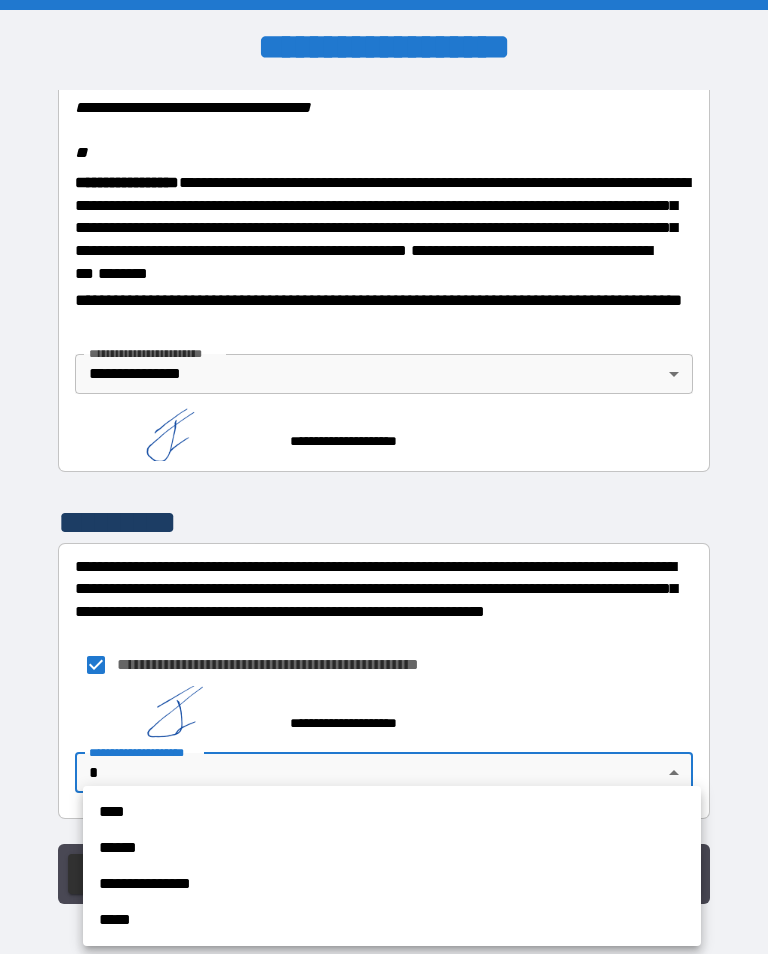 click on "**********" at bounding box center [392, 884] 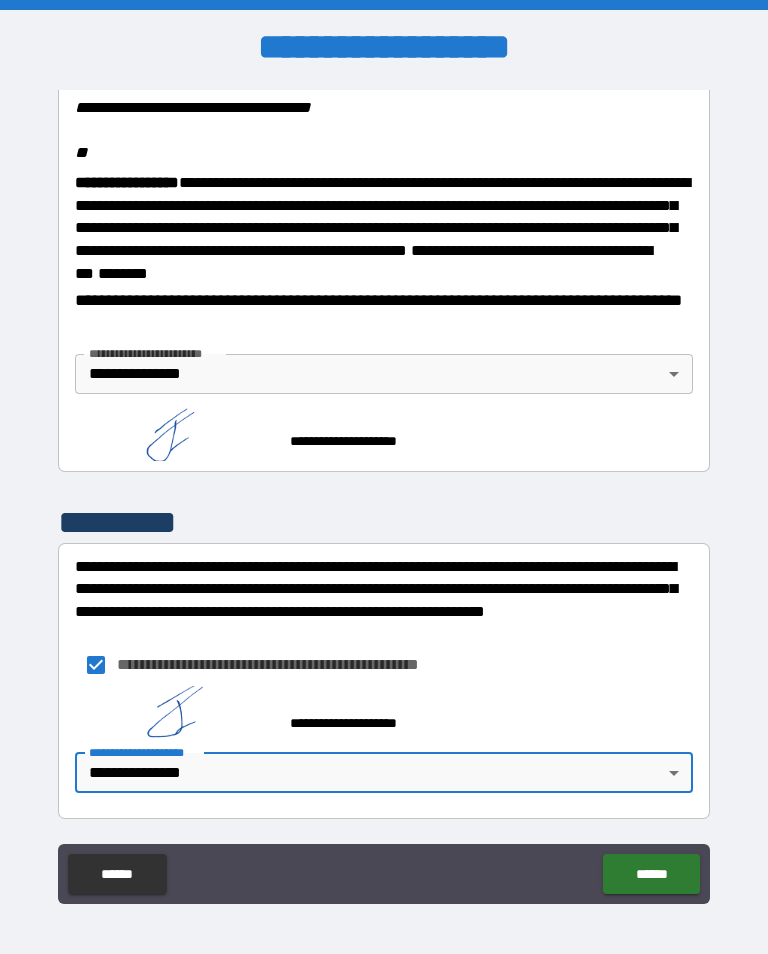 type on "**********" 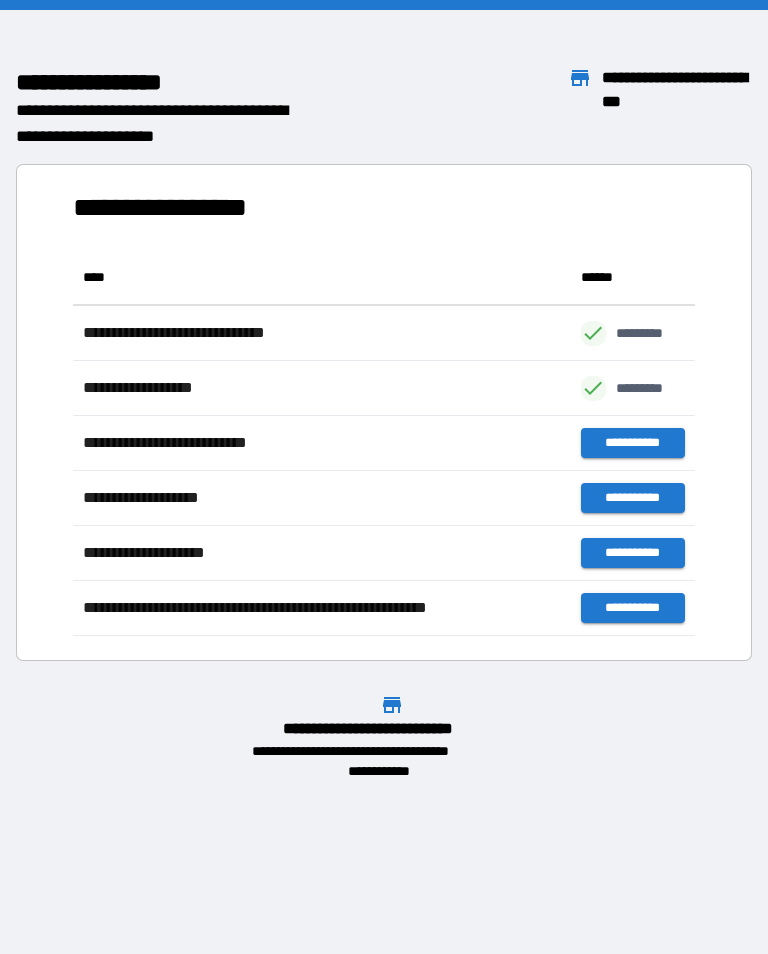 scroll, scrollTop: 1, scrollLeft: 1, axis: both 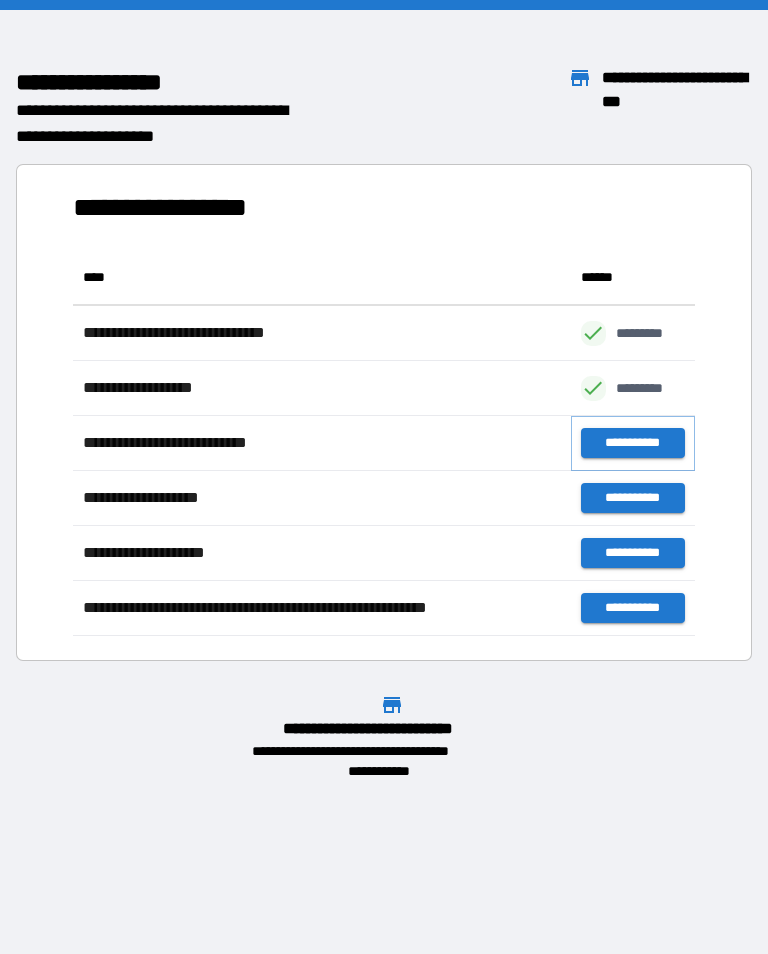 click on "**********" at bounding box center [633, 443] 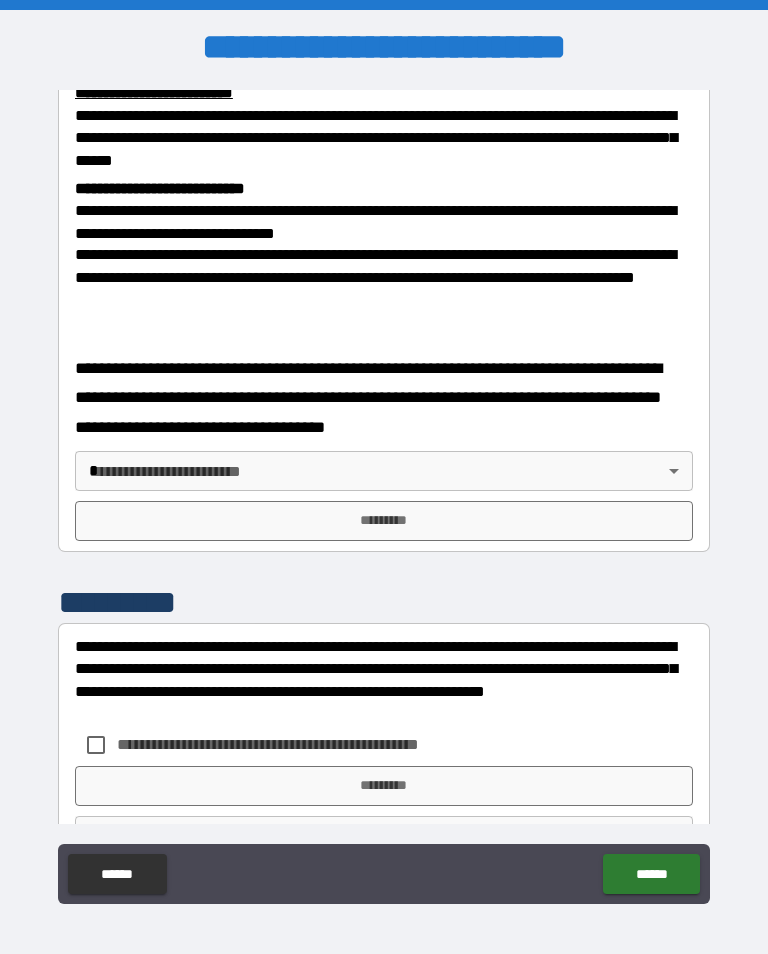 scroll, scrollTop: 722, scrollLeft: 0, axis: vertical 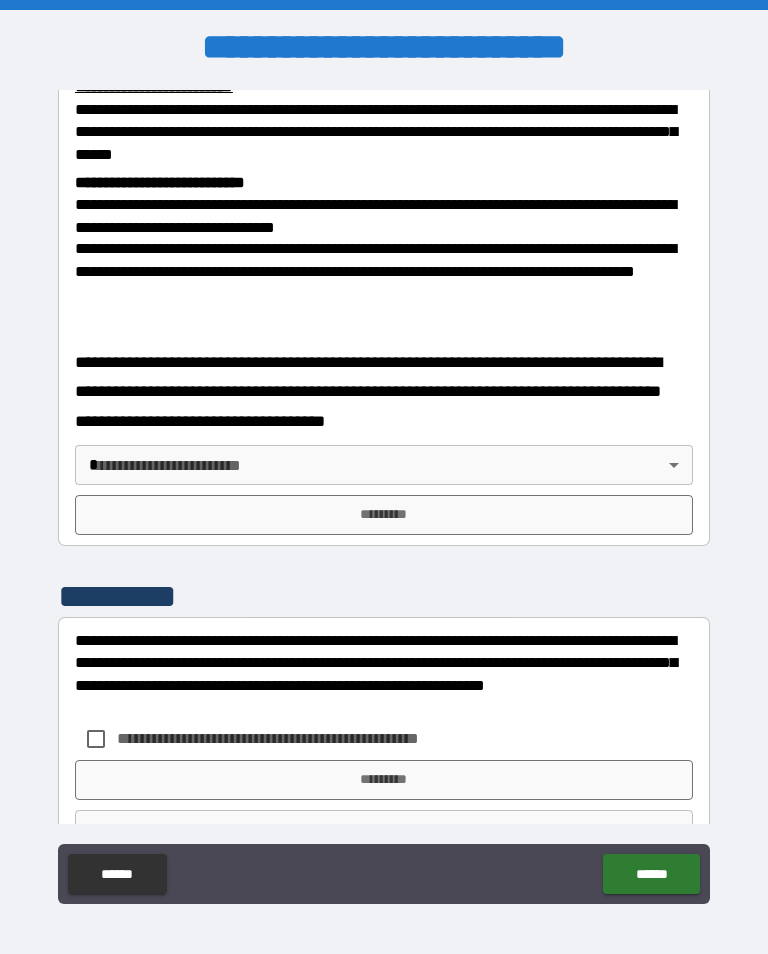 click on "**********" at bounding box center (384, 492) 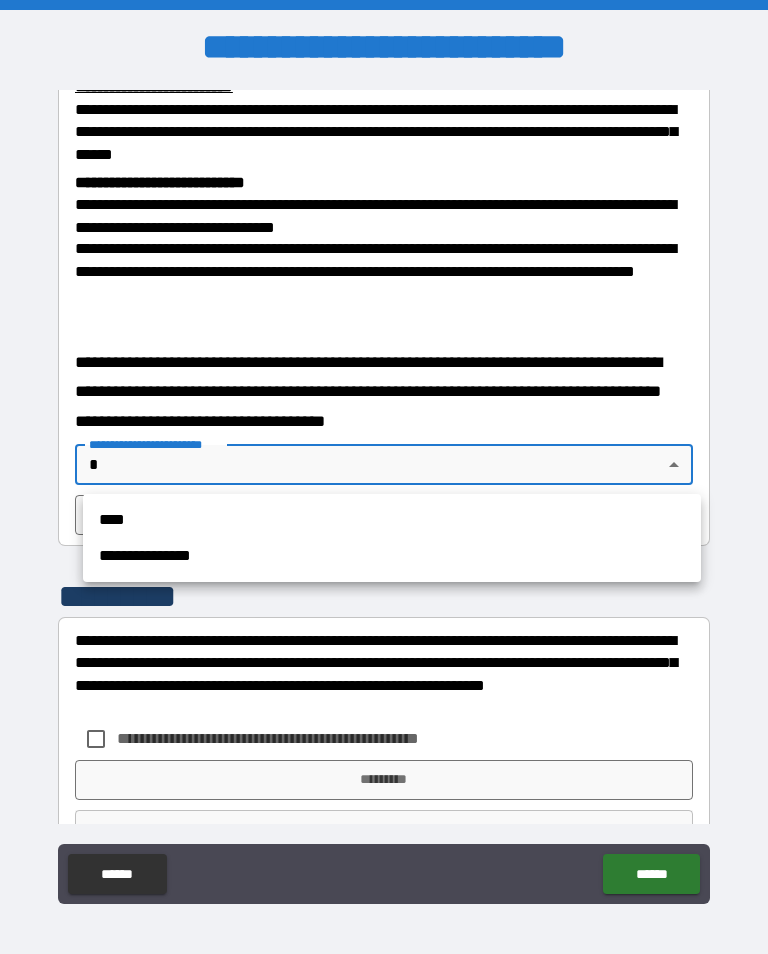 click on "**********" at bounding box center [392, 556] 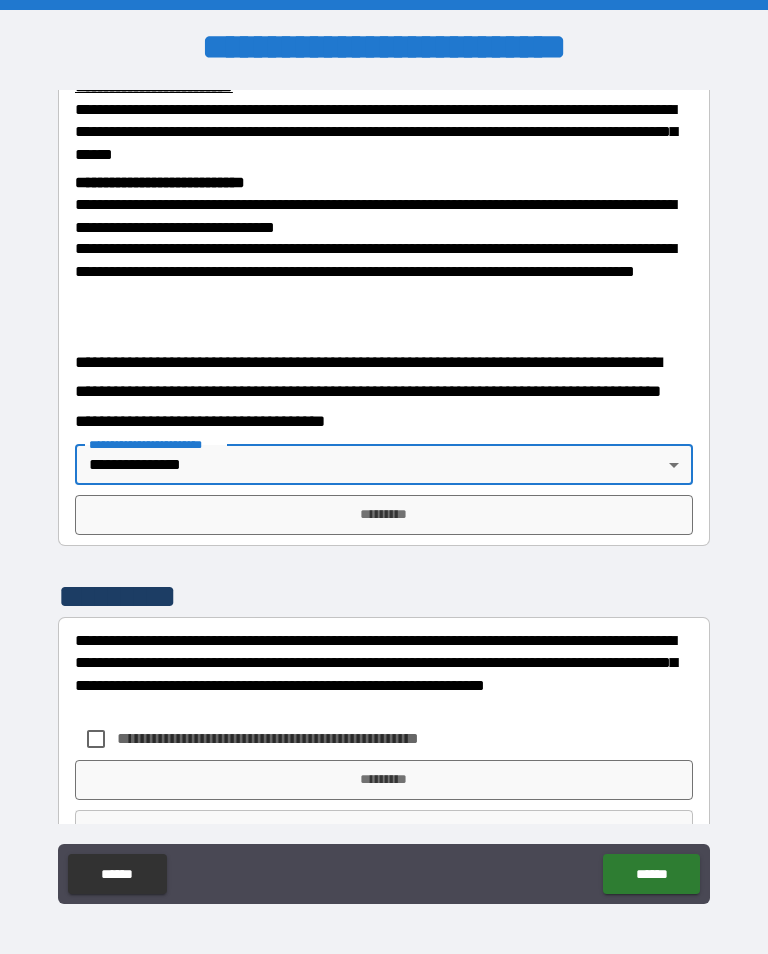 click on "*********" at bounding box center [384, 515] 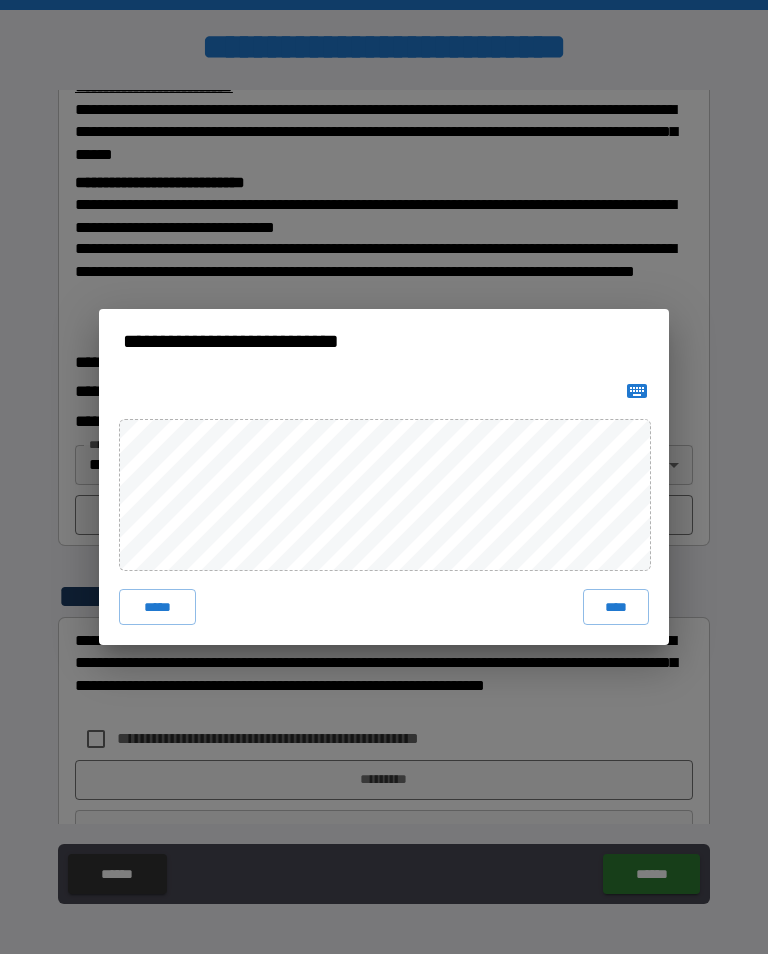 click on "****" at bounding box center (616, 607) 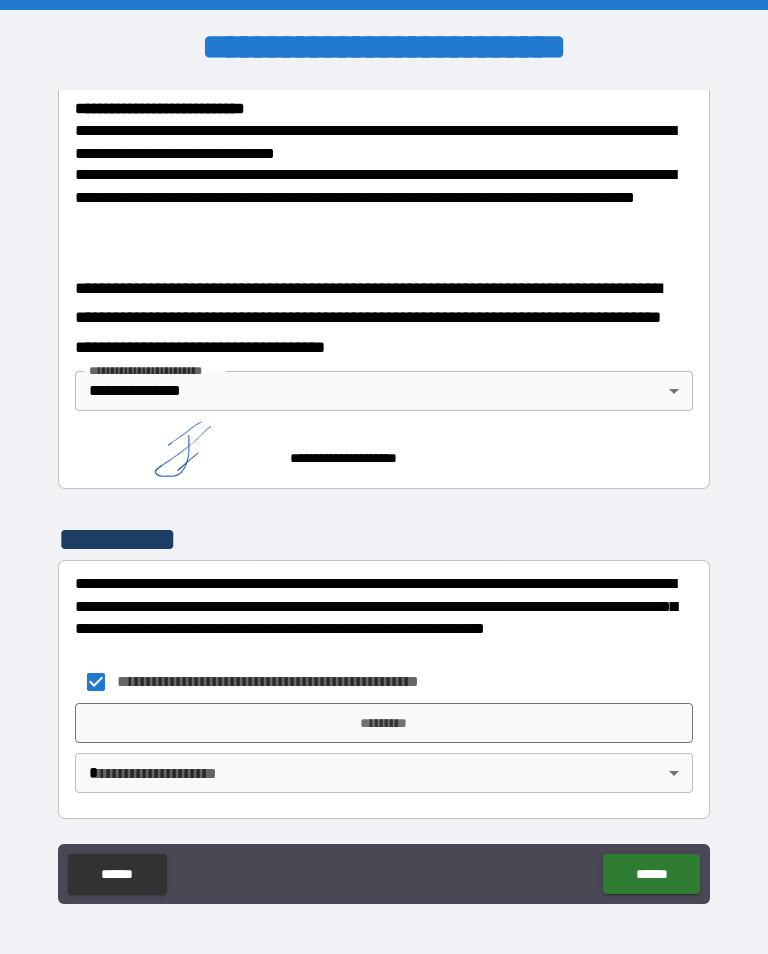 click on "*********" at bounding box center (384, 723) 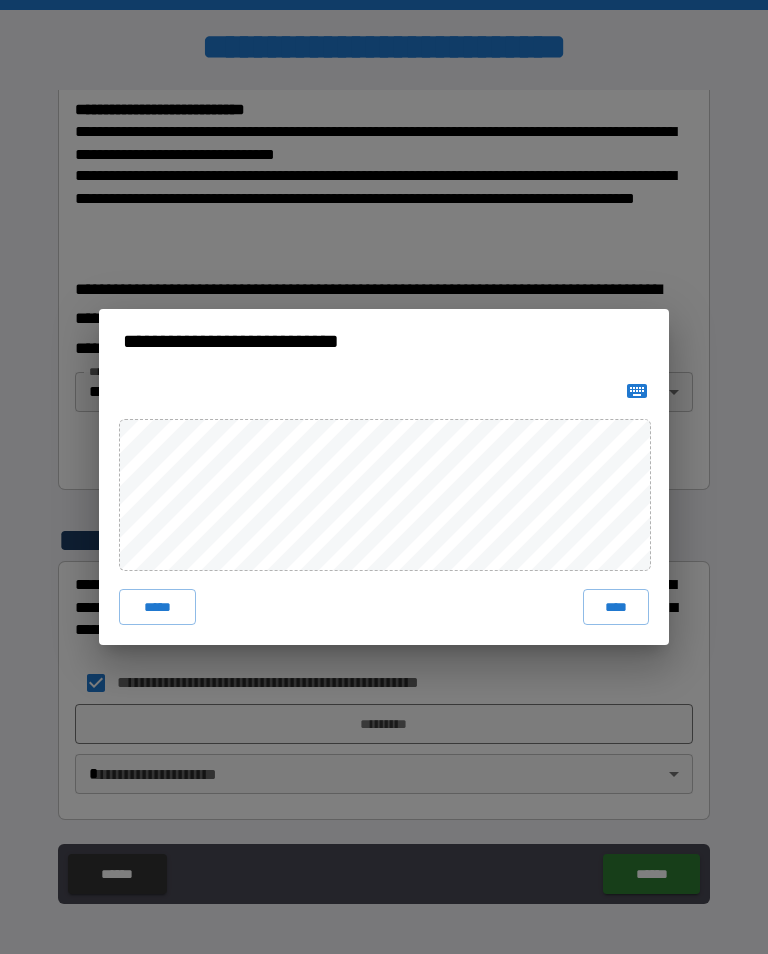 click on "****" at bounding box center [616, 607] 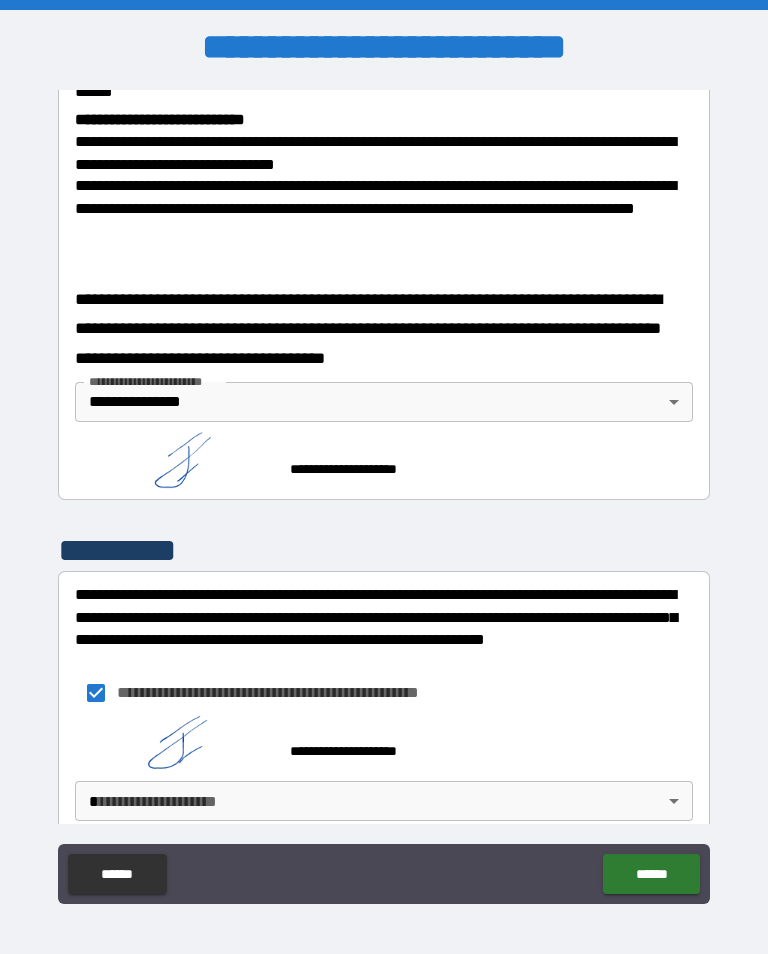 click on "**********" at bounding box center (384, 492) 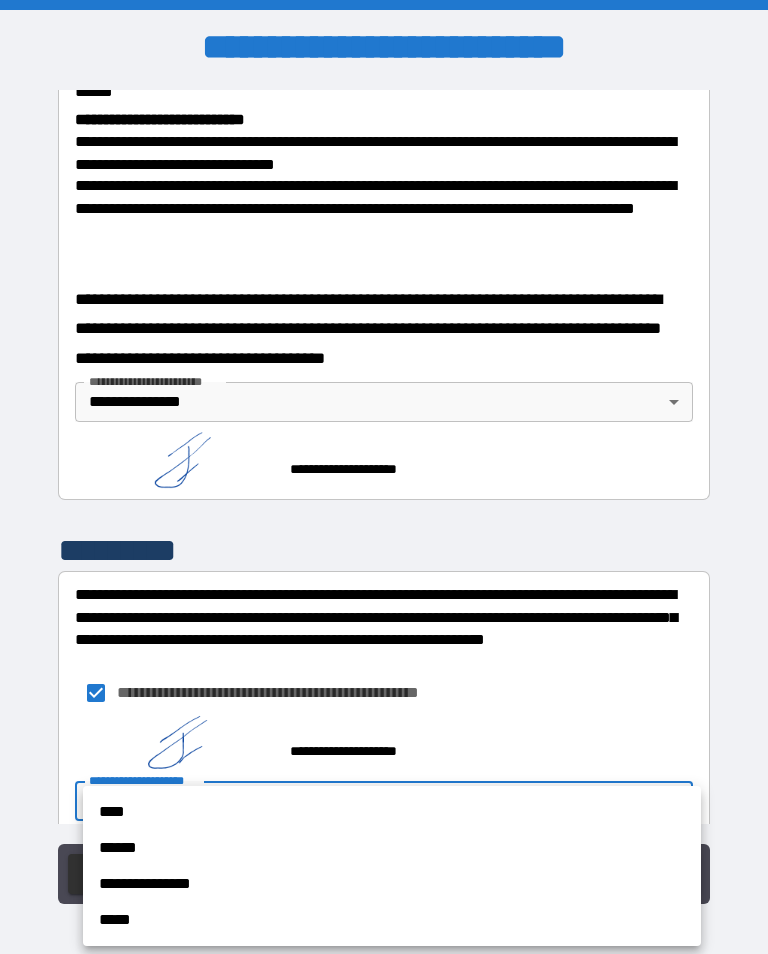 click on "**********" at bounding box center (392, 884) 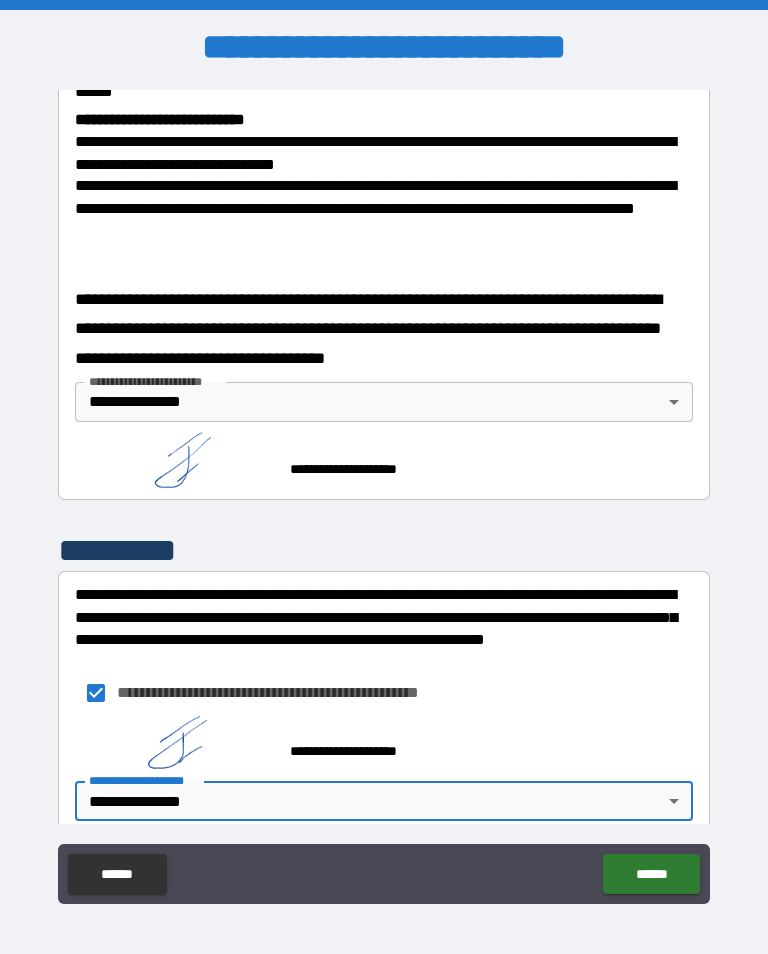 click on "******" at bounding box center (651, 874) 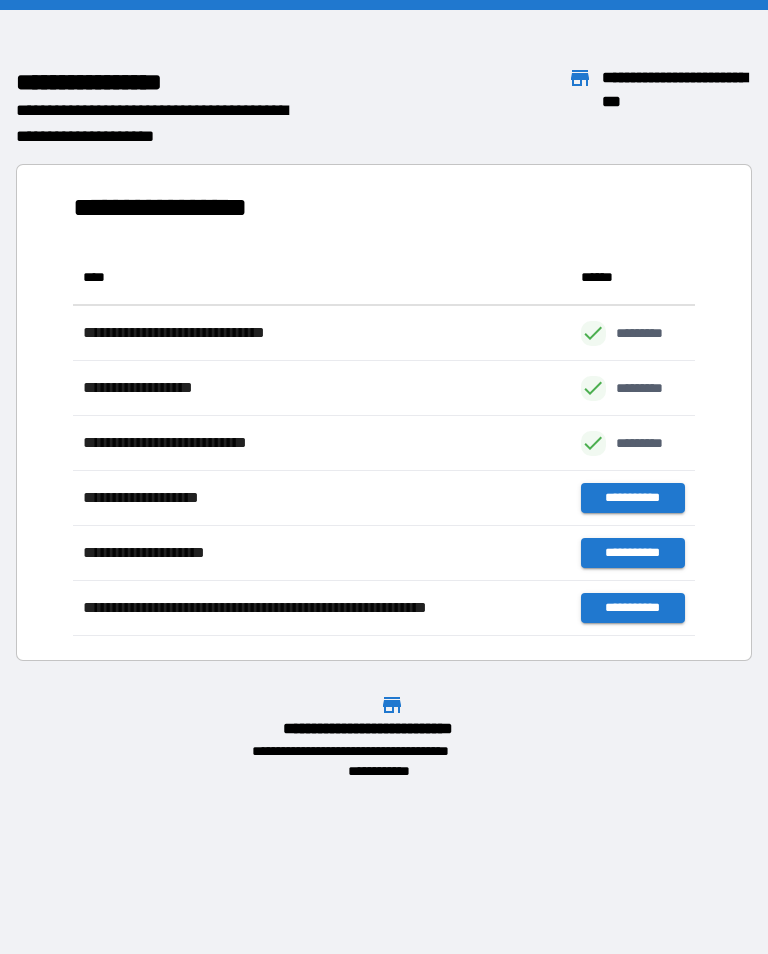 scroll, scrollTop: 386, scrollLeft: 622, axis: both 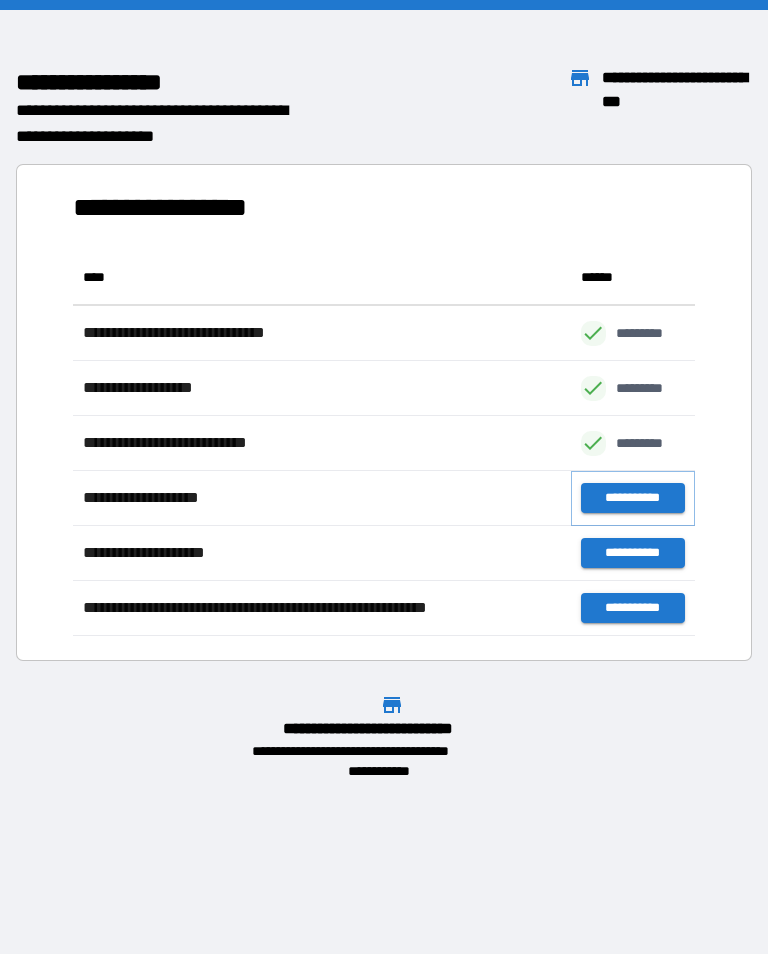 click on "**********" at bounding box center (633, 498) 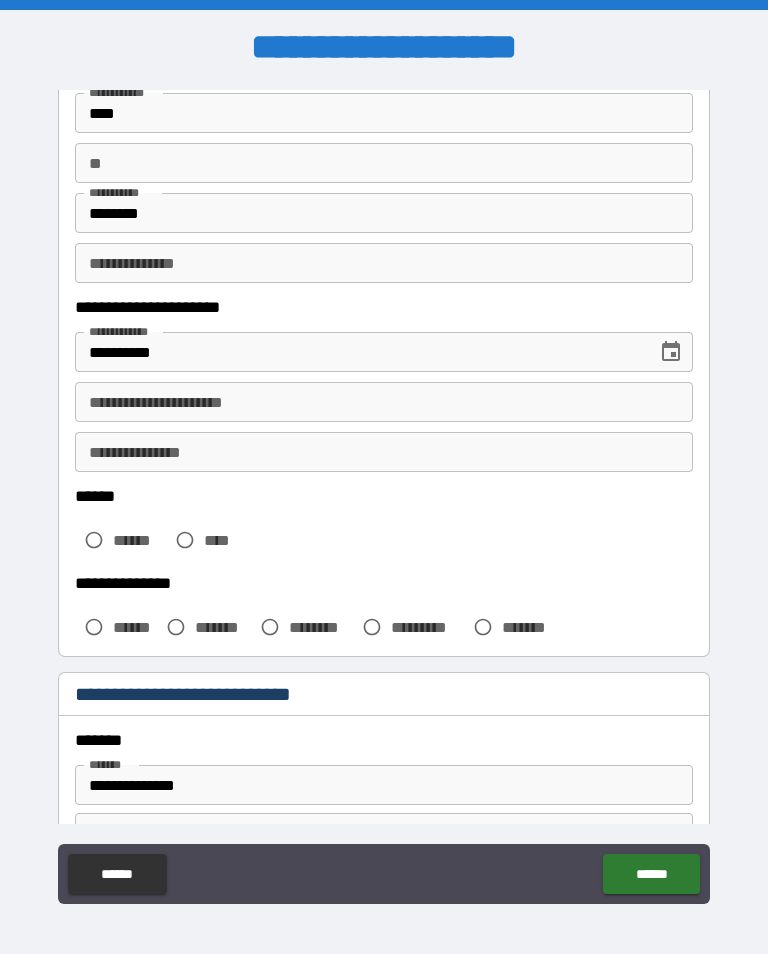 scroll, scrollTop: 151, scrollLeft: 0, axis: vertical 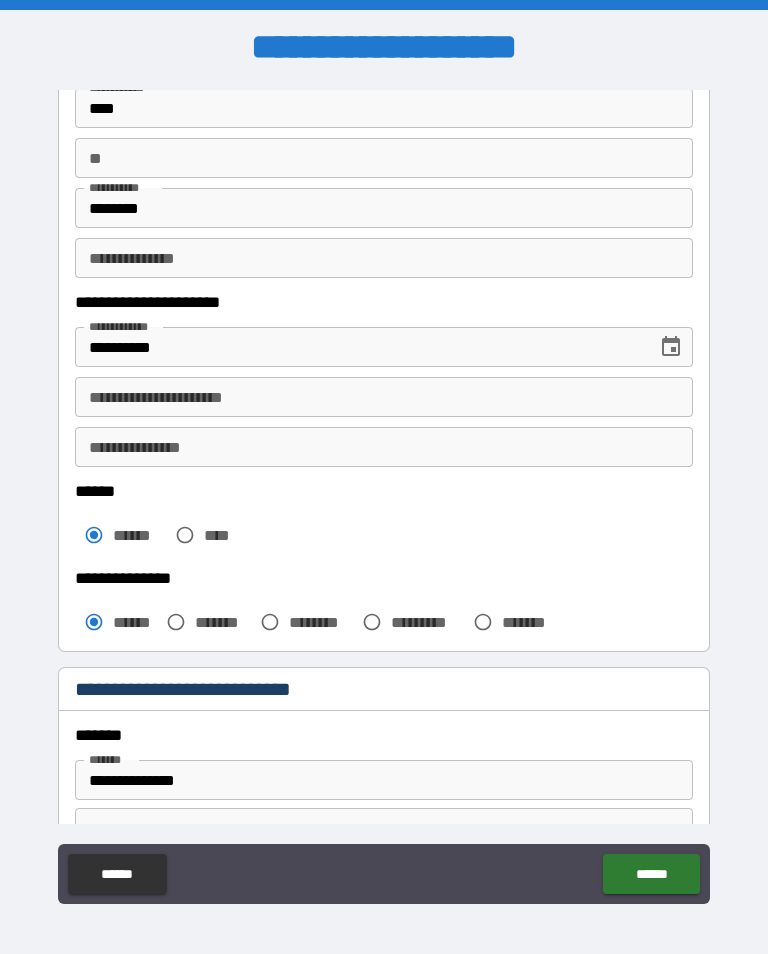 click on "**********" at bounding box center [384, 397] 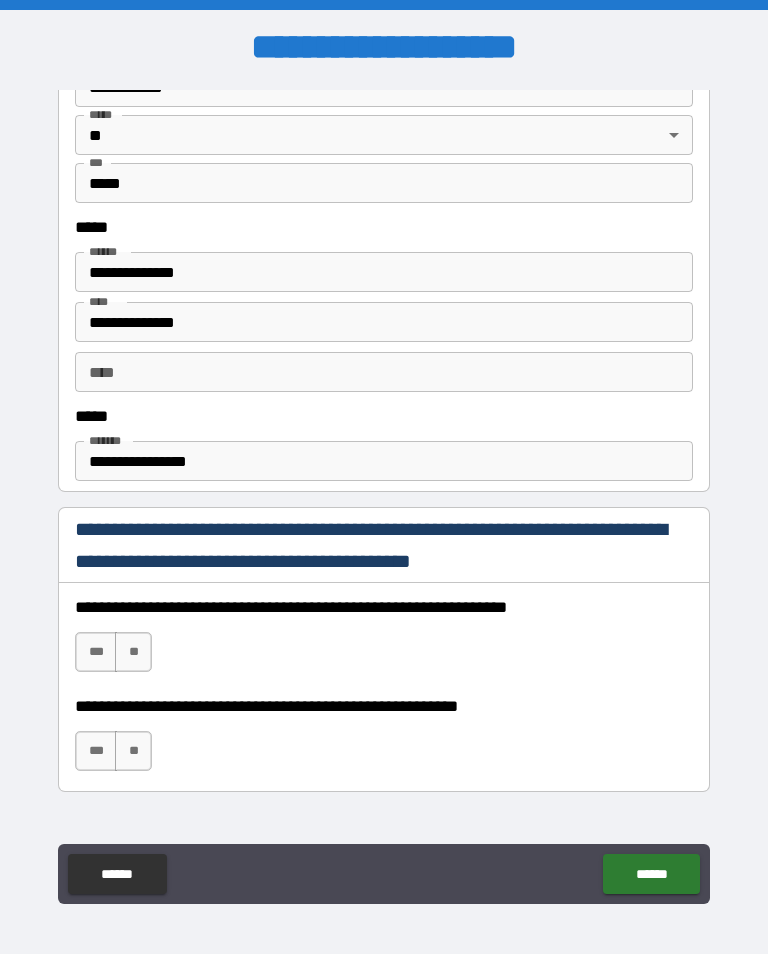 scroll, scrollTop: 941, scrollLeft: 0, axis: vertical 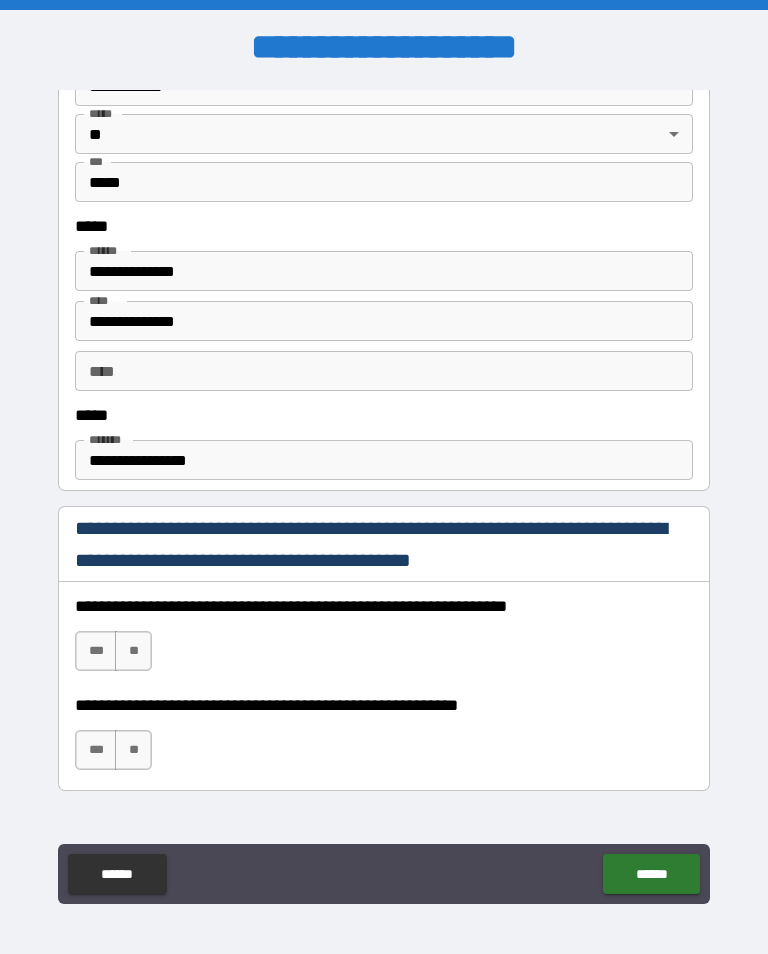 type on "**********" 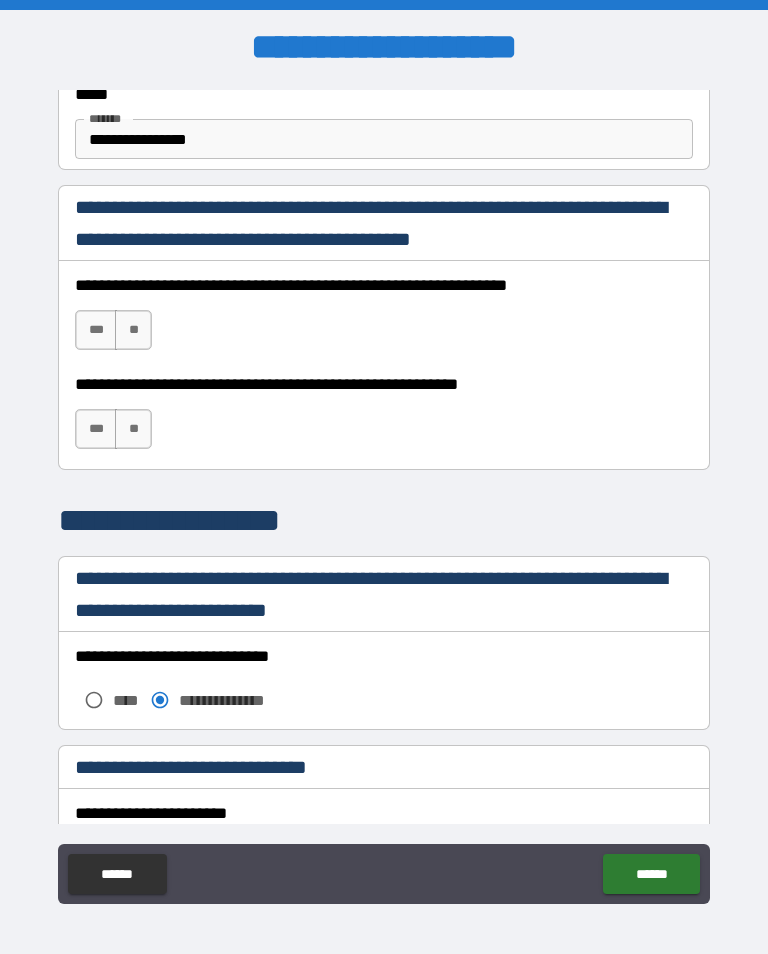 scroll, scrollTop: 1259, scrollLeft: 0, axis: vertical 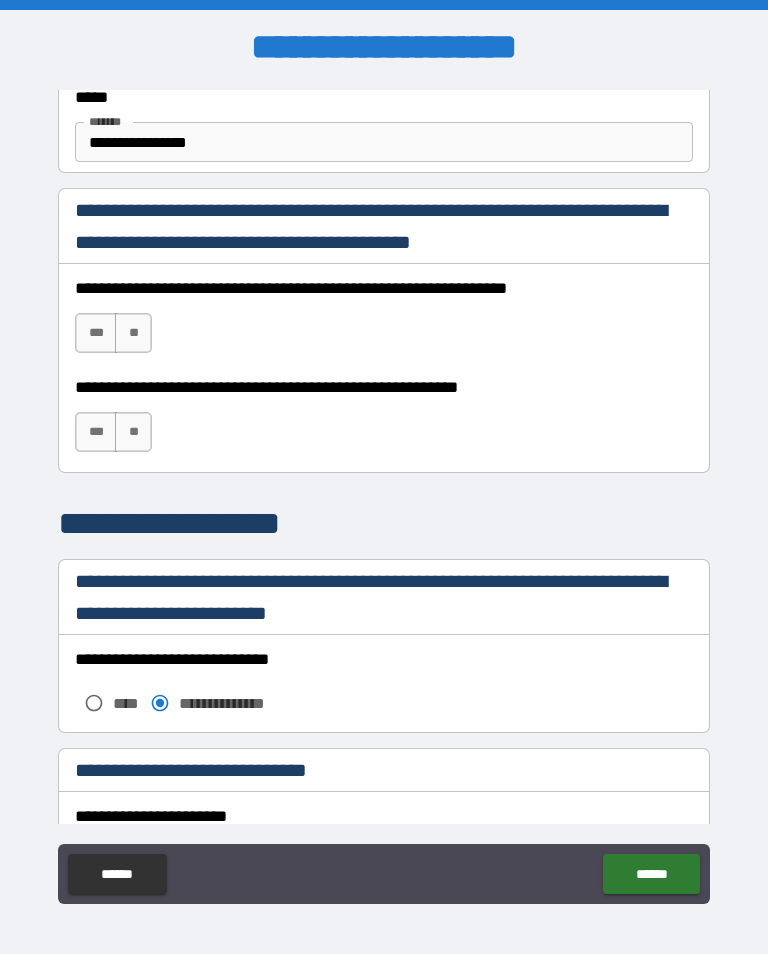 click on "***" at bounding box center [96, 333] 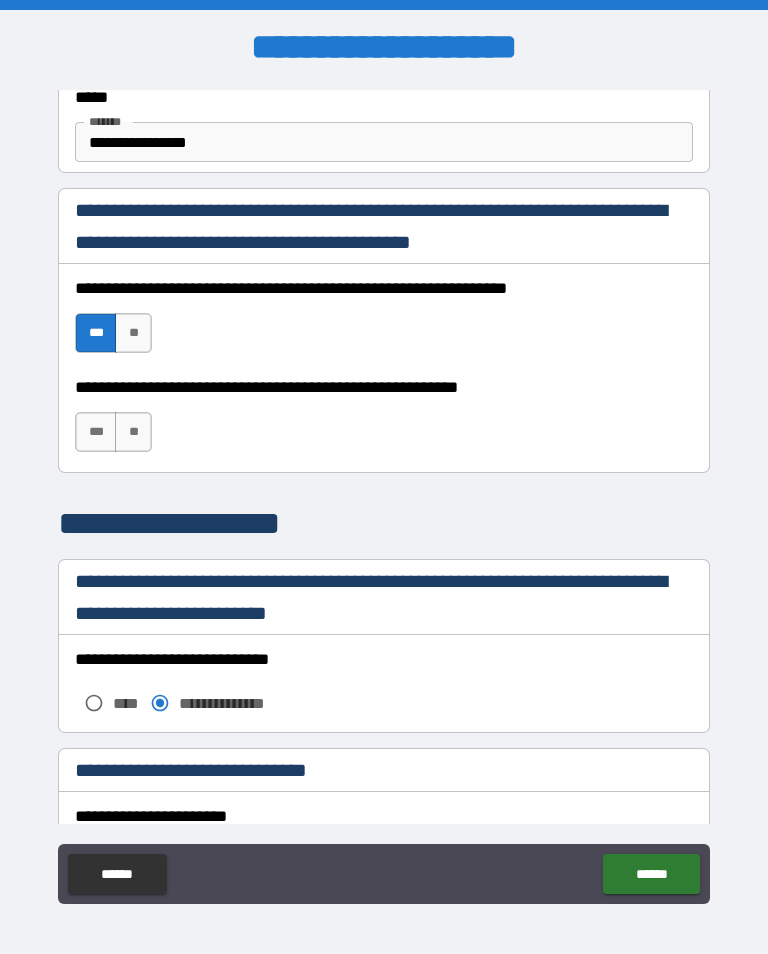 click on "***" at bounding box center (96, 432) 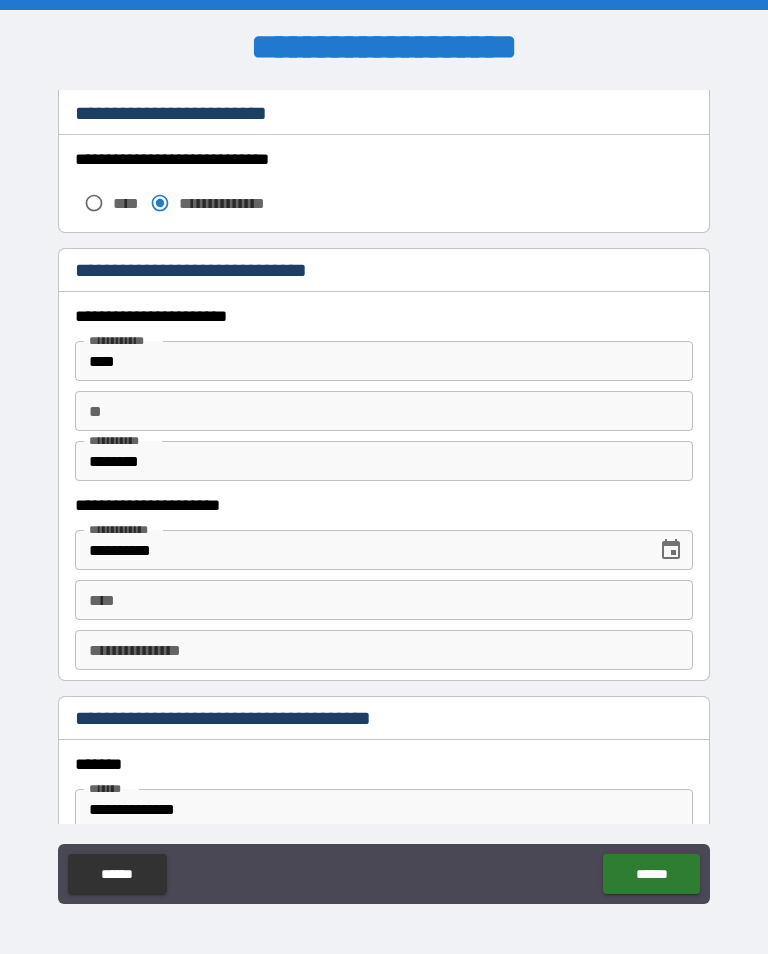 scroll, scrollTop: 1777, scrollLeft: 0, axis: vertical 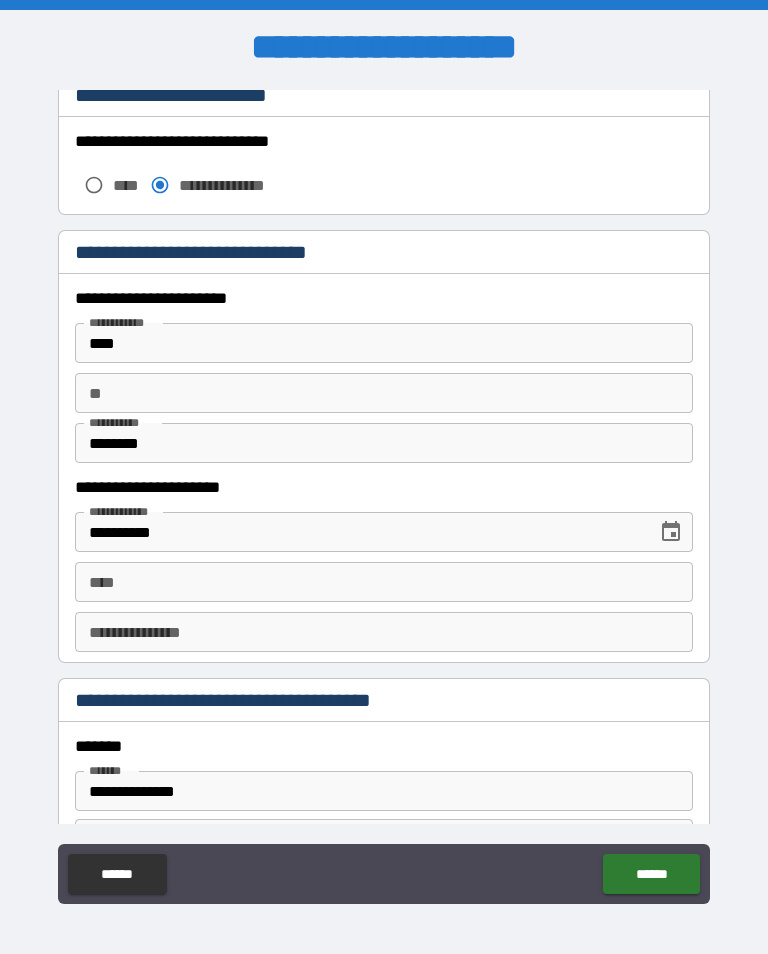 click on "****" at bounding box center (384, 582) 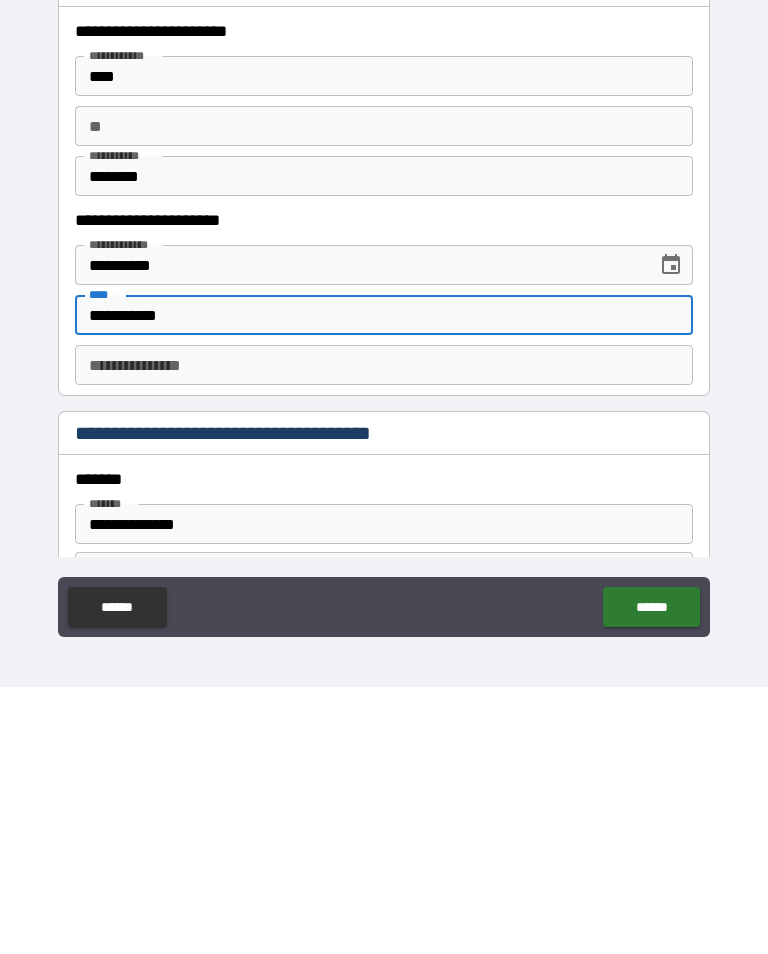 type on "**********" 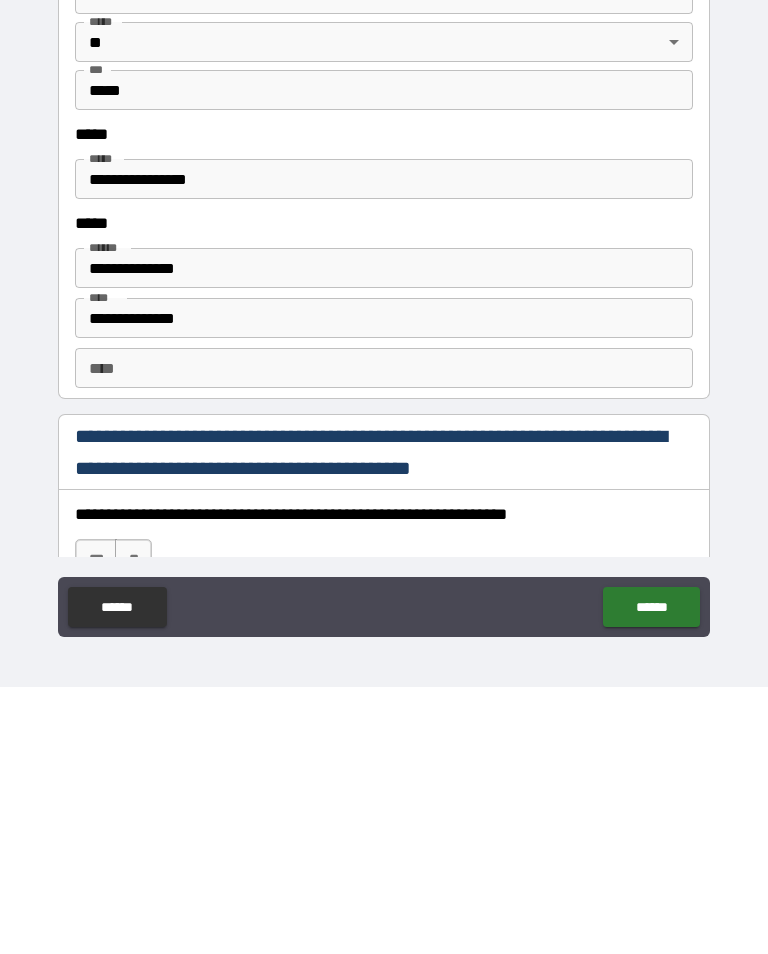 scroll, scrollTop: 2417, scrollLeft: 0, axis: vertical 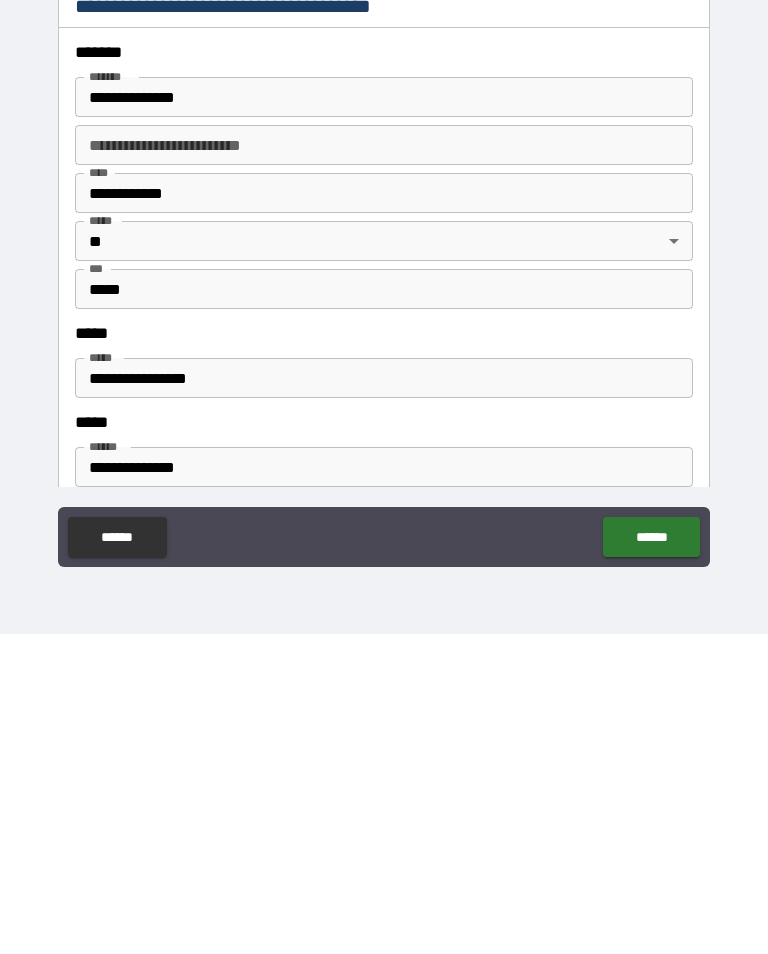 type on "**********" 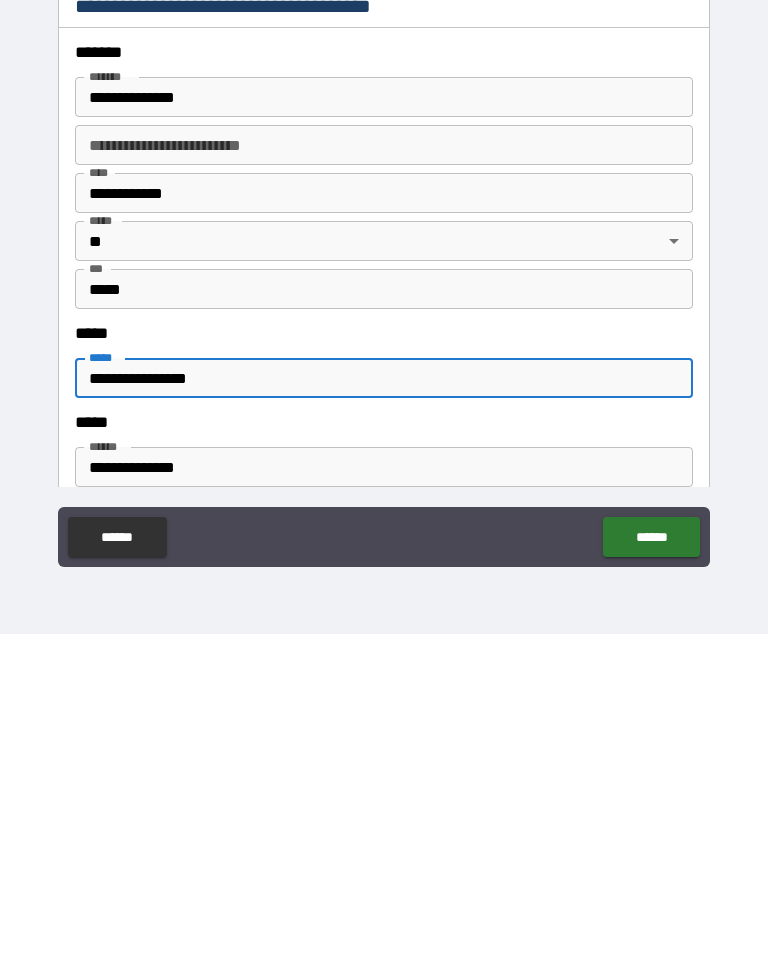 click on "**********" at bounding box center (384, 698) 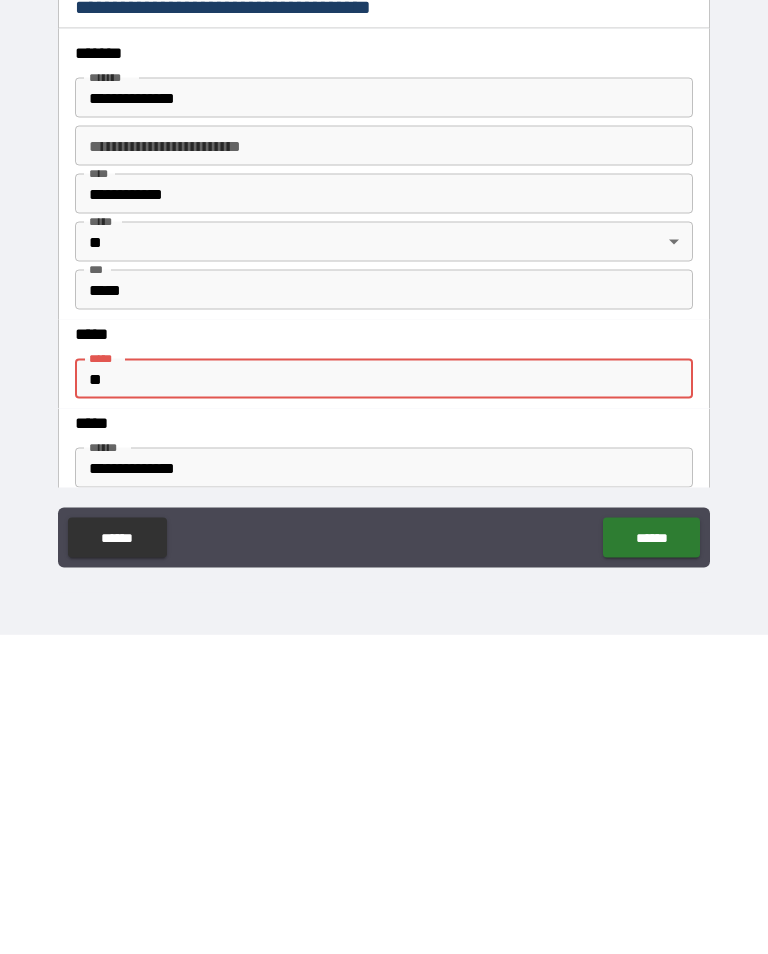 type on "*" 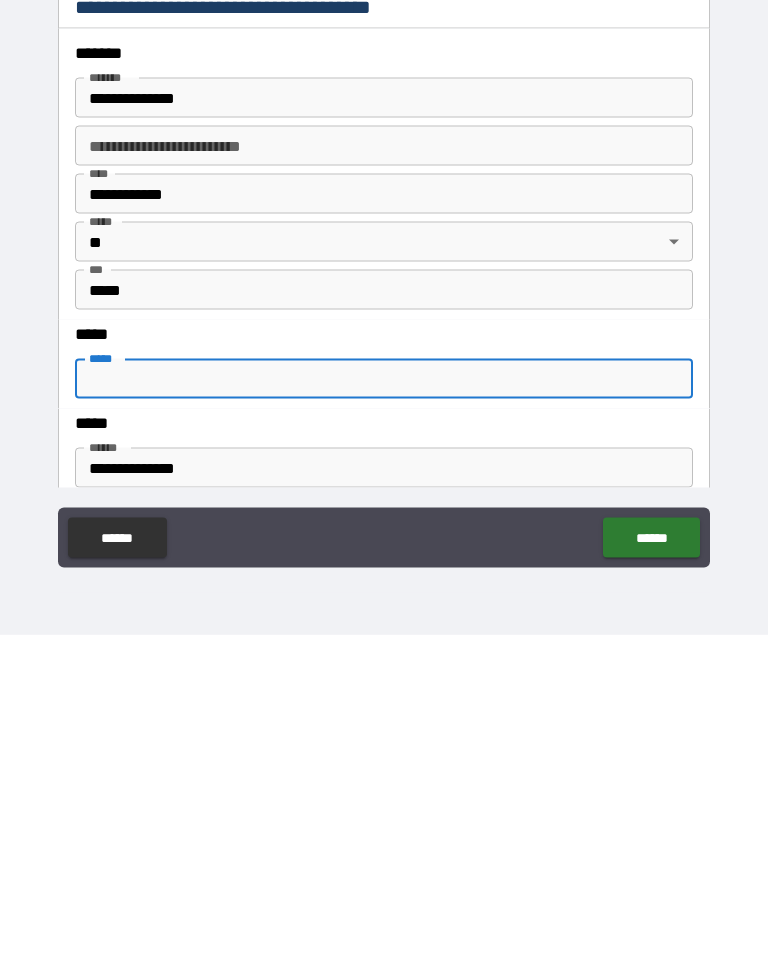 type on "*" 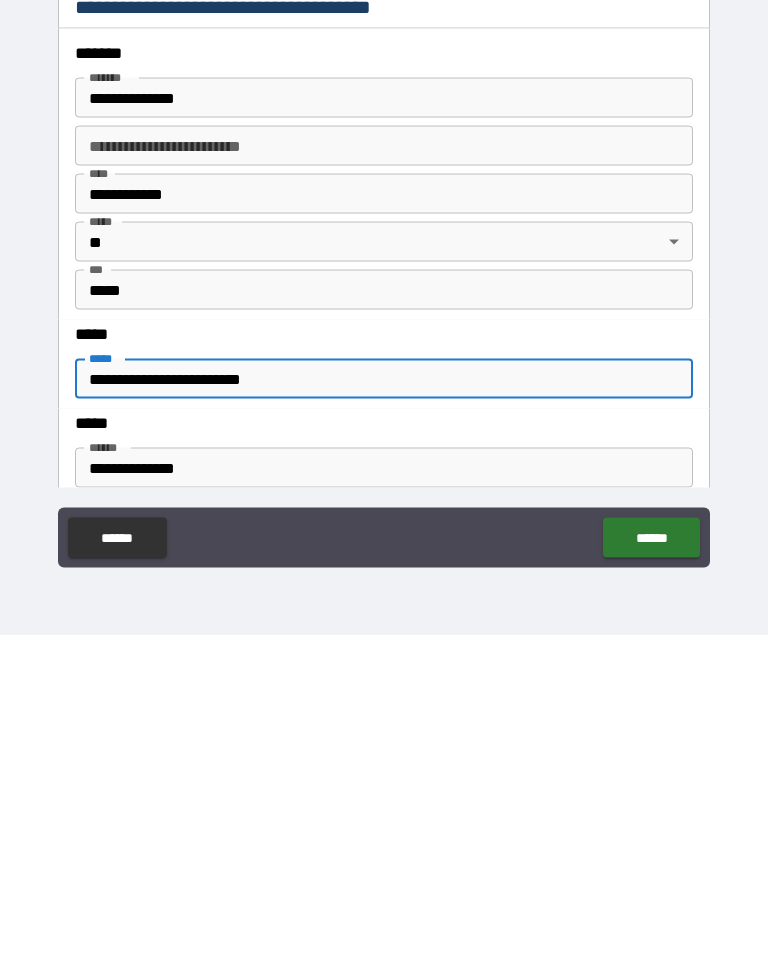 click on "**********" at bounding box center (384, 698) 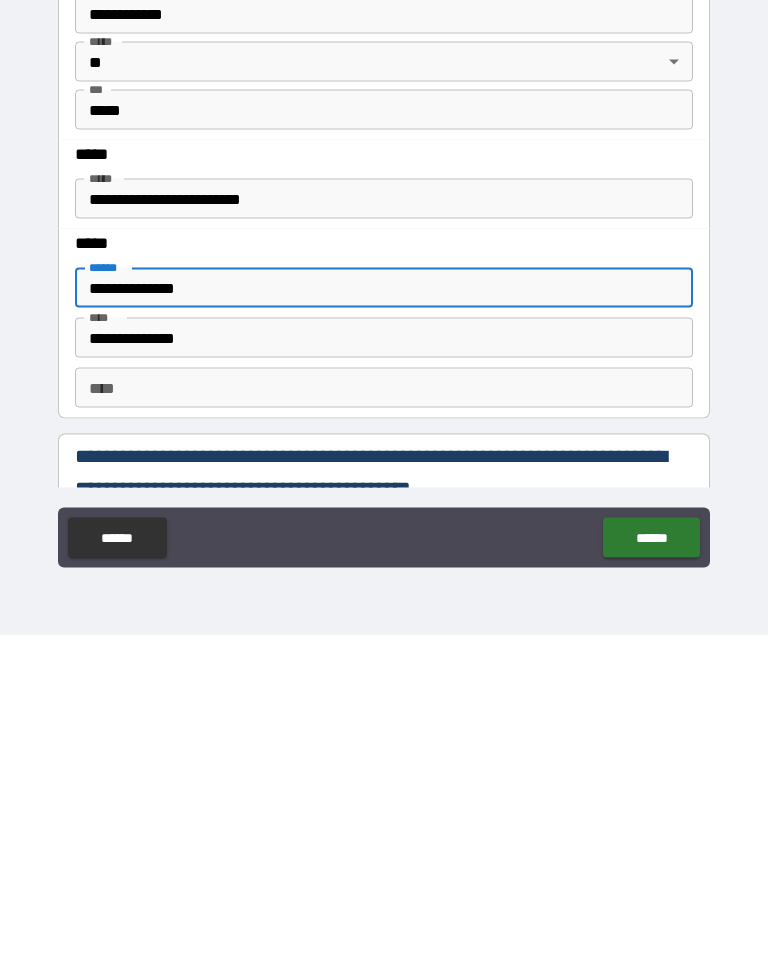 scroll, scrollTop: 2315, scrollLeft: 0, axis: vertical 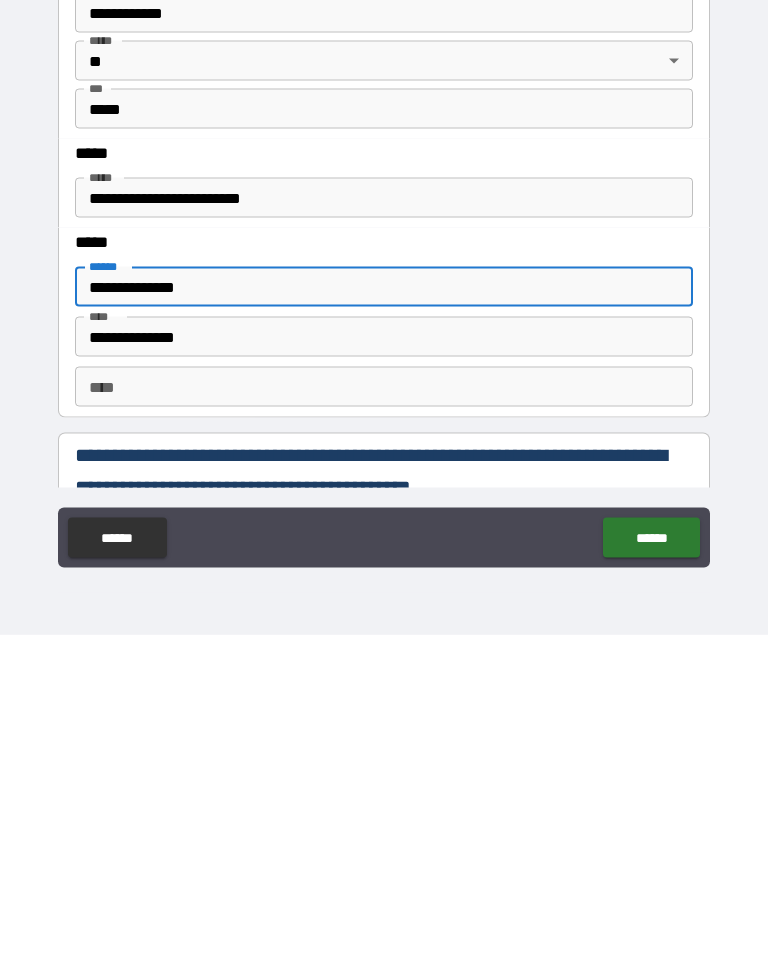 type on "**********" 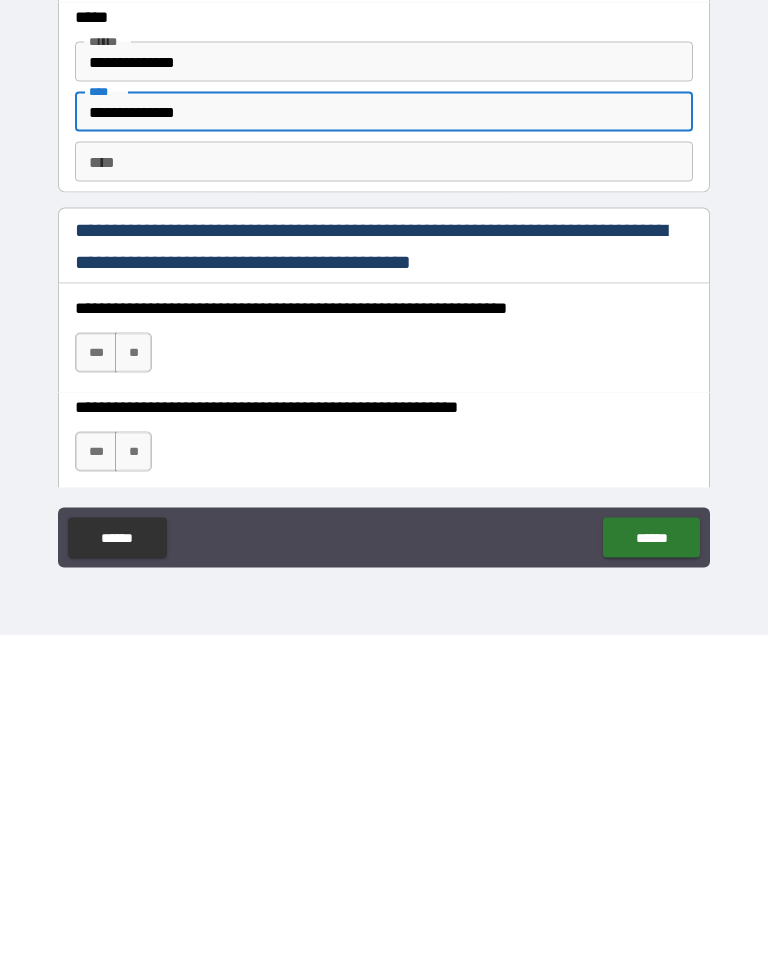 scroll, scrollTop: 2538, scrollLeft: 0, axis: vertical 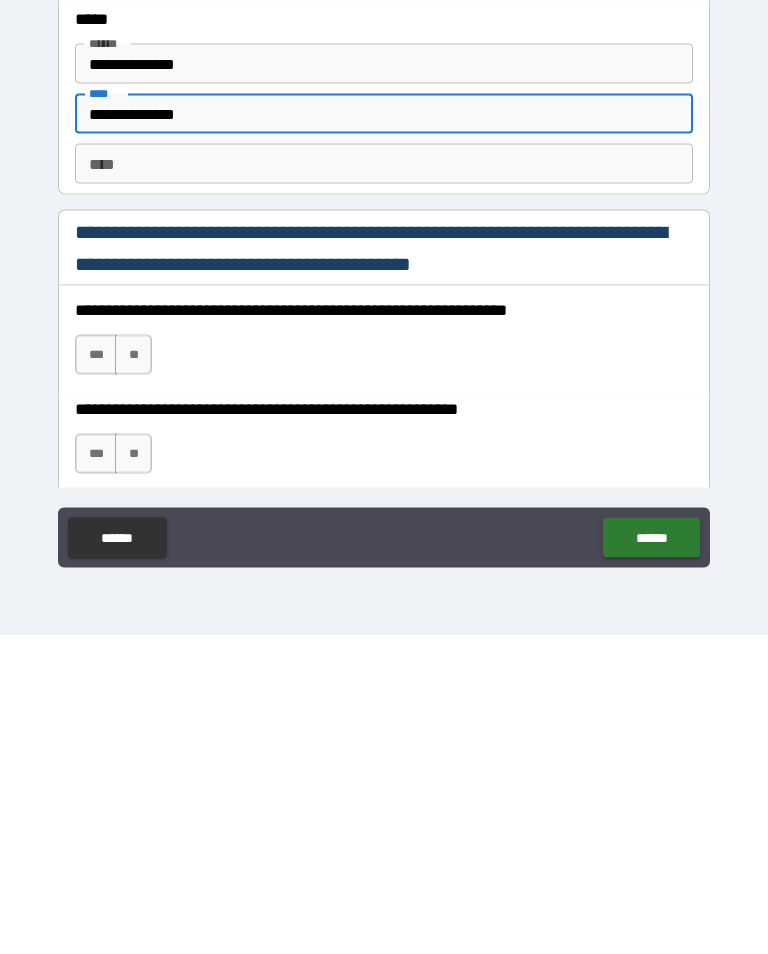 click on "**********" at bounding box center [384, 433] 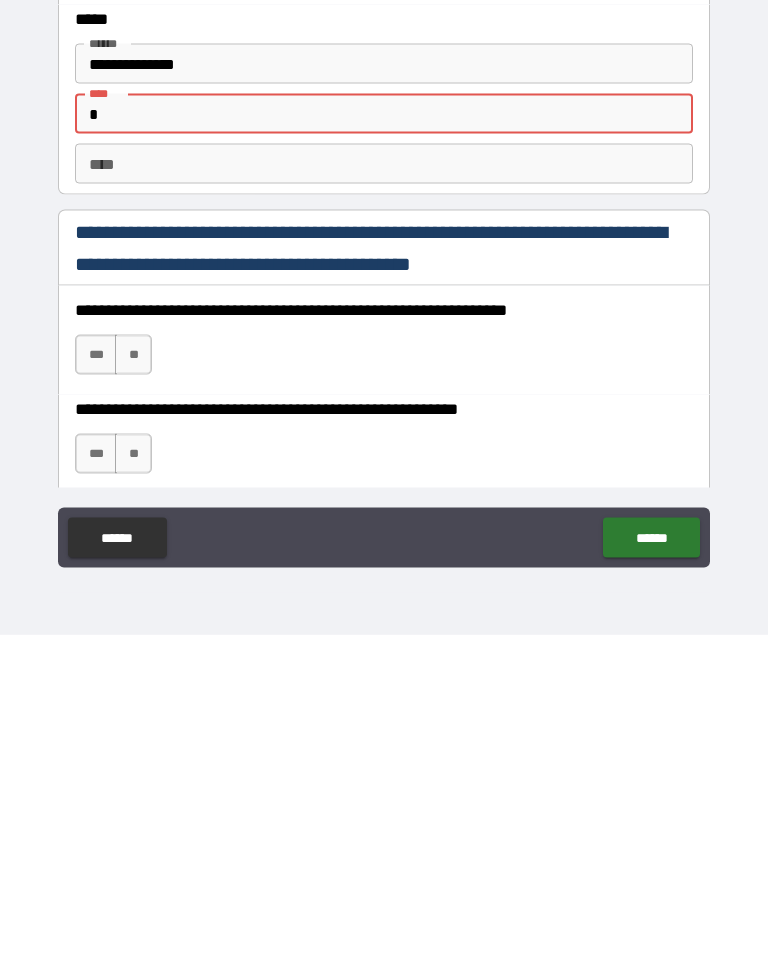 type on "*" 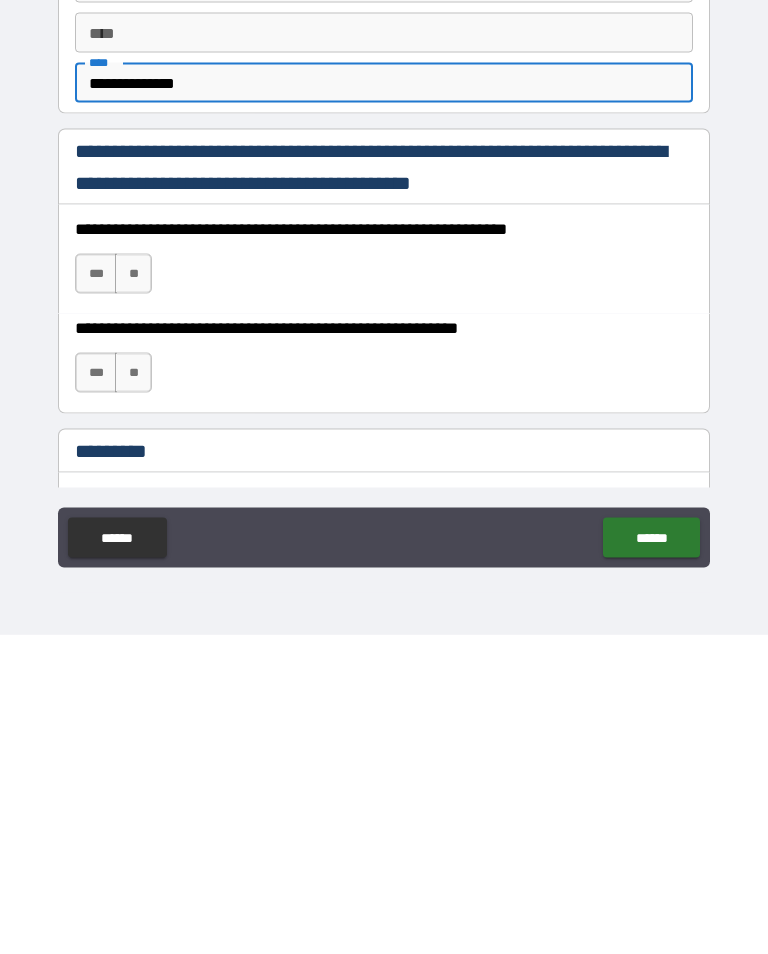 scroll, scrollTop: 2620, scrollLeft: 0, axis: vertical 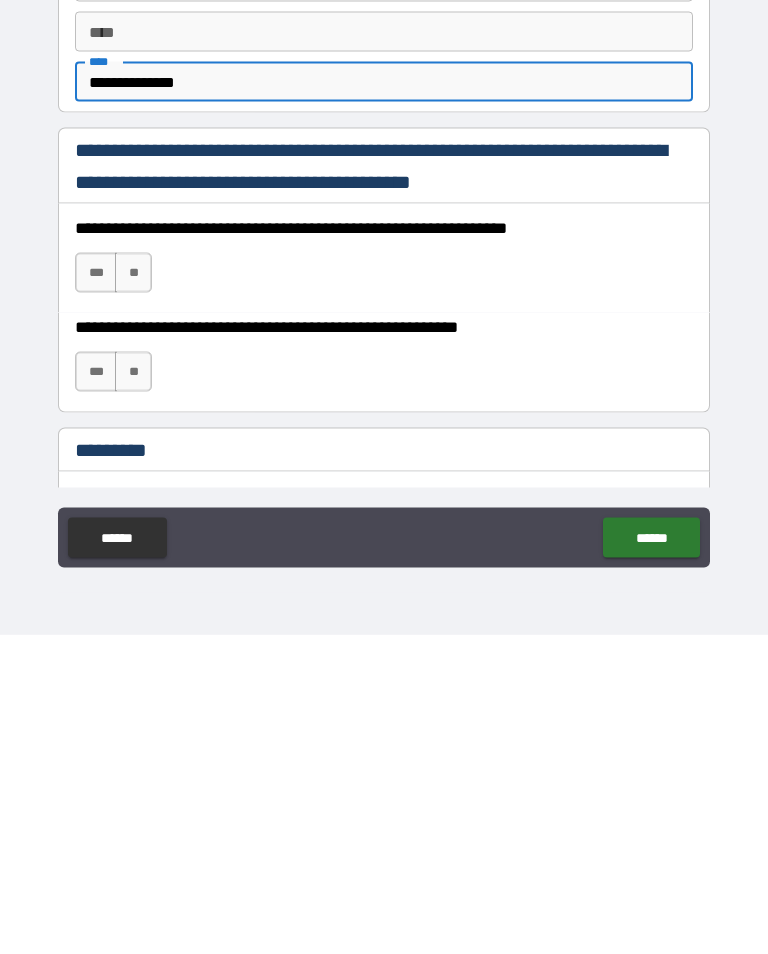 type on "**********" 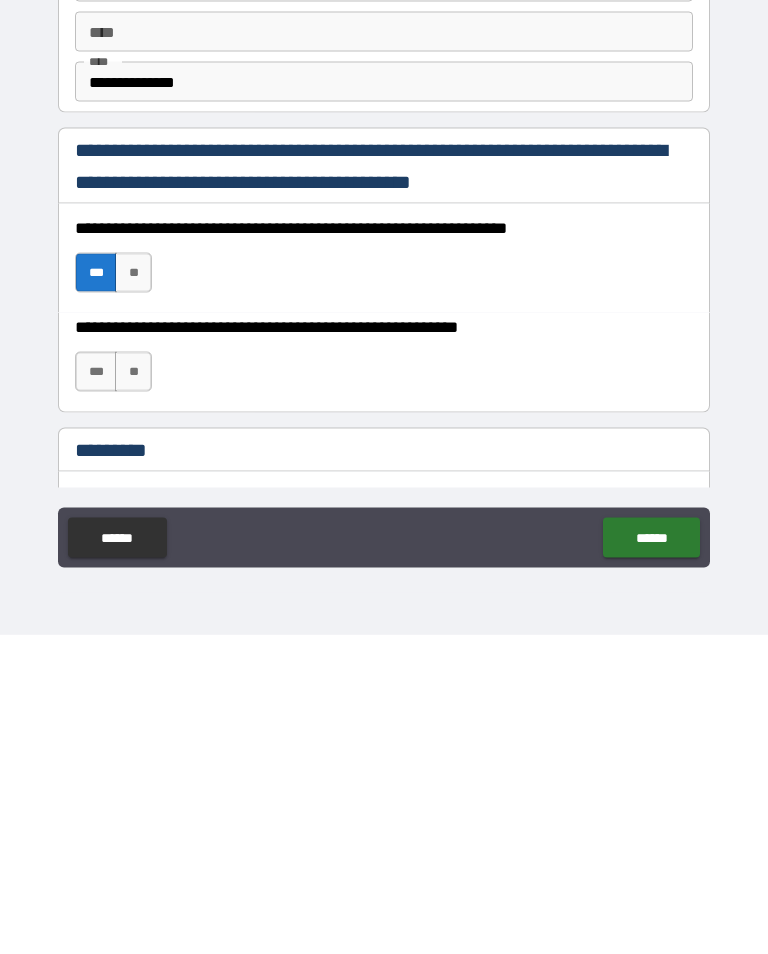 scroll, scrollTop: 31, scrollLeft: 0, axis: vertical 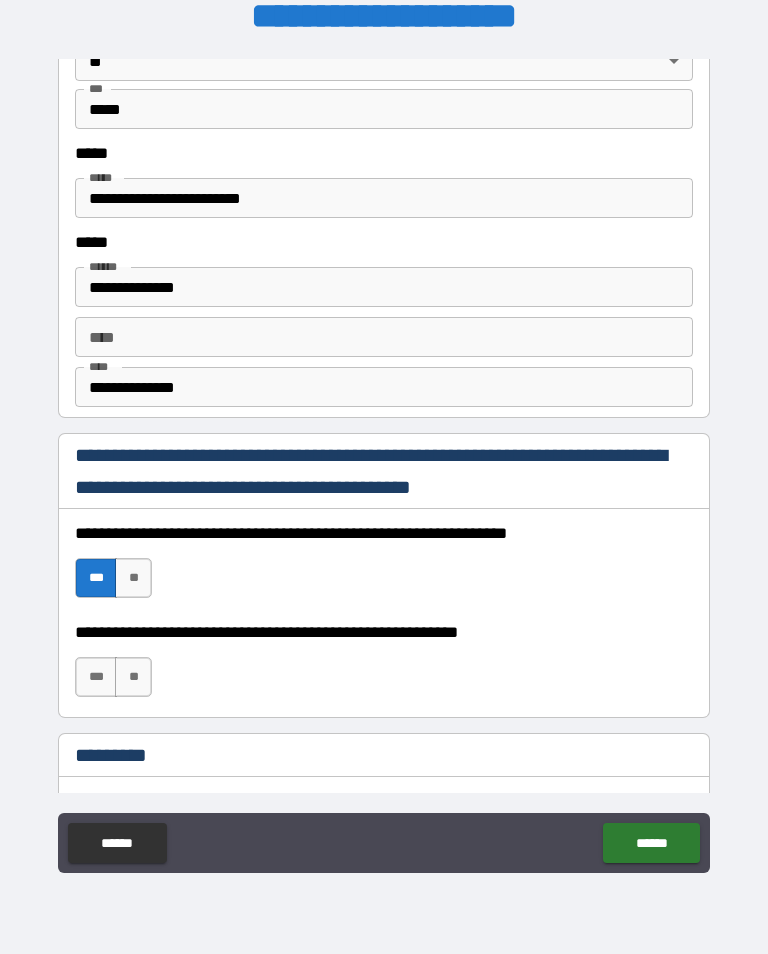 click on "***" at bounding box center (96, 677) 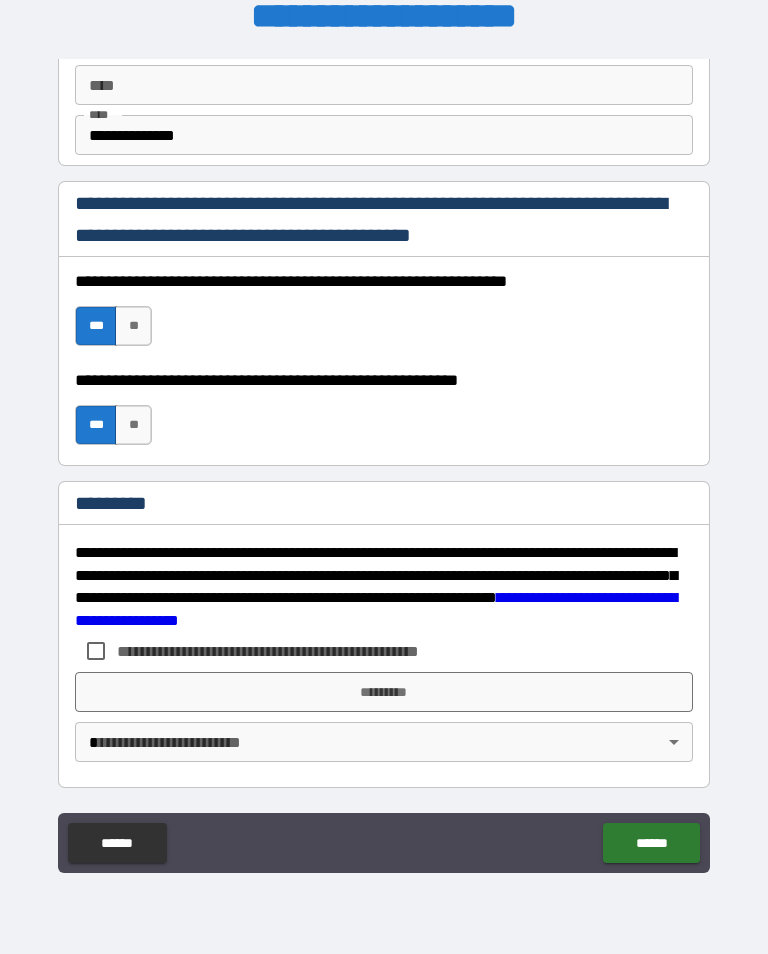 scroll, scrollTop: 2872, scrollLeft: 0, axis: vertical 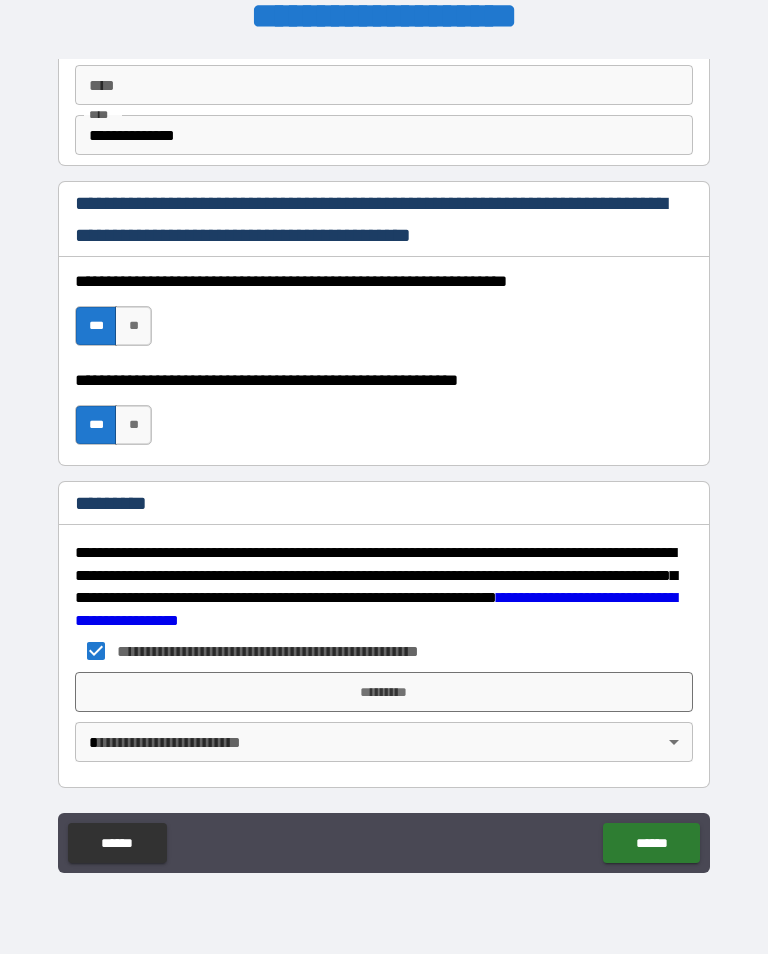 click on "*********" at bounding box center (384, 692) 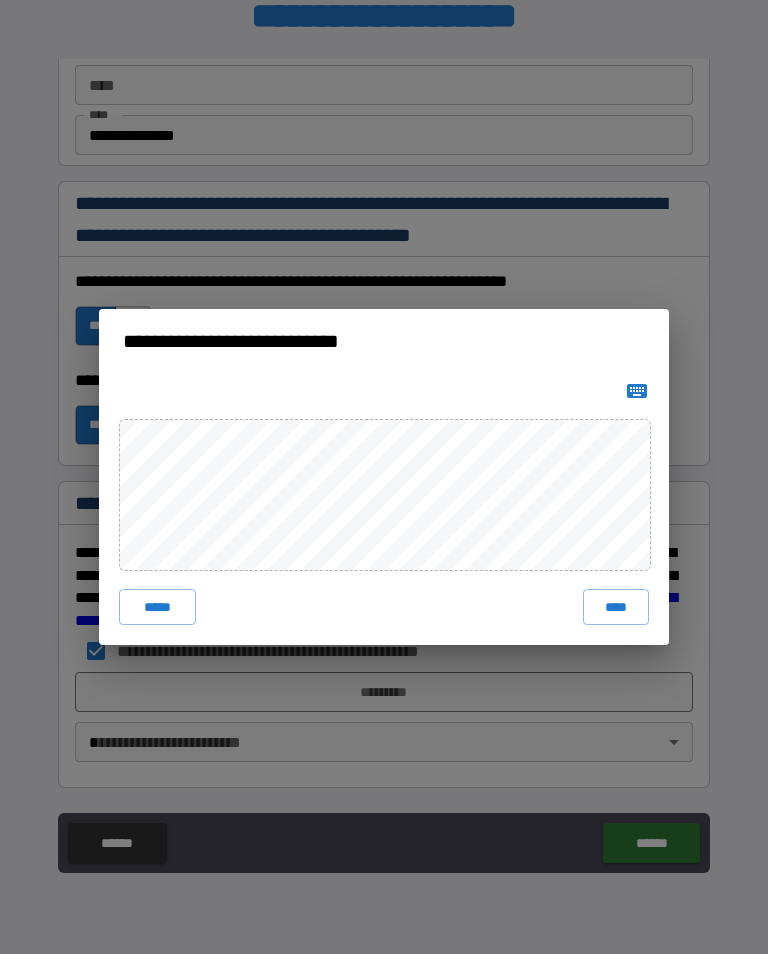 click on "****" at bounding box center (616, 607) 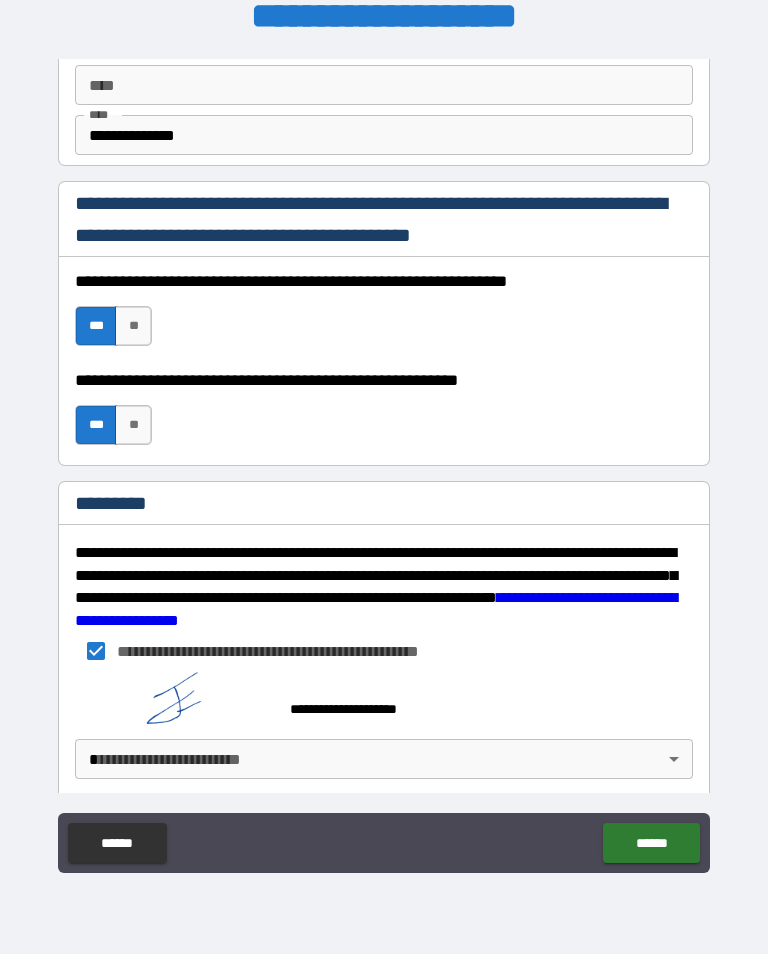 click on "**********" at bounding box center (384, 461) 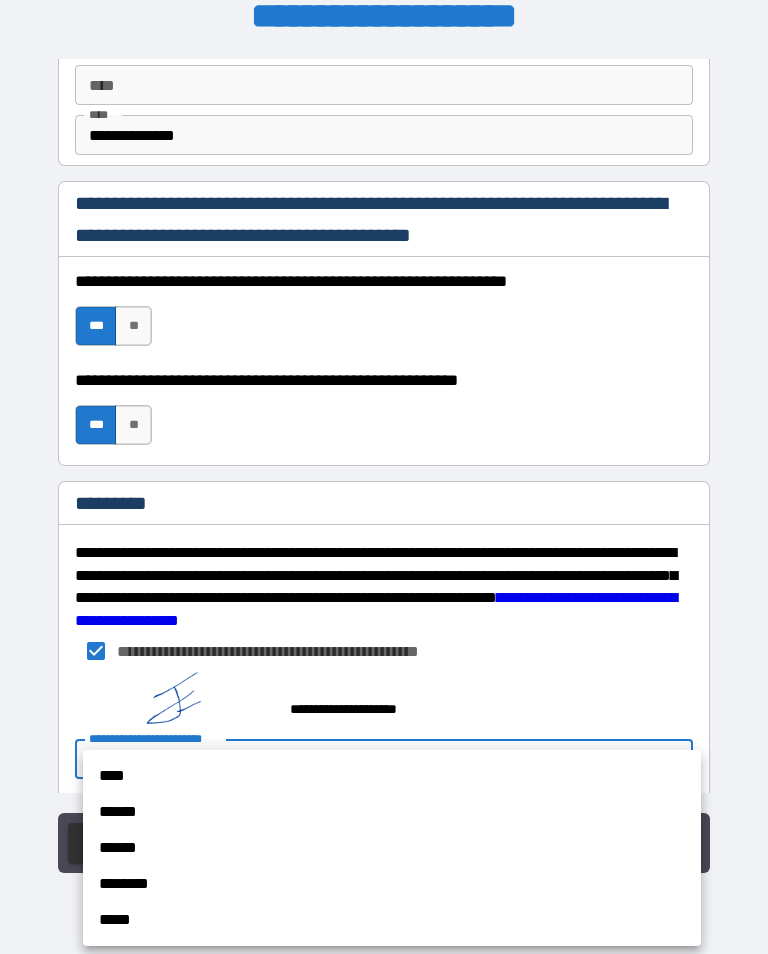 click on "********" at bounding box center [392, 884] 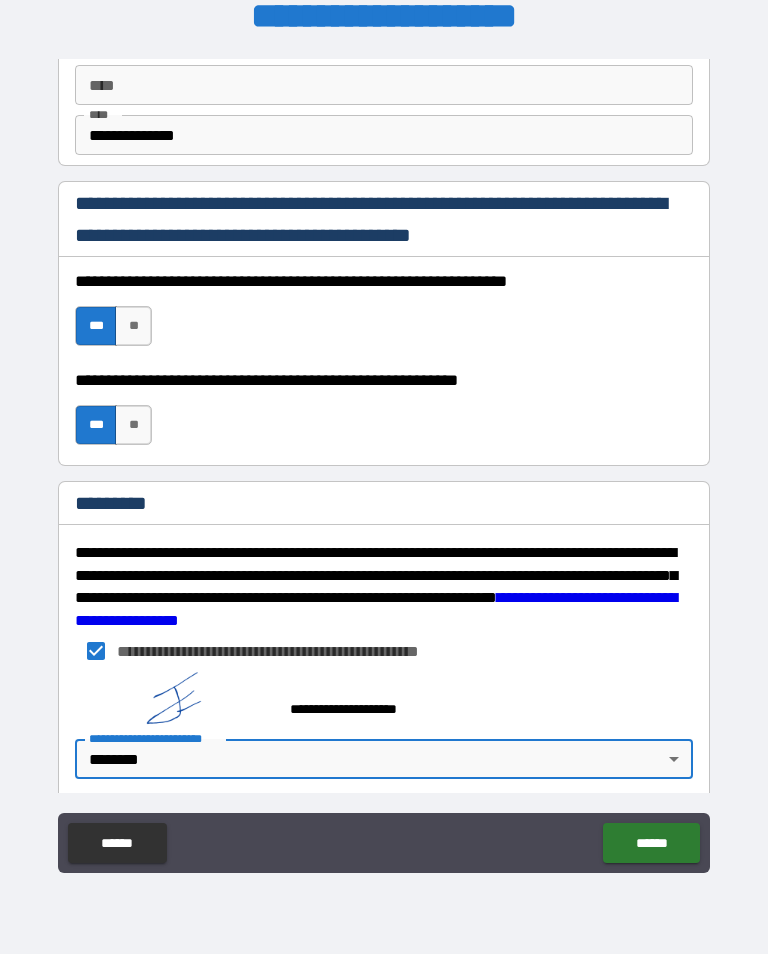 click on "**********" at bounding box center [384, 461] 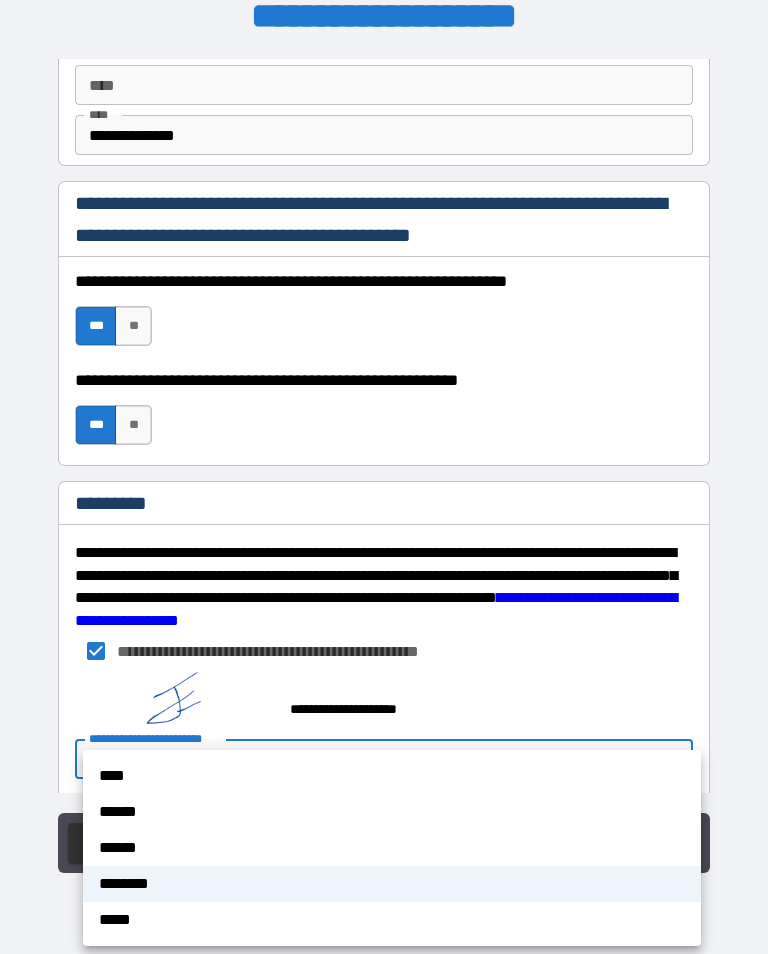 click on "******" at bounding box center [392, 812] 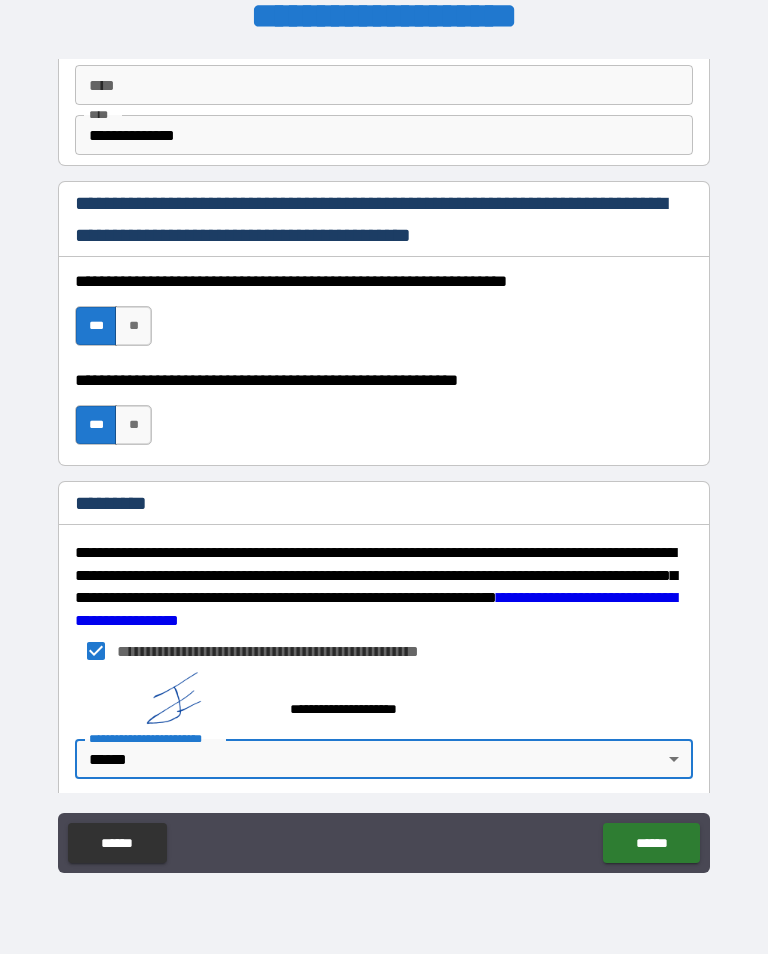 click on "******" at bounding box center [651, 843] 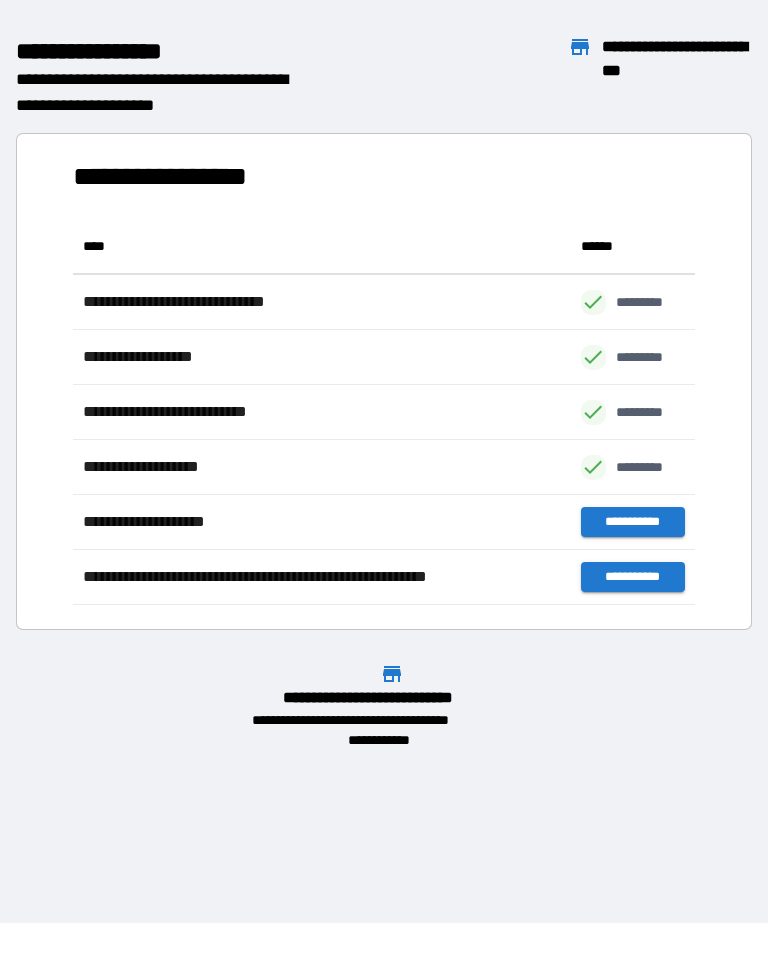 scroll, scrollTop: 1, scrollLeft: 1, axis: both 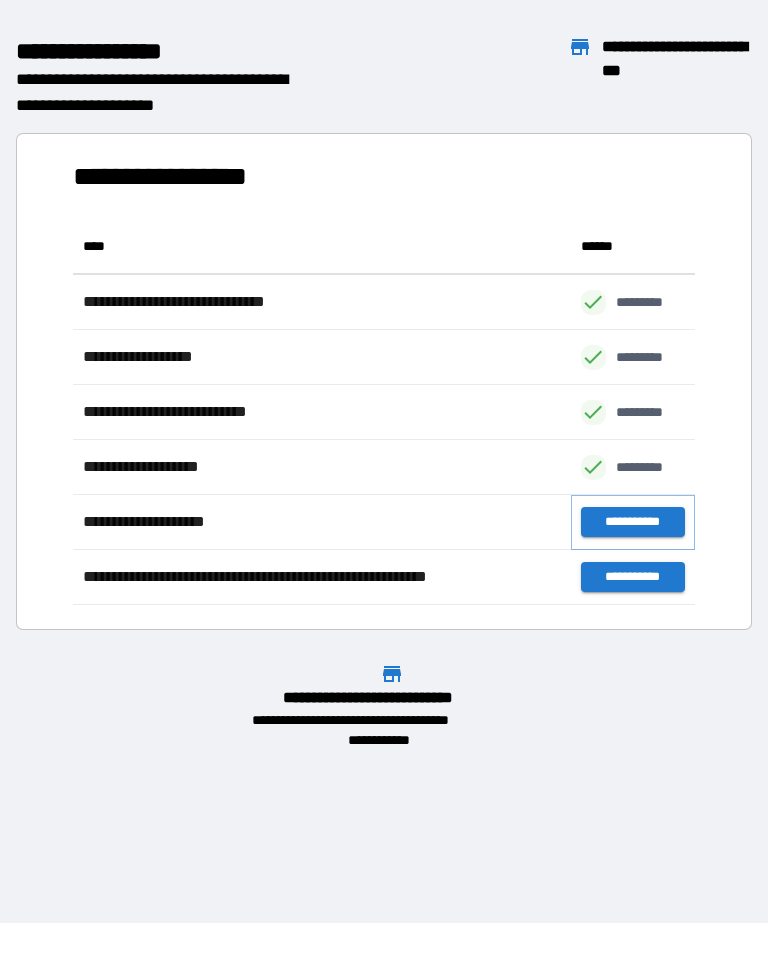 click on "**********" at bounding box center [633, 522] 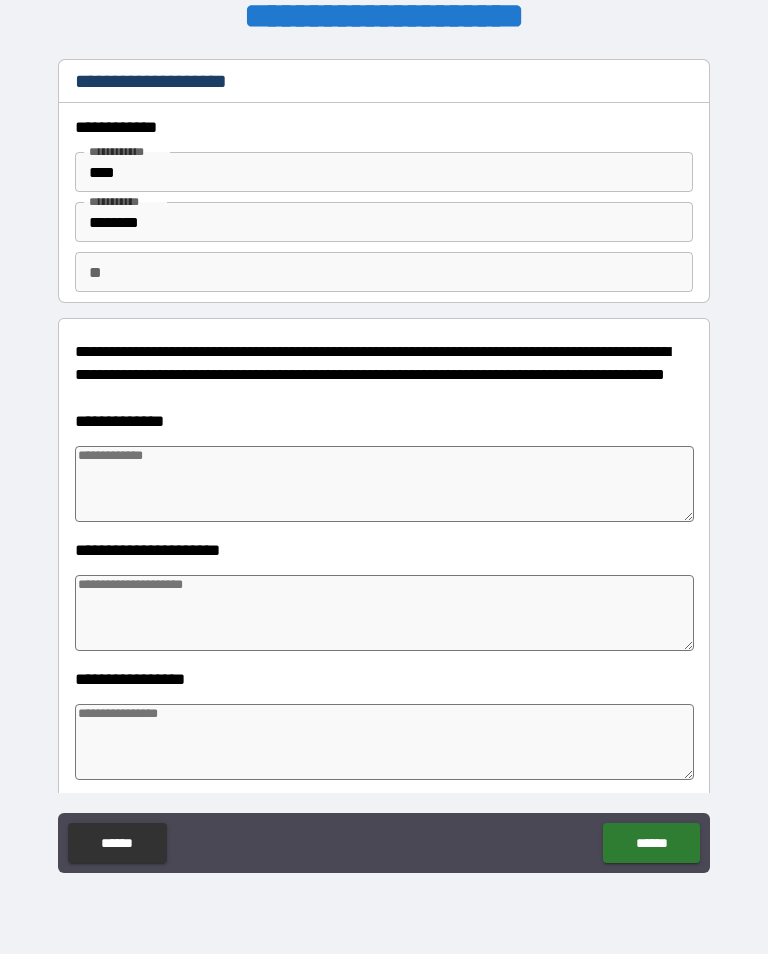 type on "*" 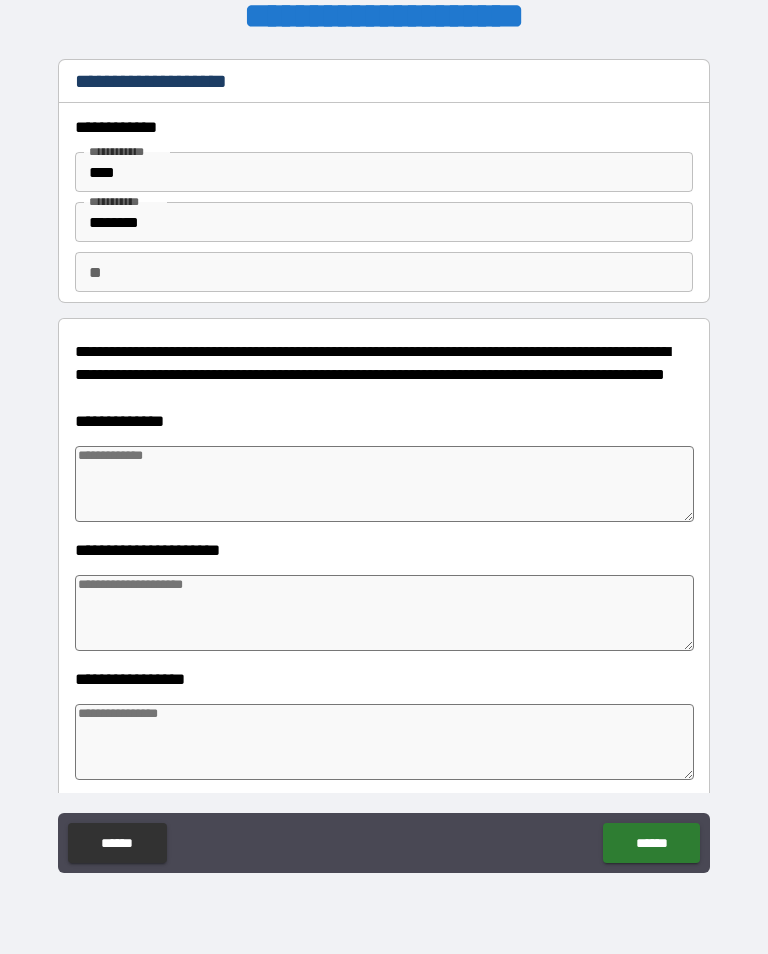 type on "*" 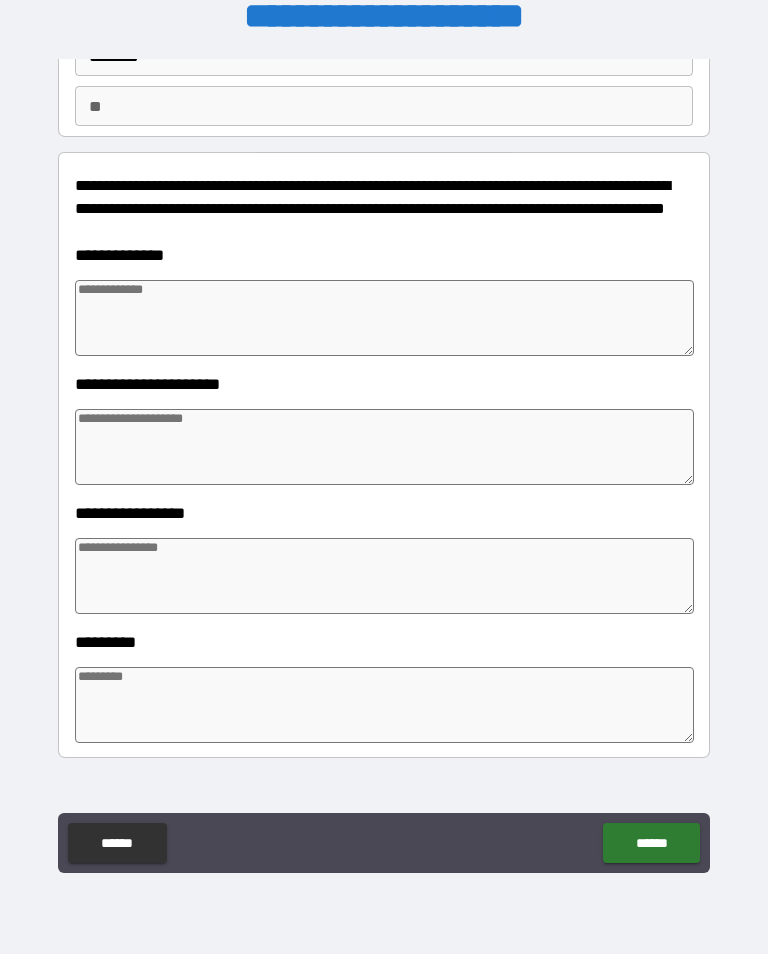 scroll, scrollTop: 168, scrollLeft: 0, axis: vertical 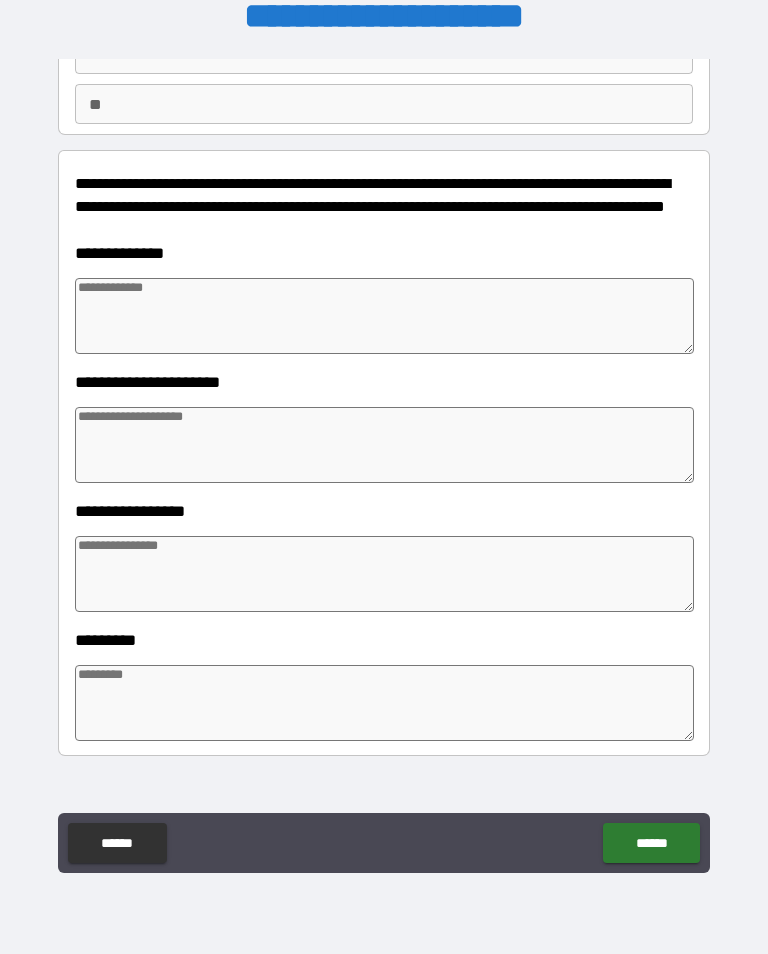 click at bounding box center [384, 316] 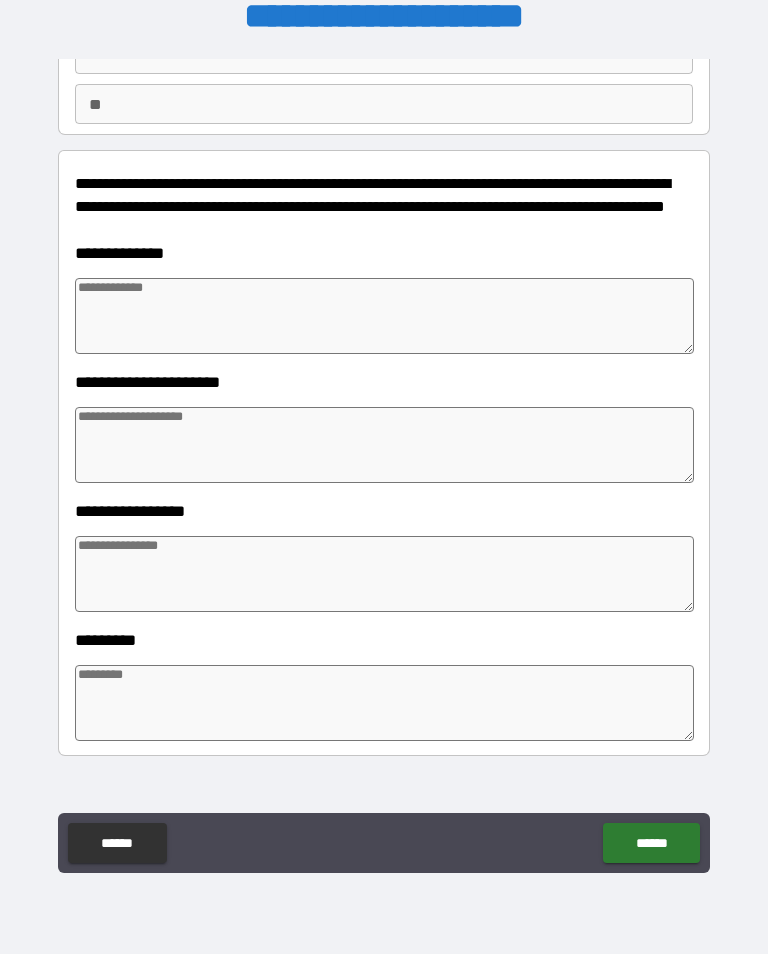 type on "*" 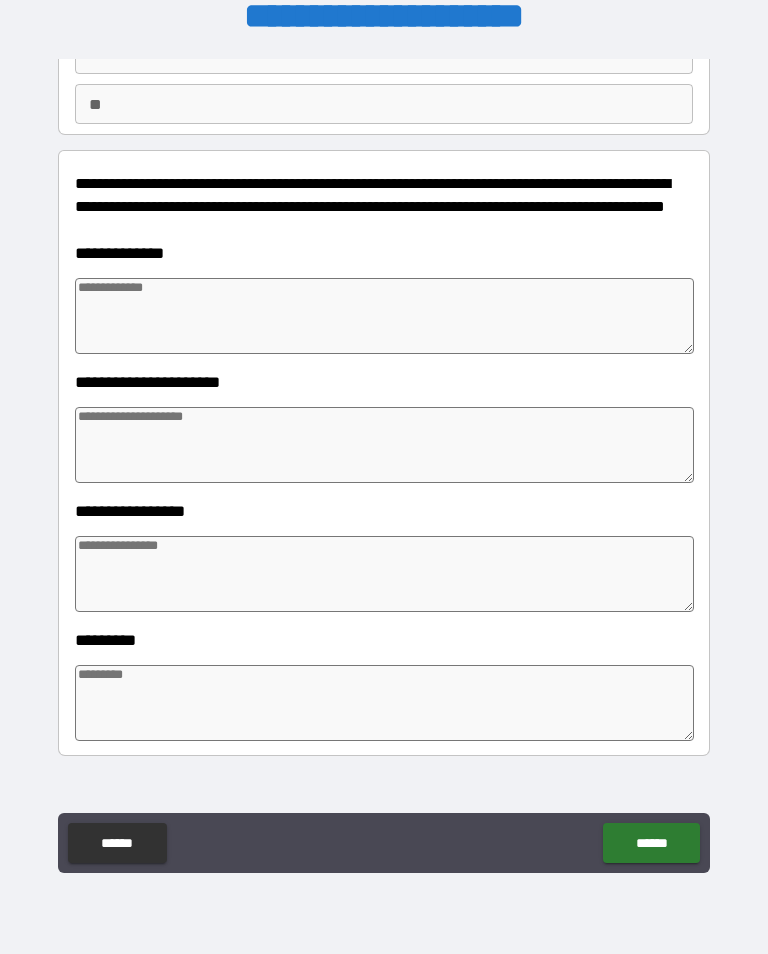 type on "*" 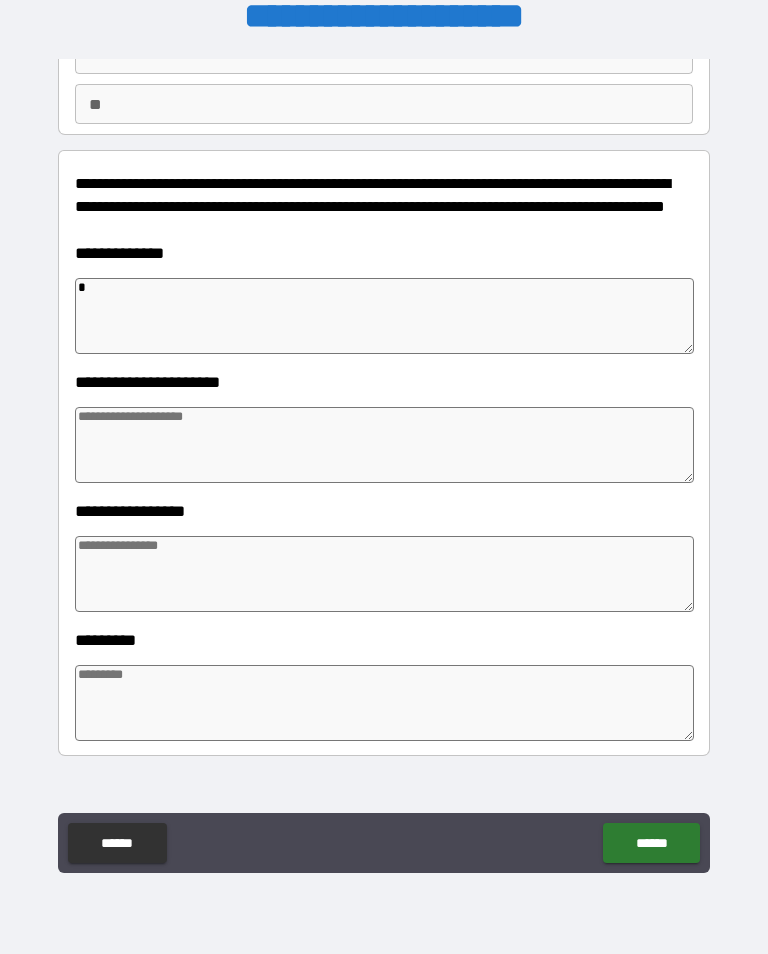 type on "**" 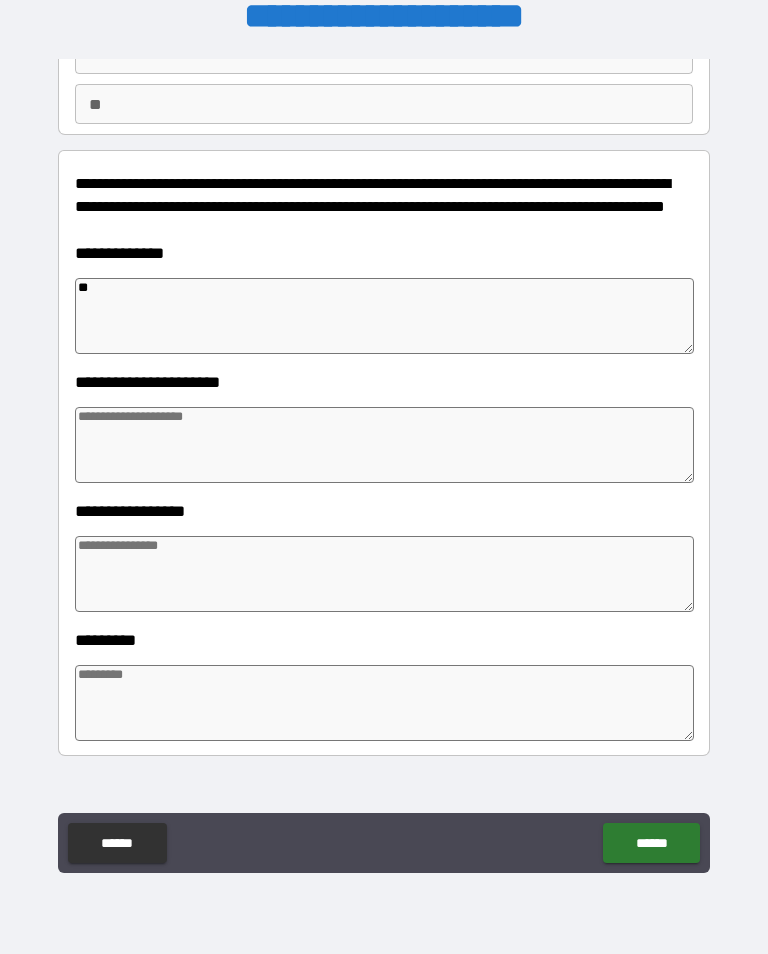 type on "*" 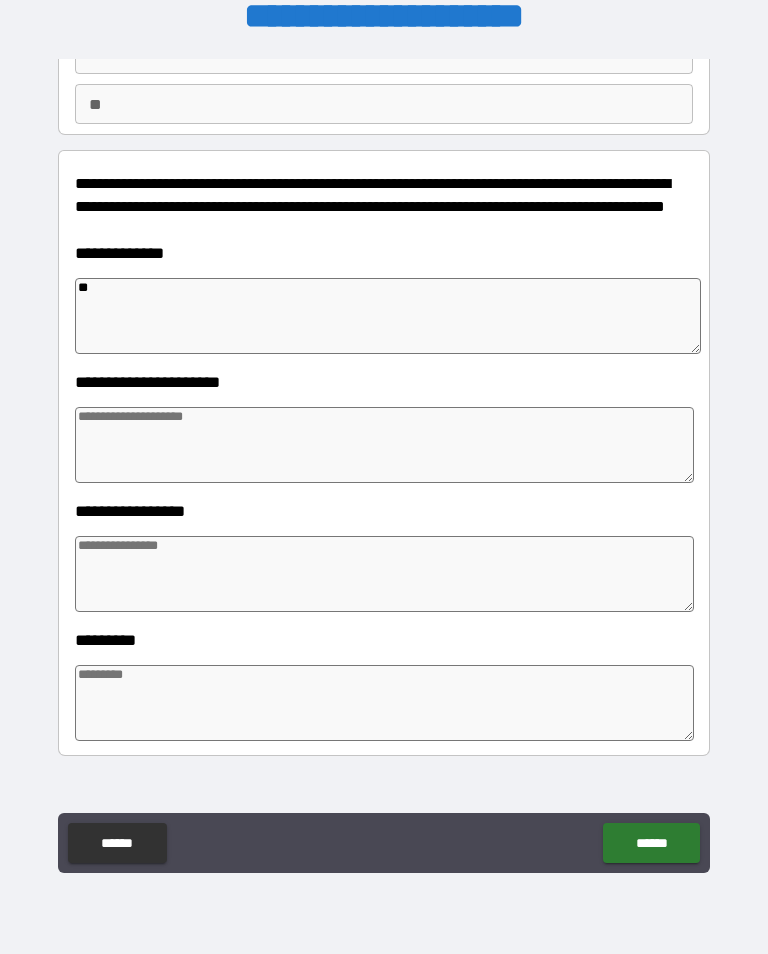 type on "*" 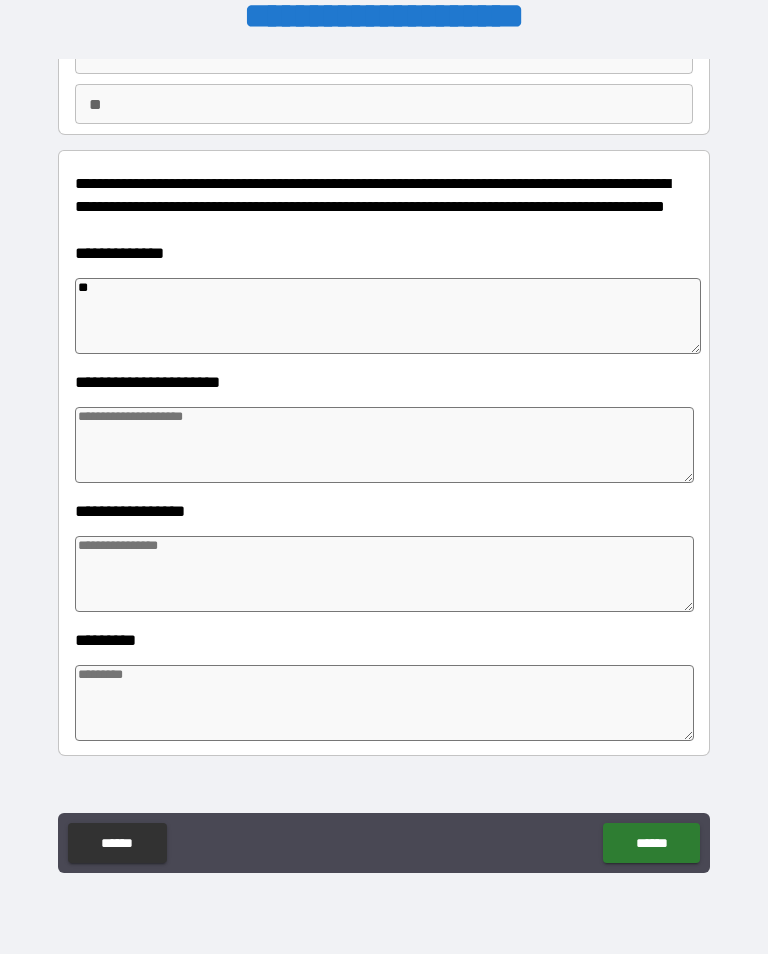 type on "*" 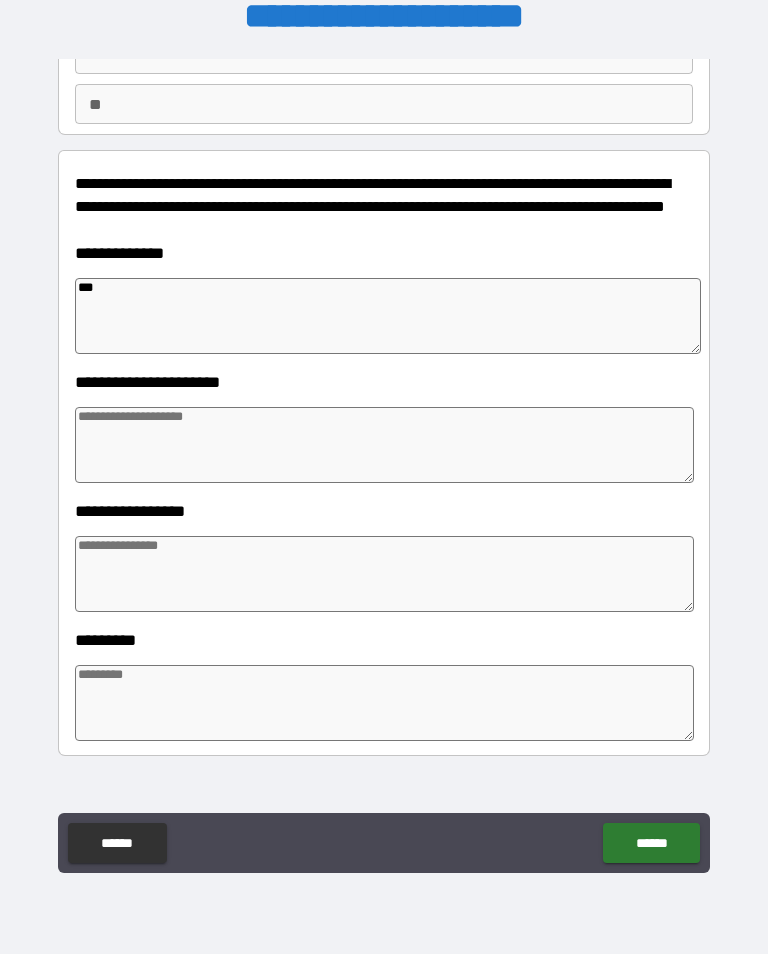 type on "*" 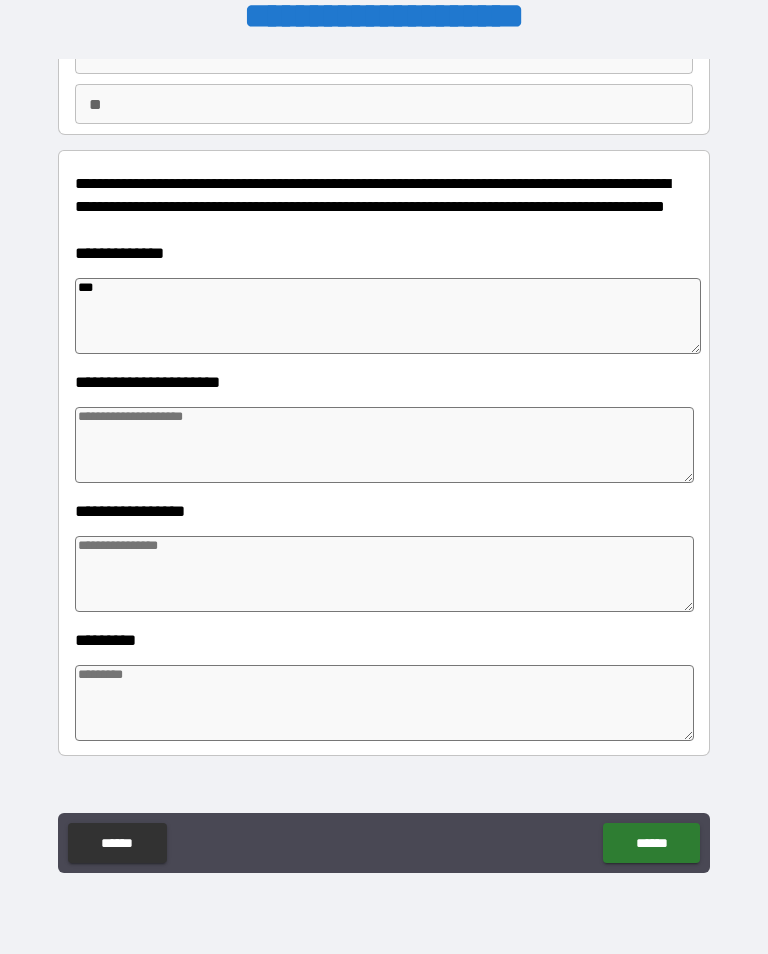 type on "*" 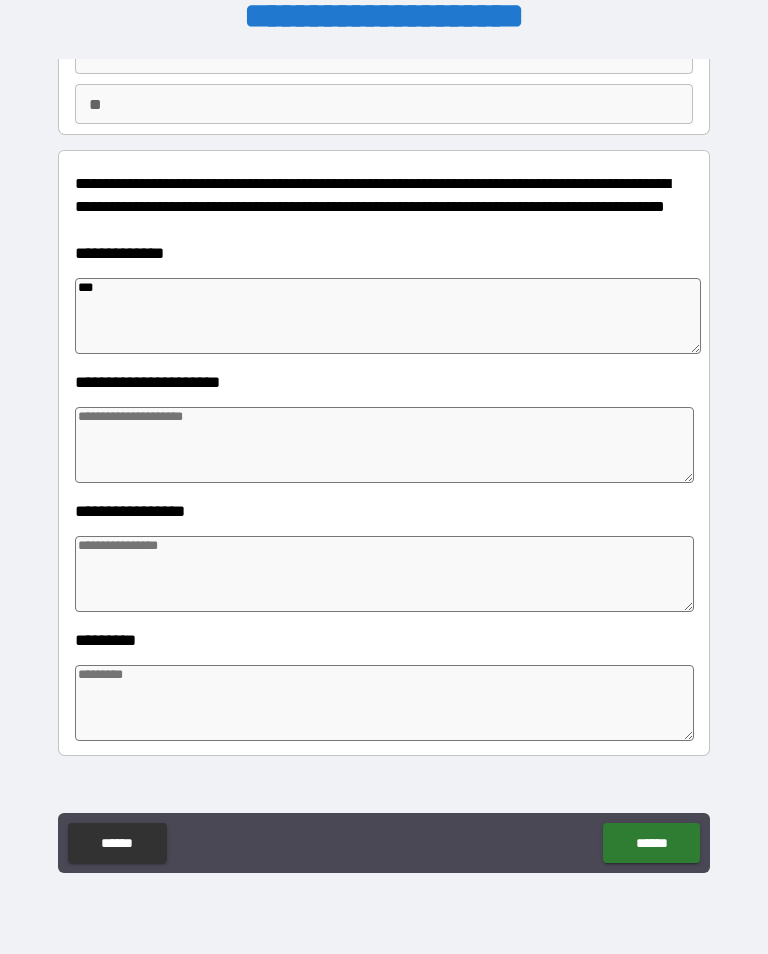 type on "*" 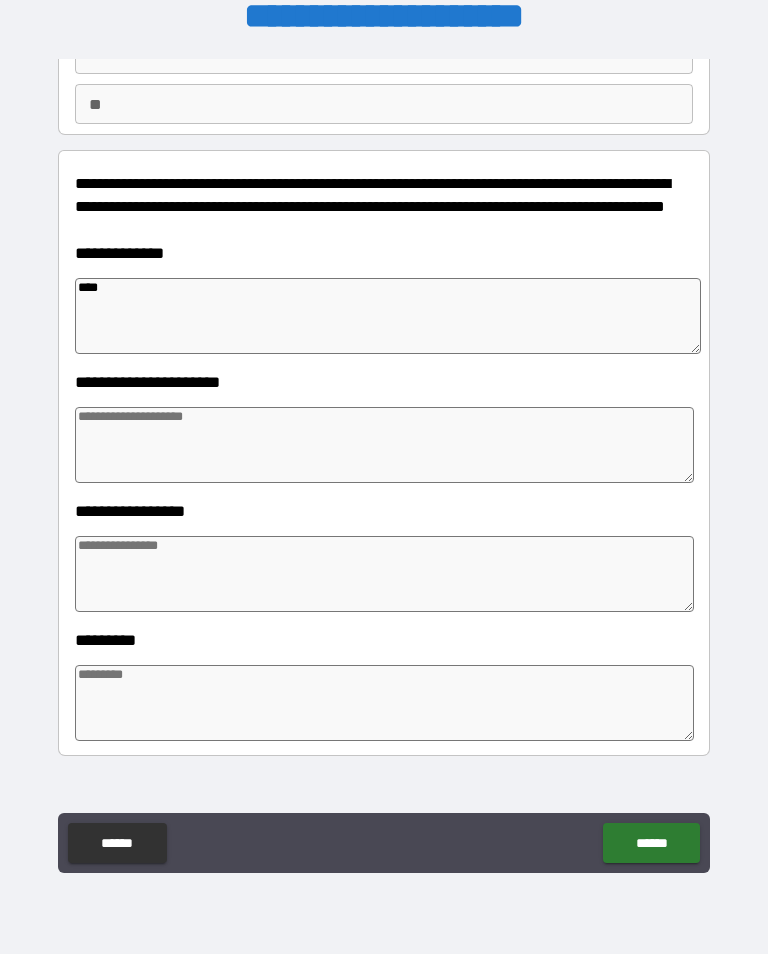 type on "*" 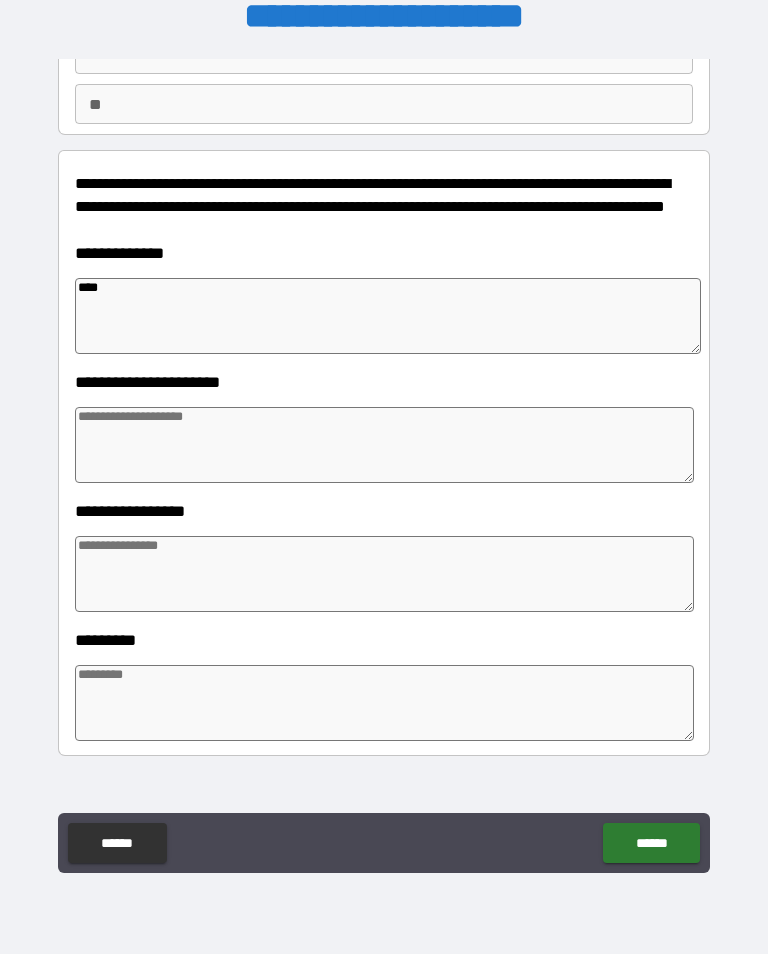type on "*" 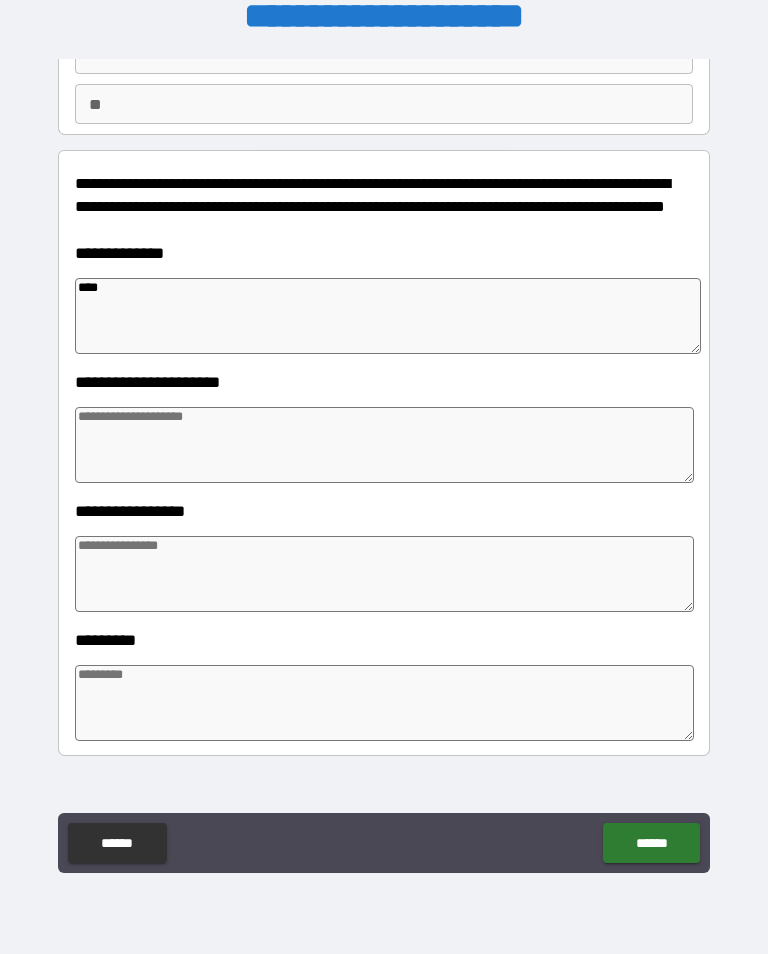 type on "*" 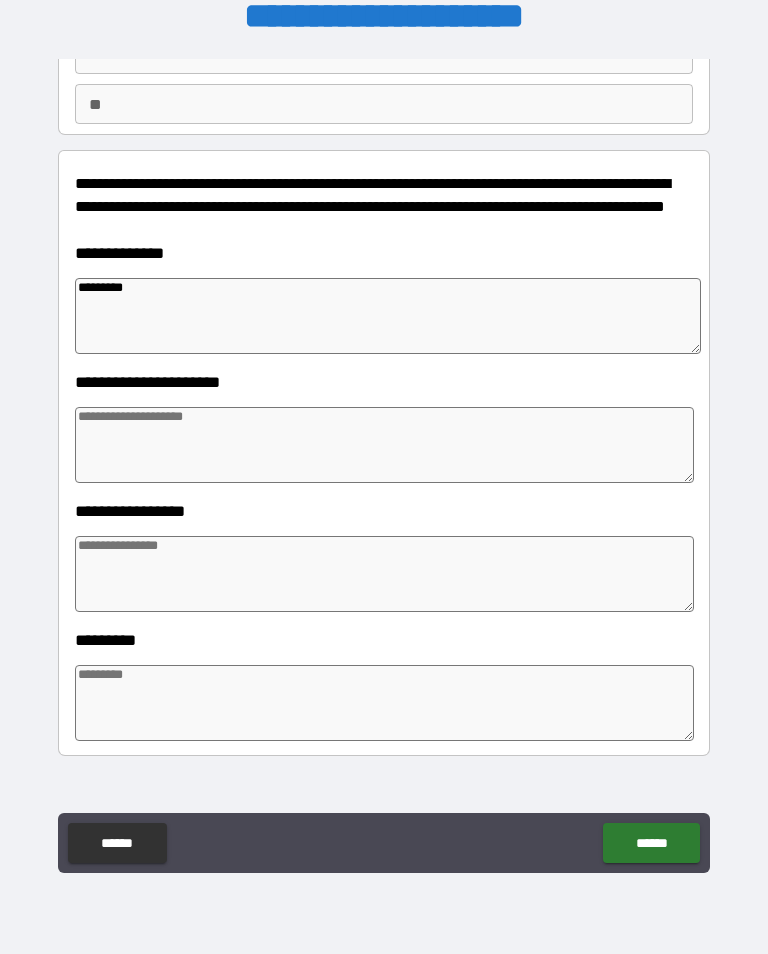 type on "*********" 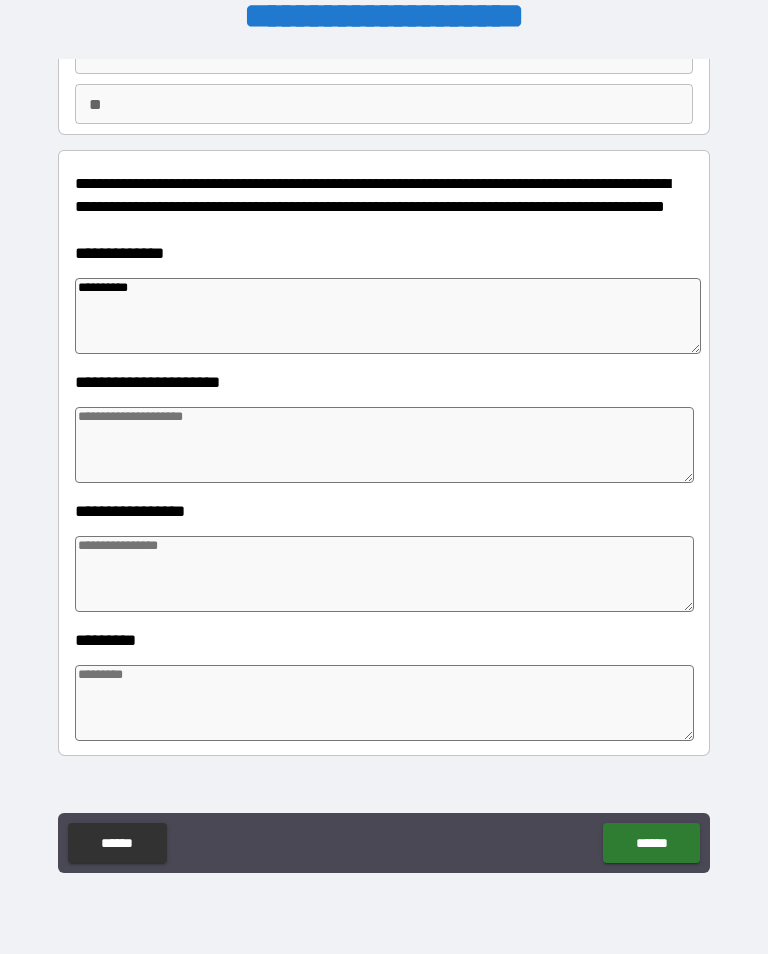 type on "*" 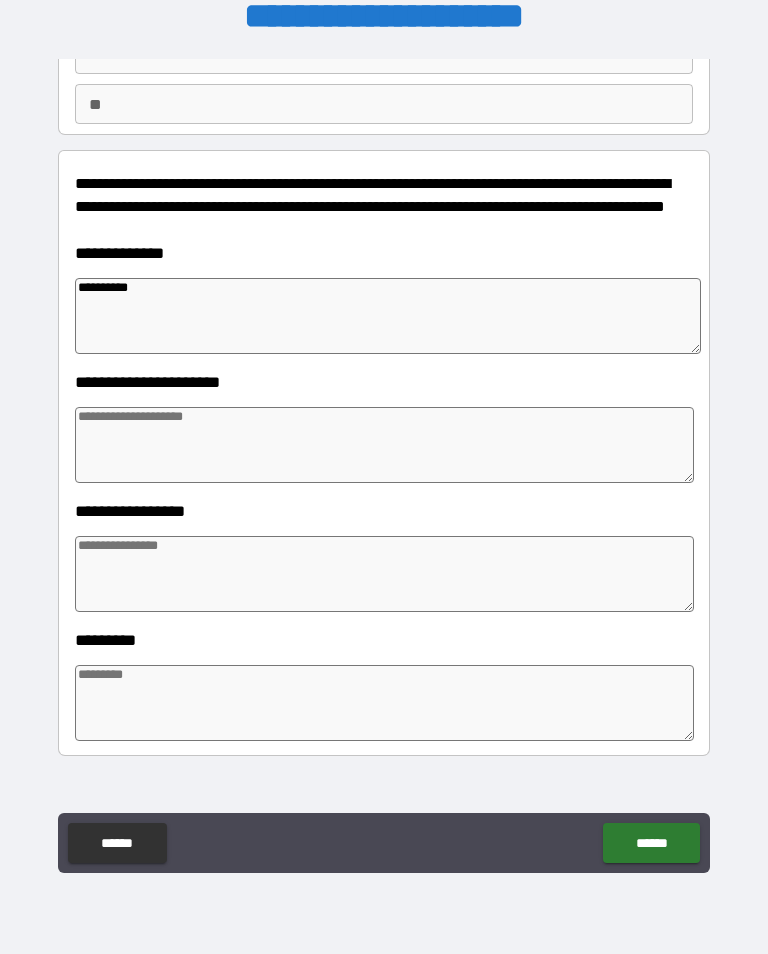 type on "*" 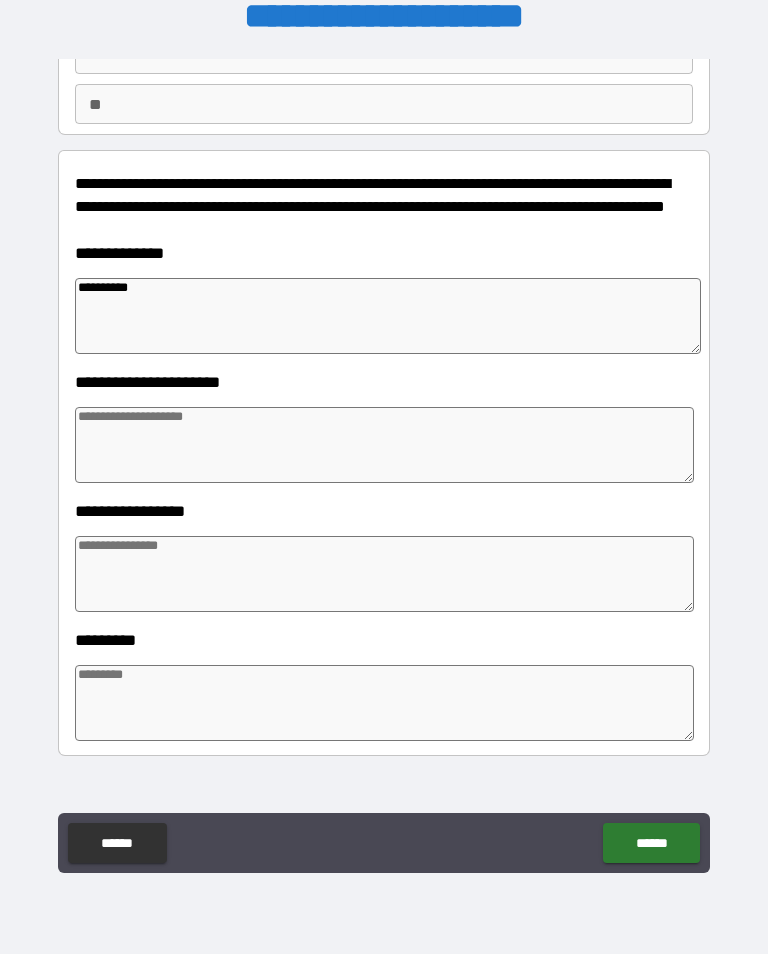 type on "*" 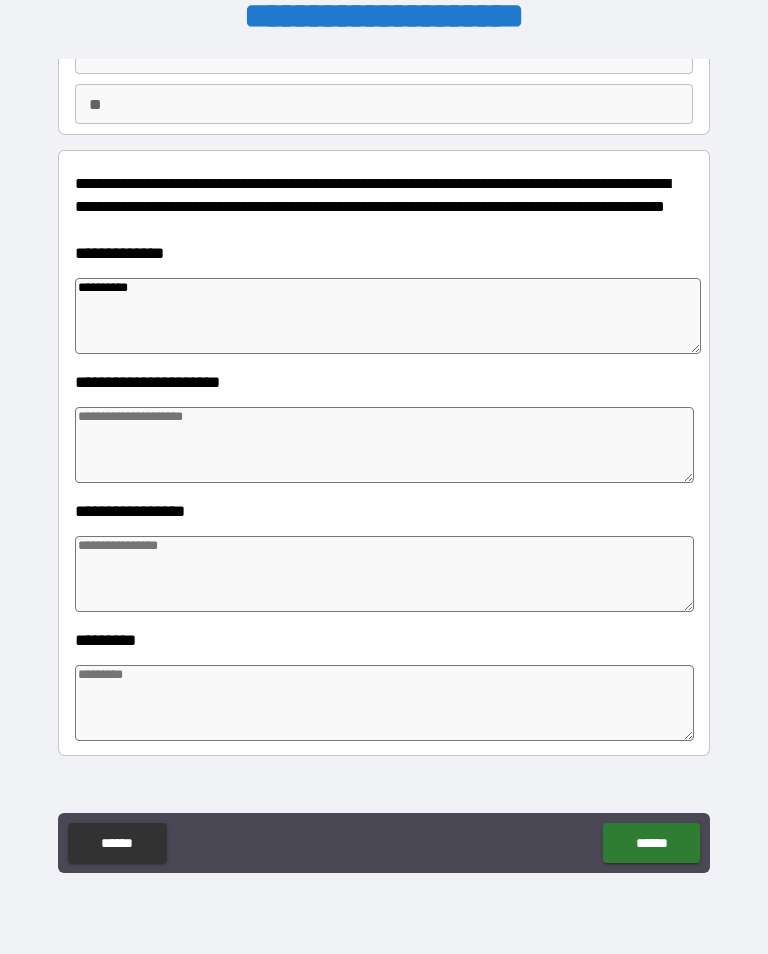 type on "*" 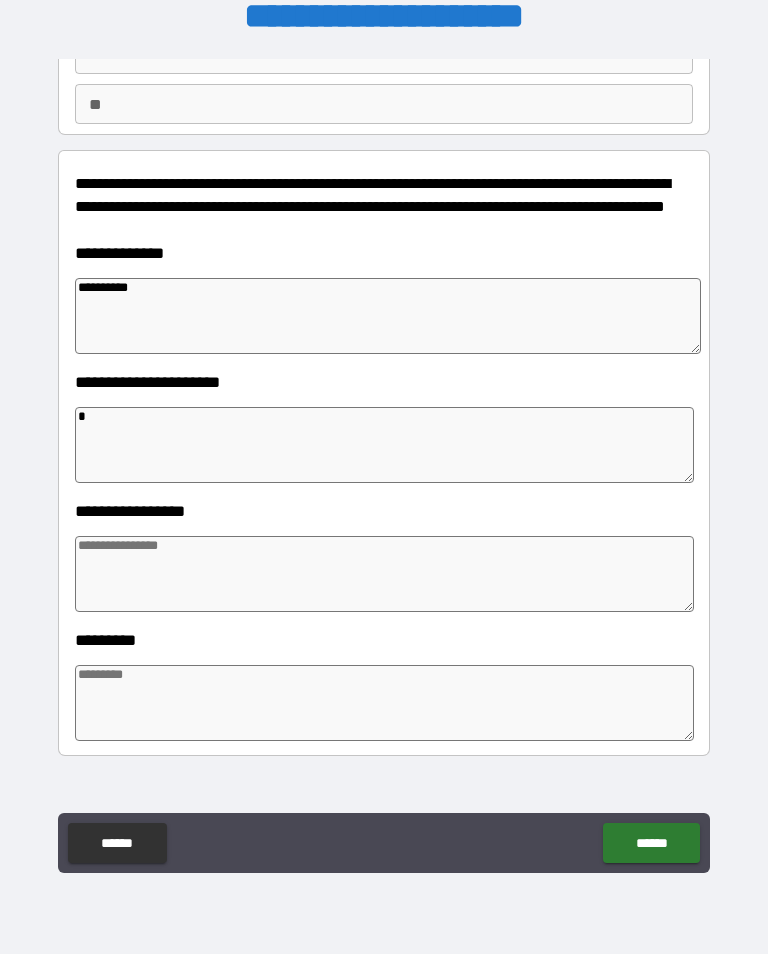 type on "*" 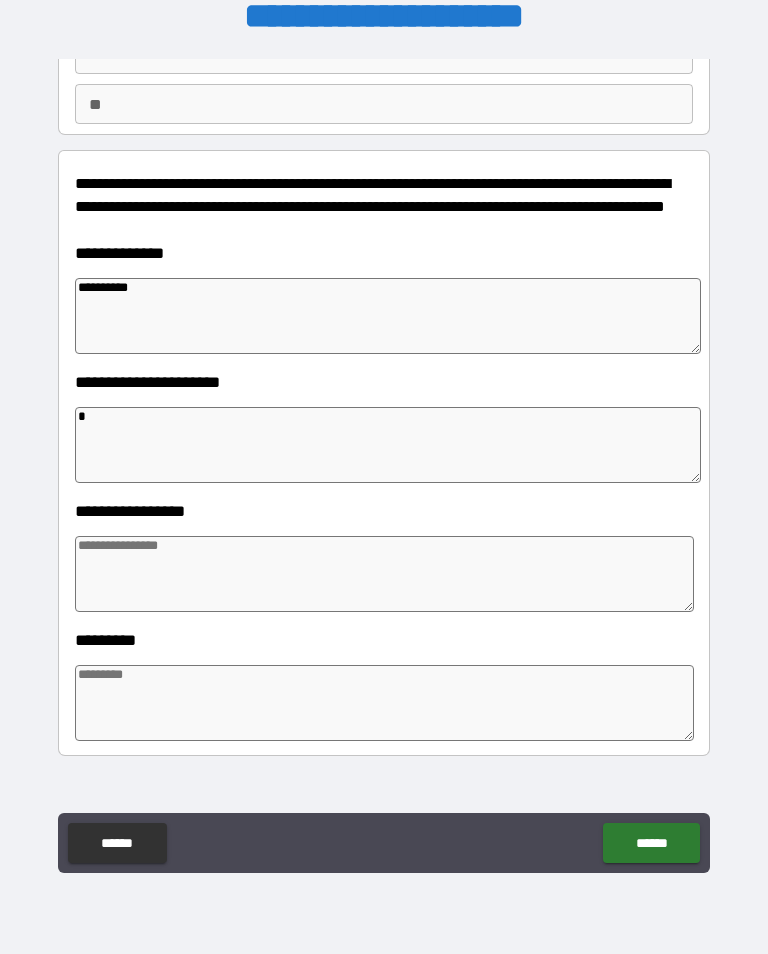 type on "*" 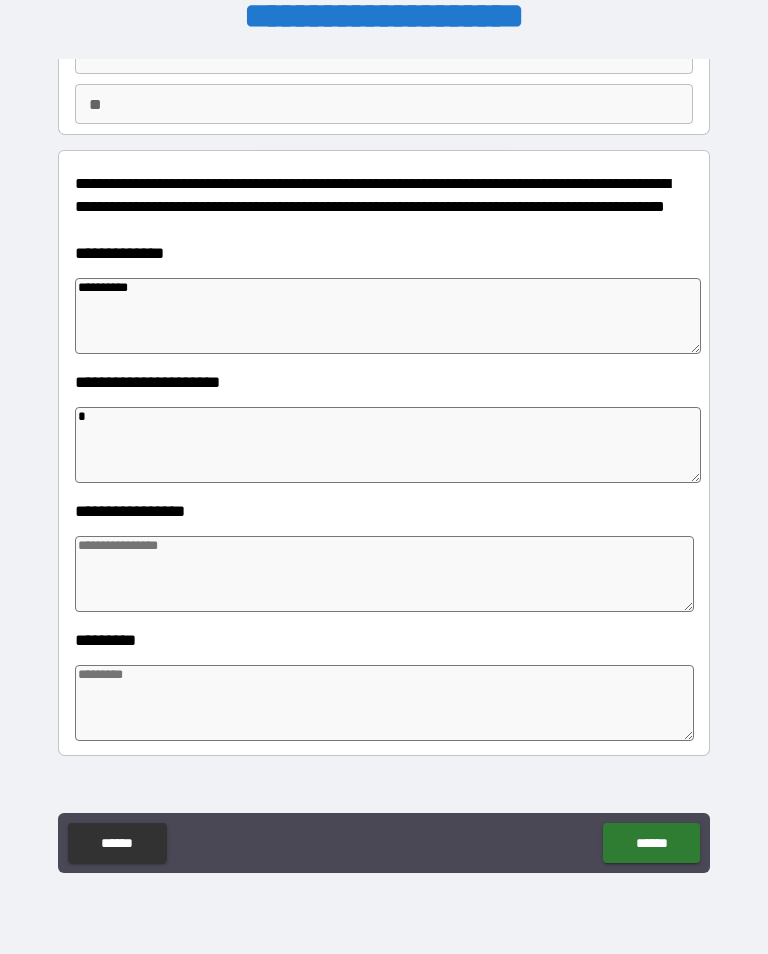 type on "*" 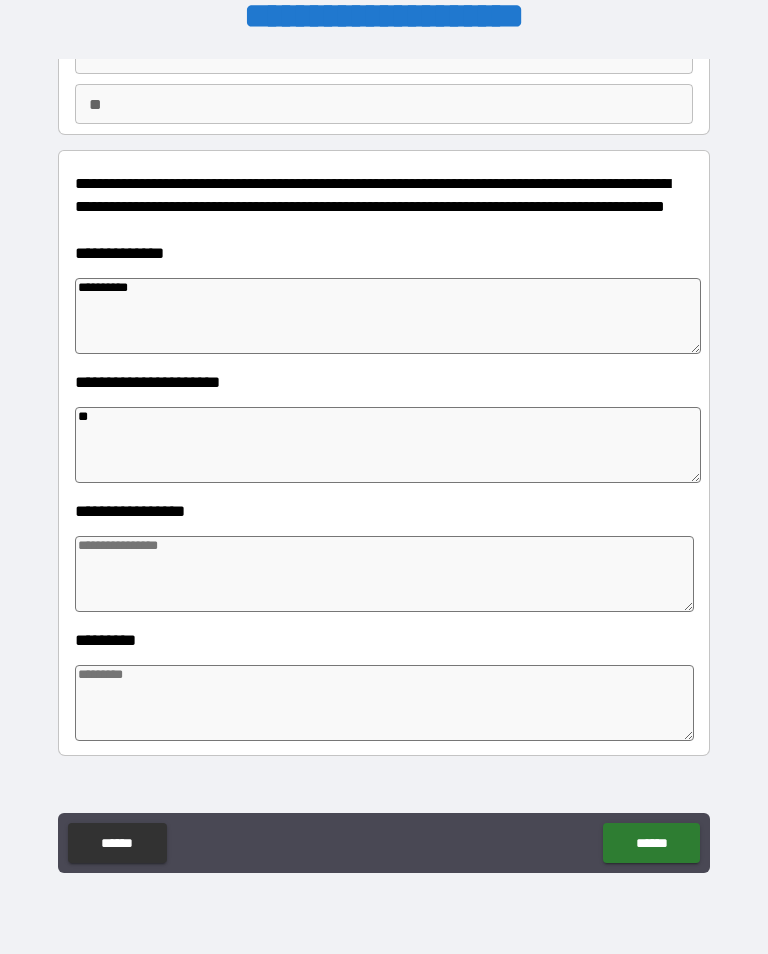 type on "*" 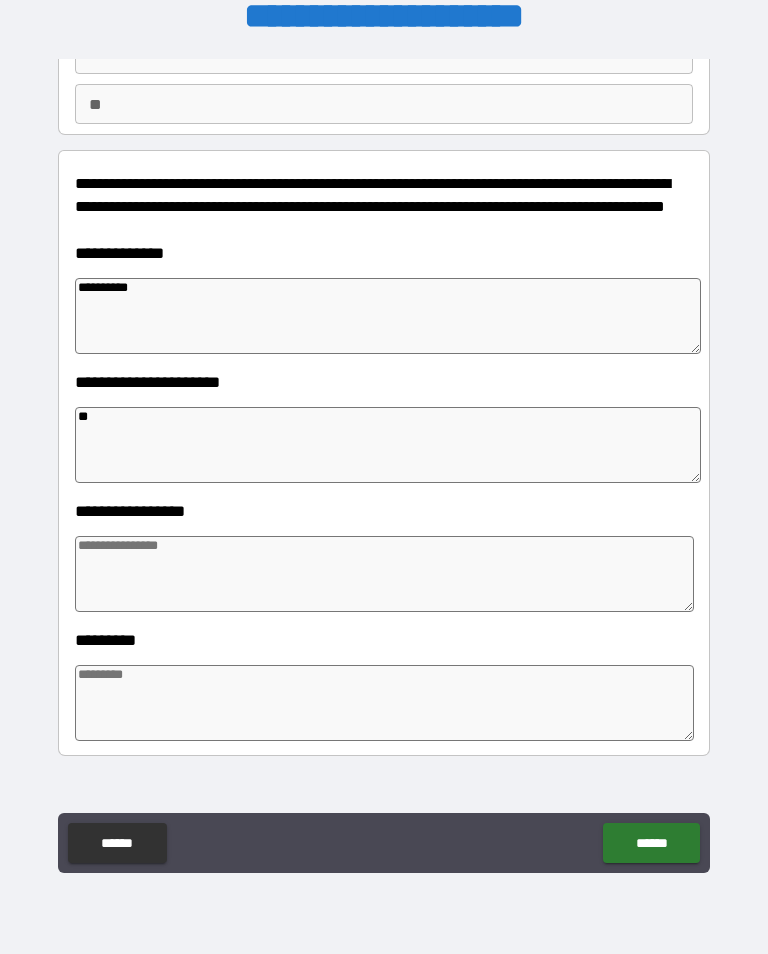 type on "*" 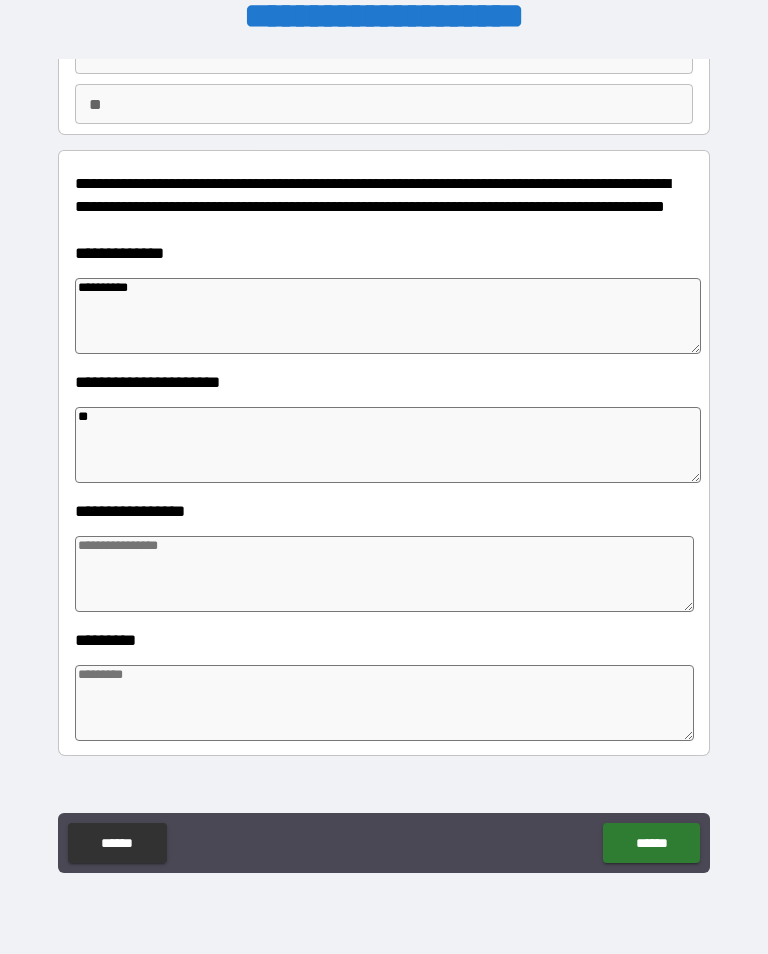 type on "*" 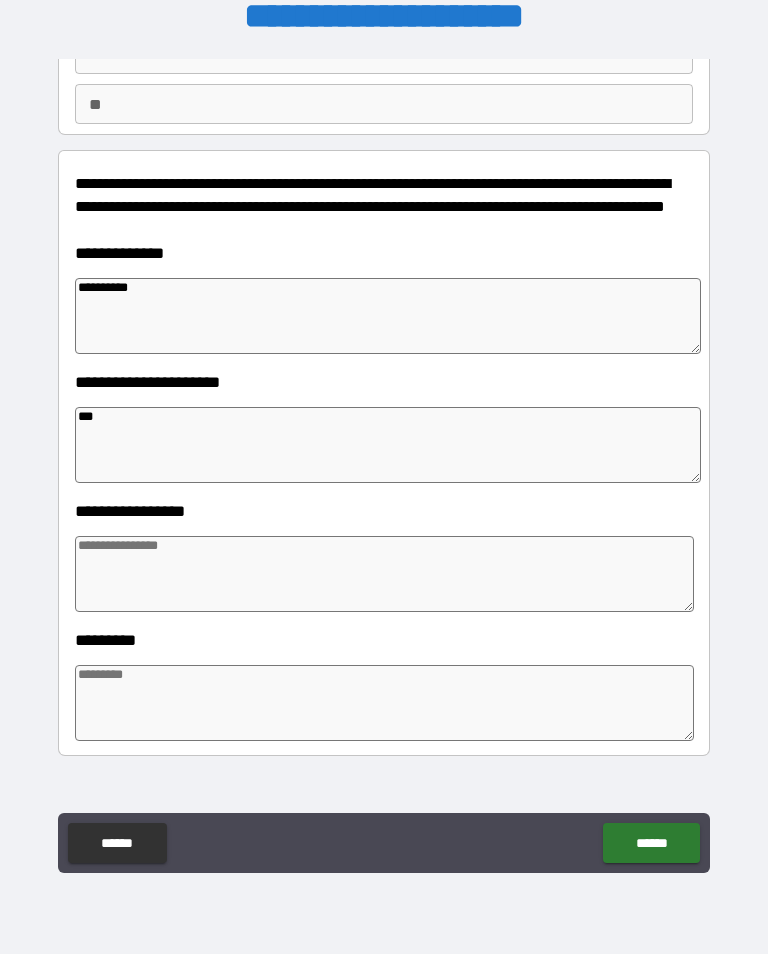 type on "*" 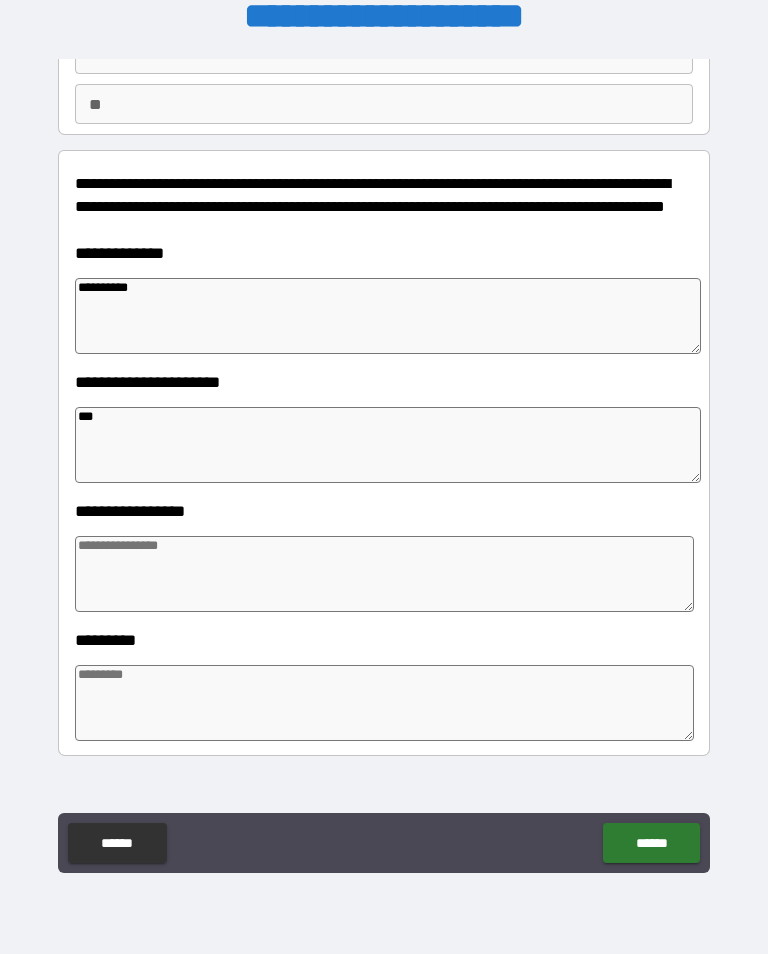 type on "*" 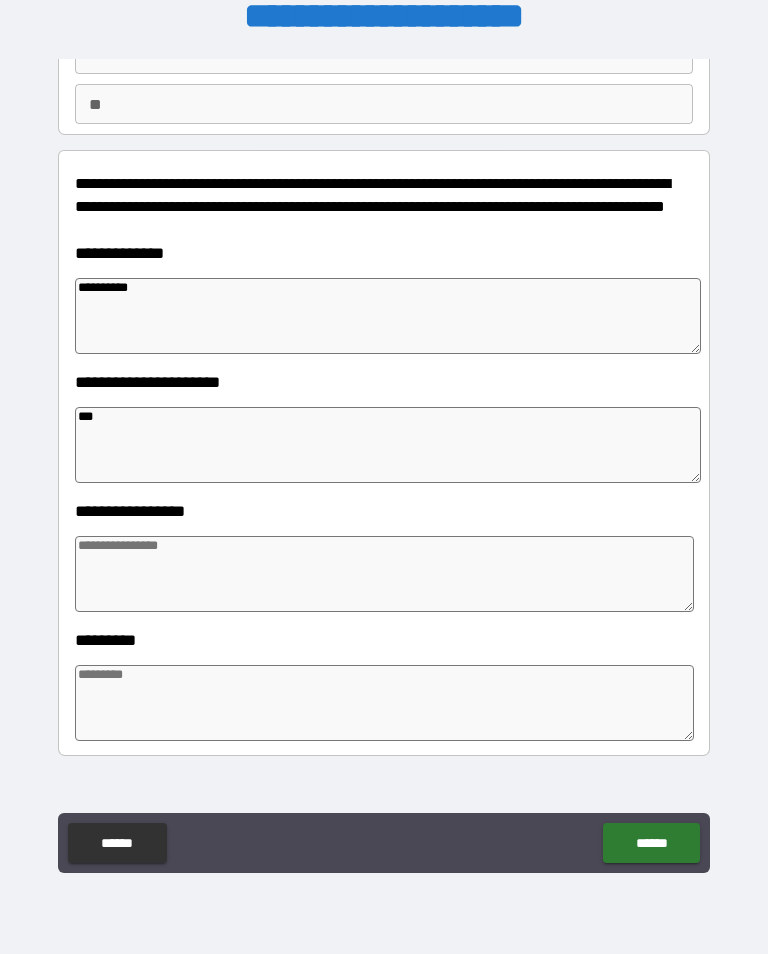 type on "*" 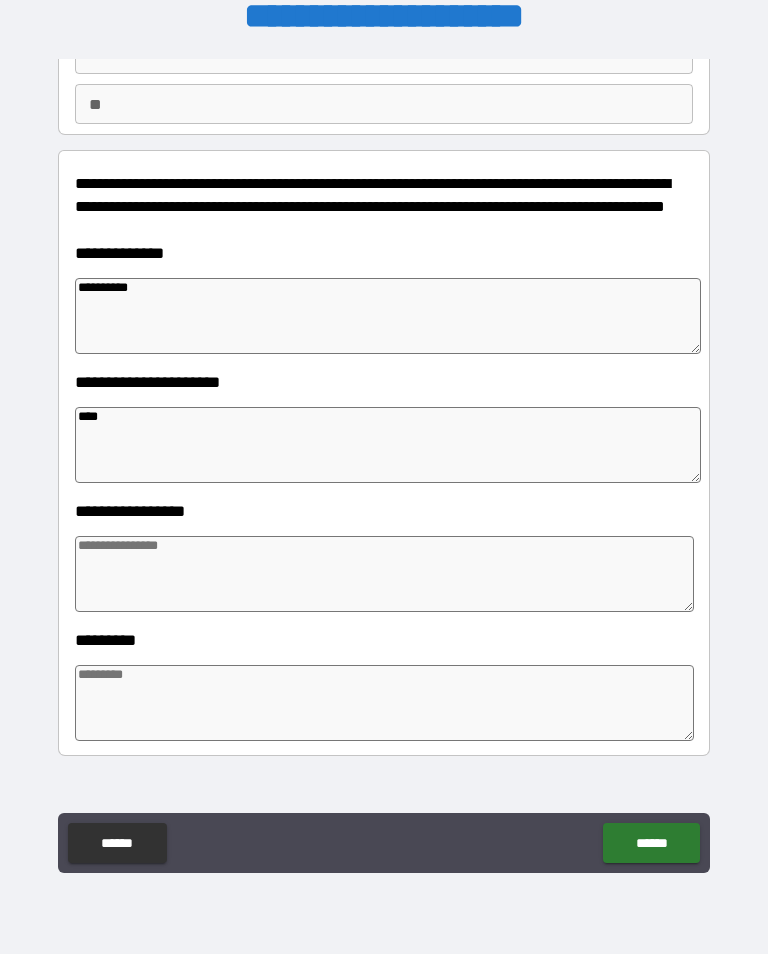 type on "*" 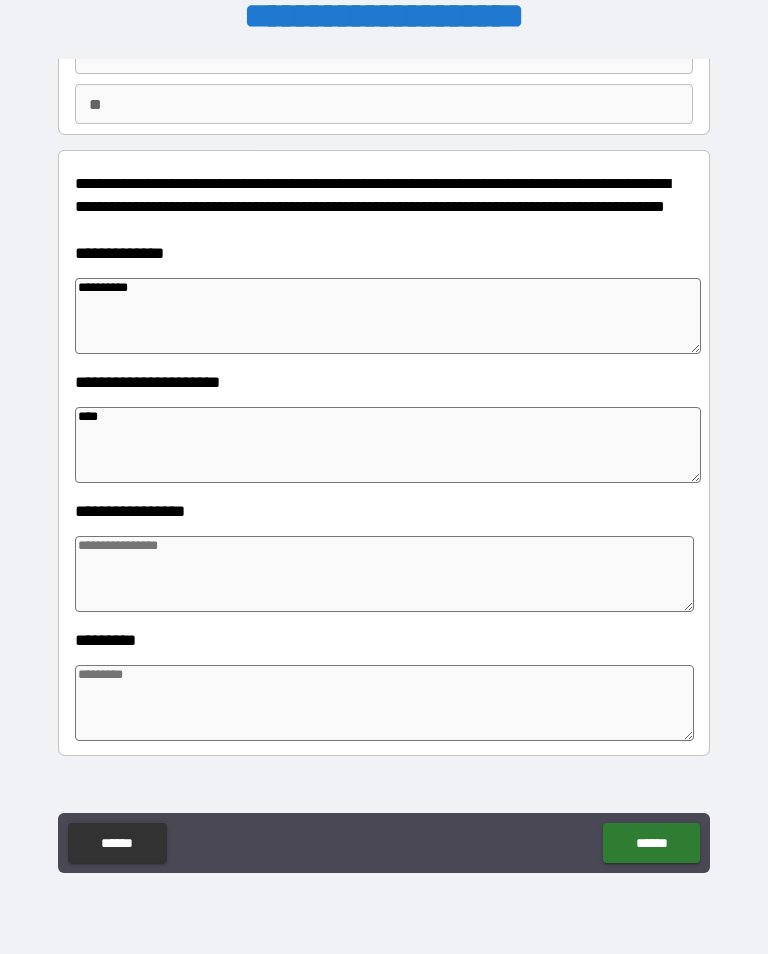 type on "*" 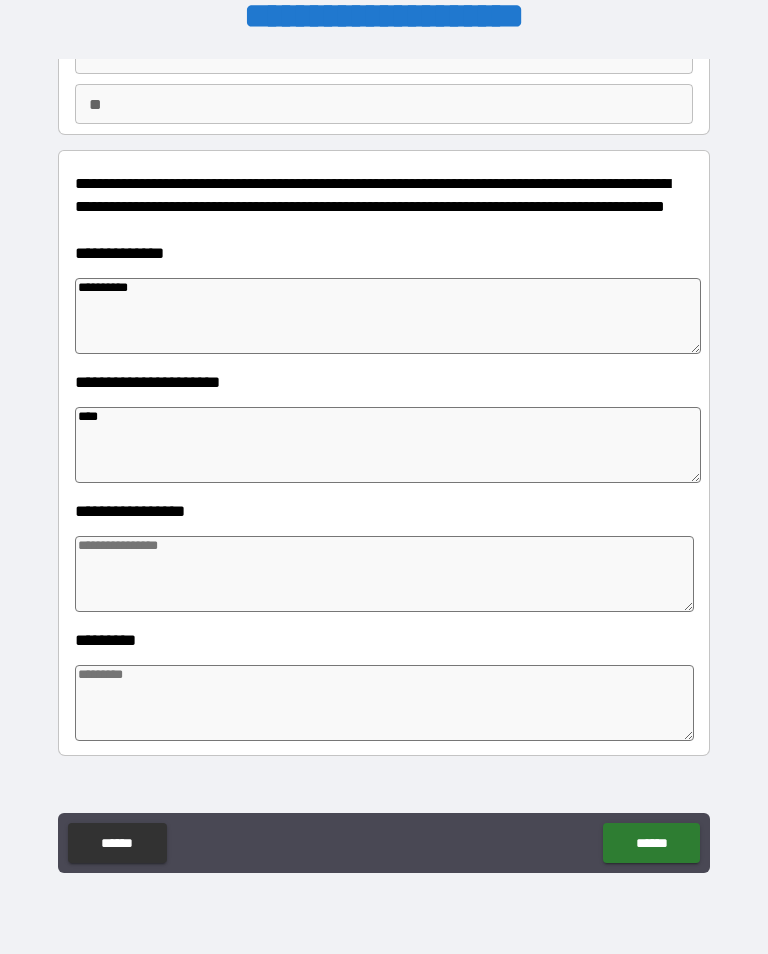 type on "*" 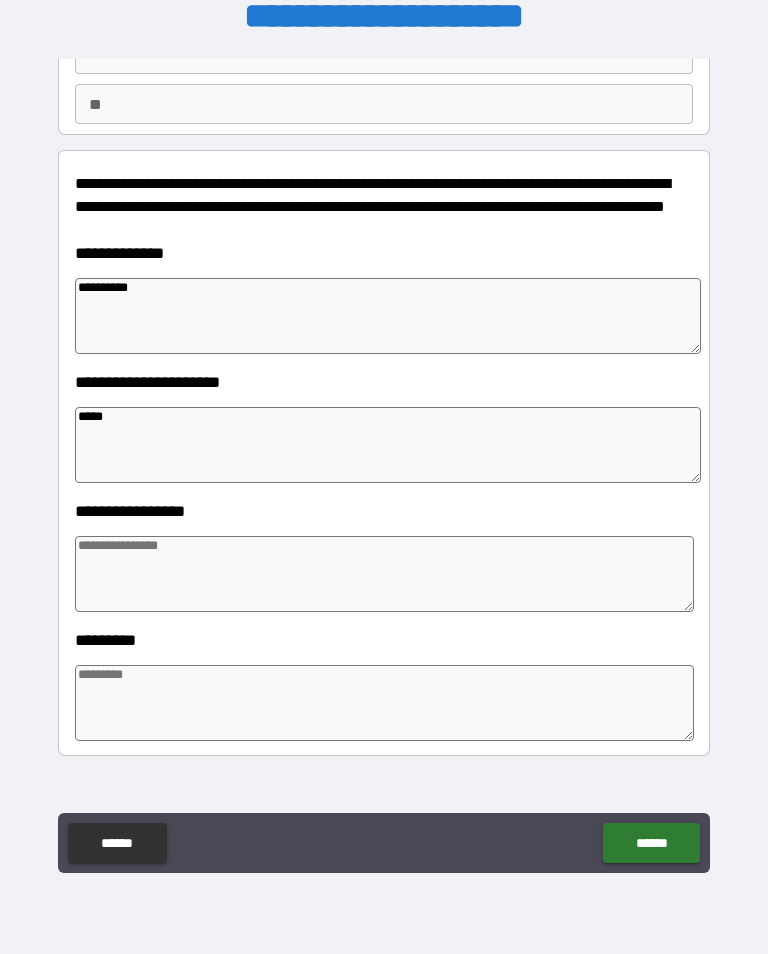 type on "*" 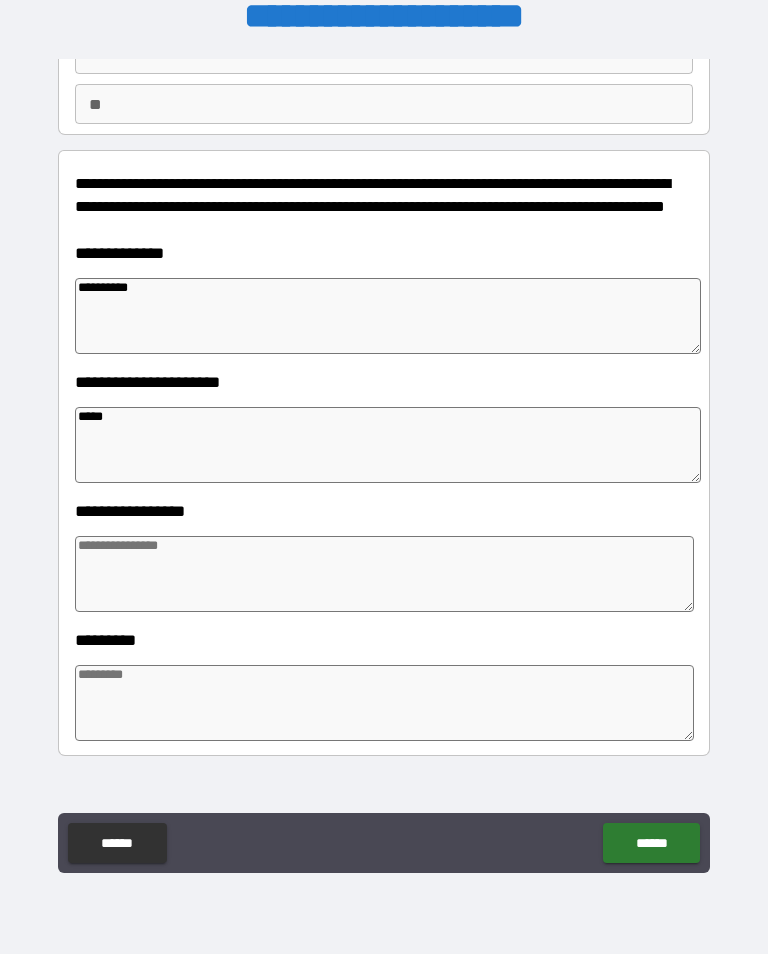 type on "******" 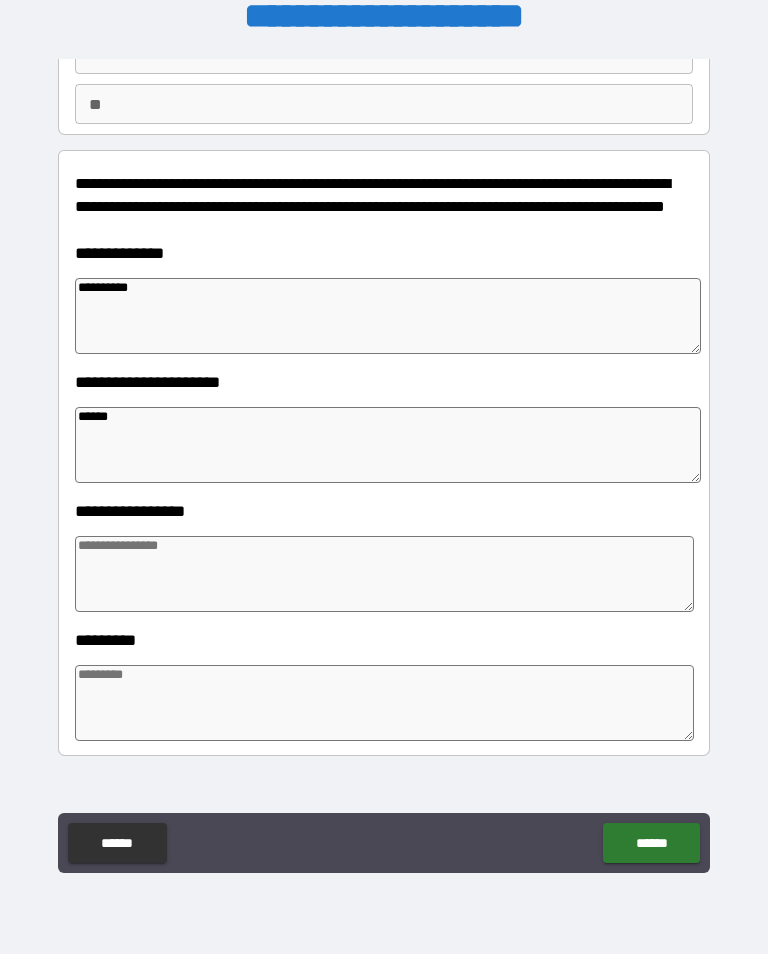 type on "*" 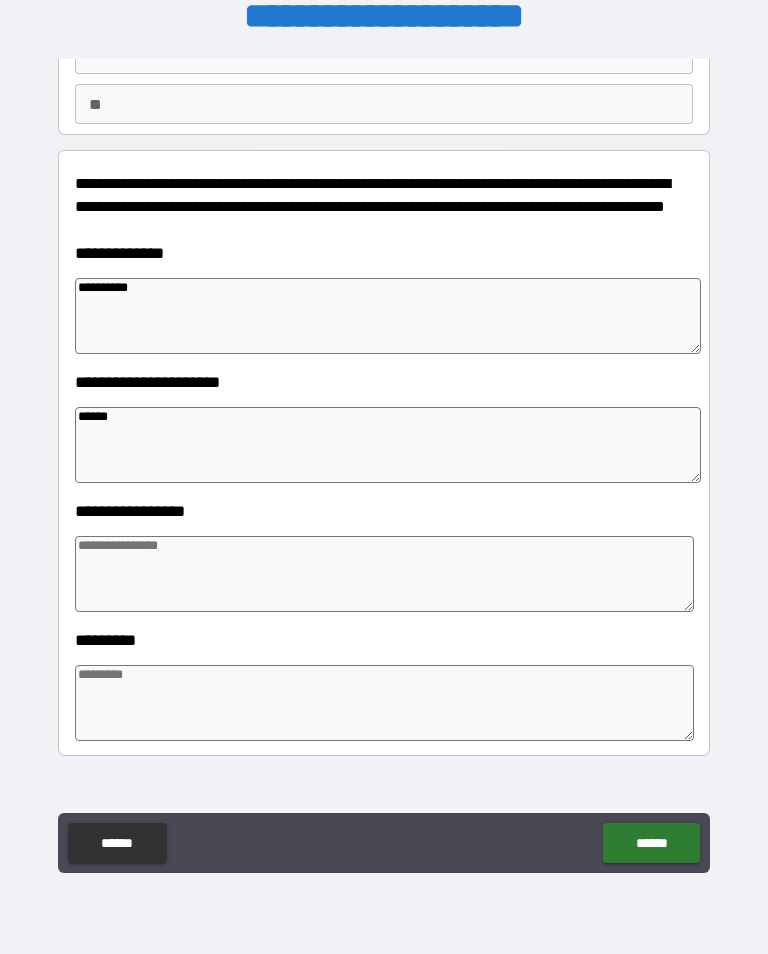 type on "*" 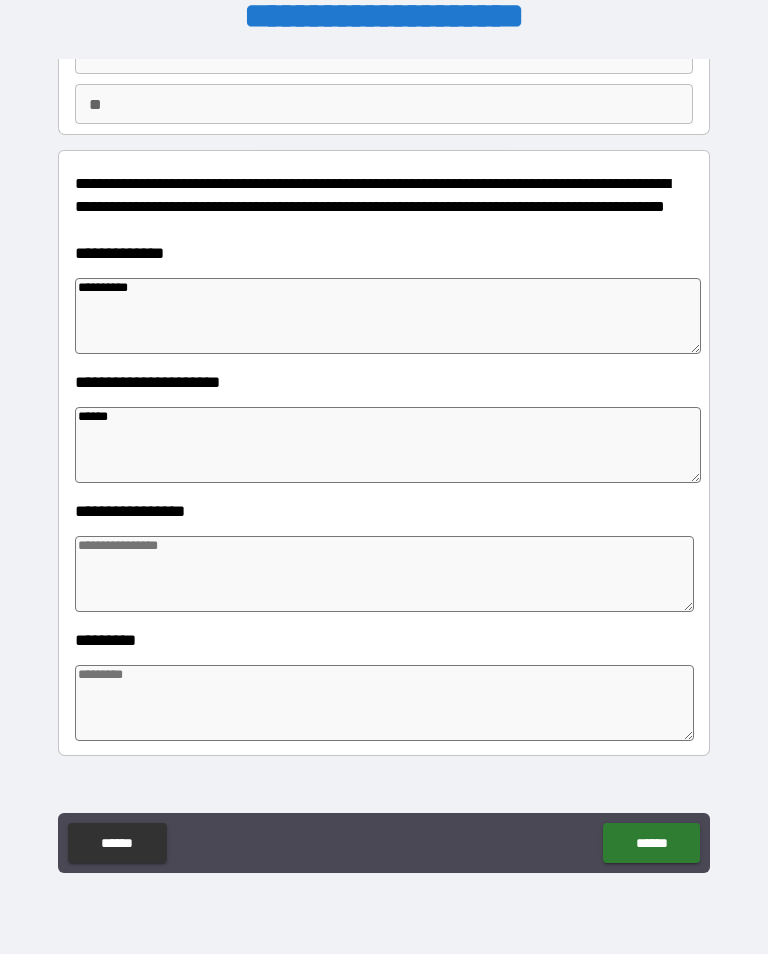 type on "*" 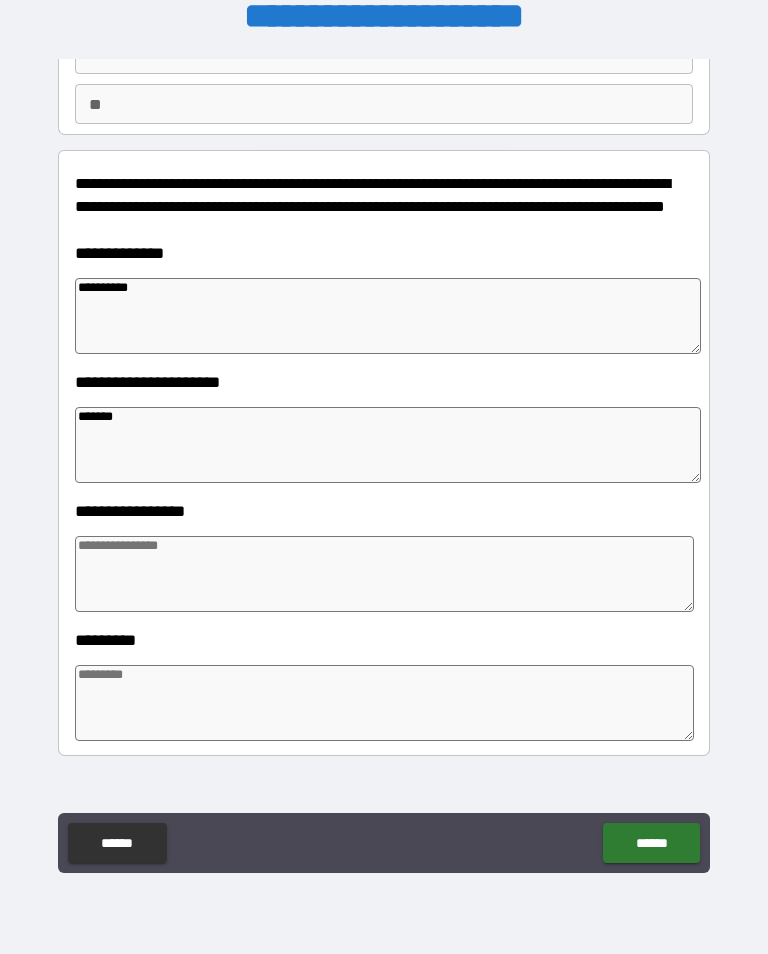 type on "*" 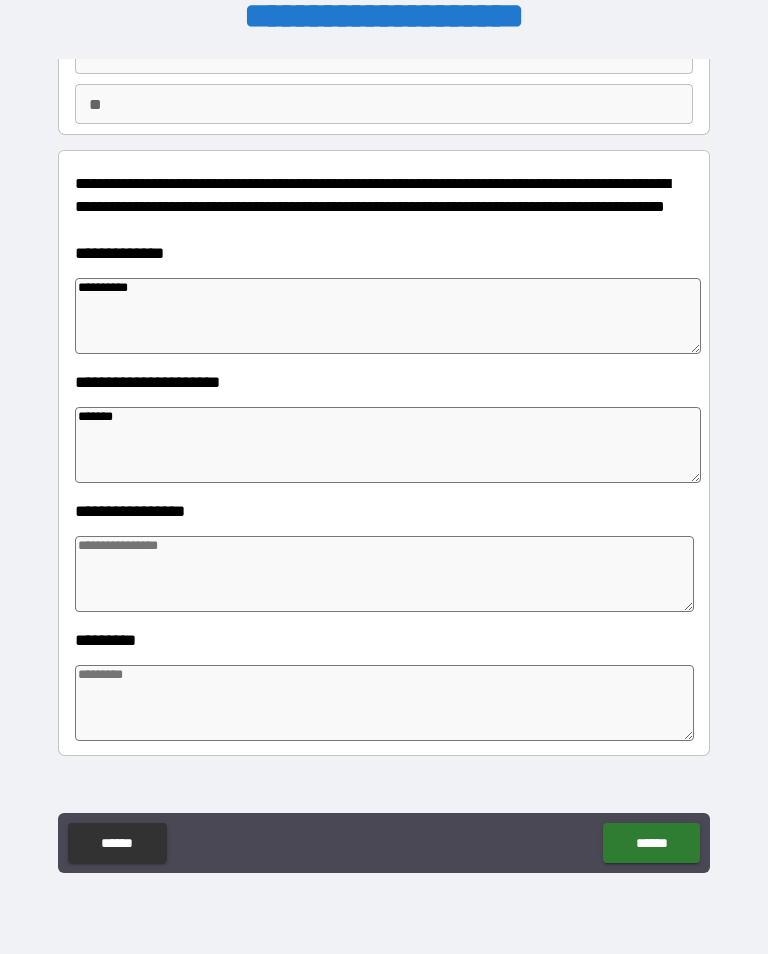 type on "*" 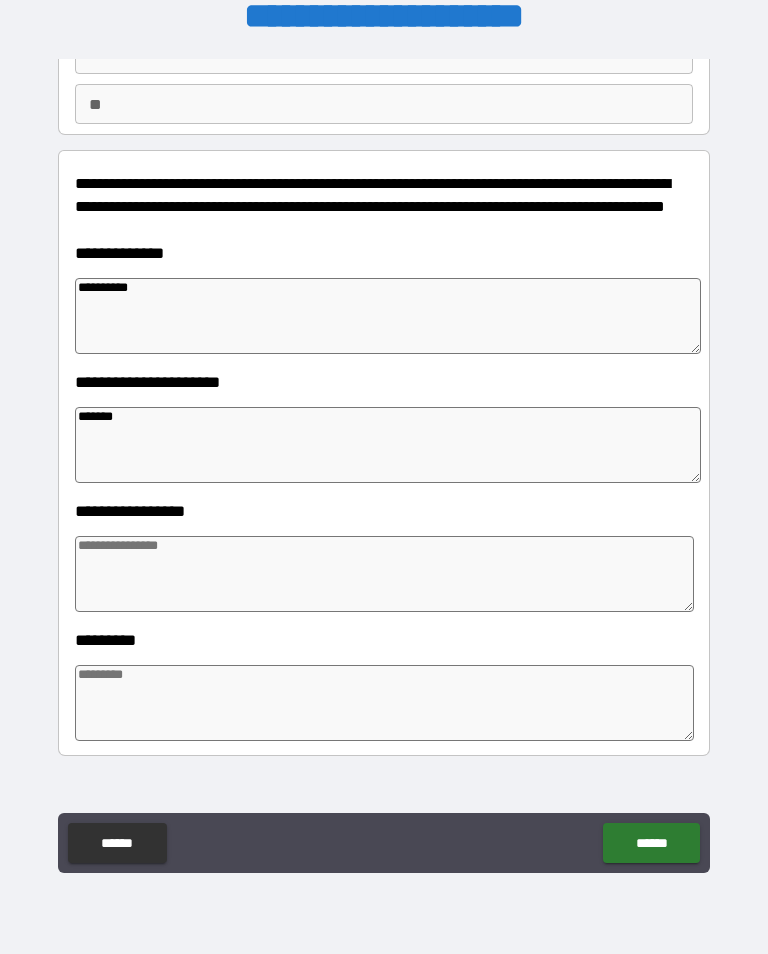 type on "*" 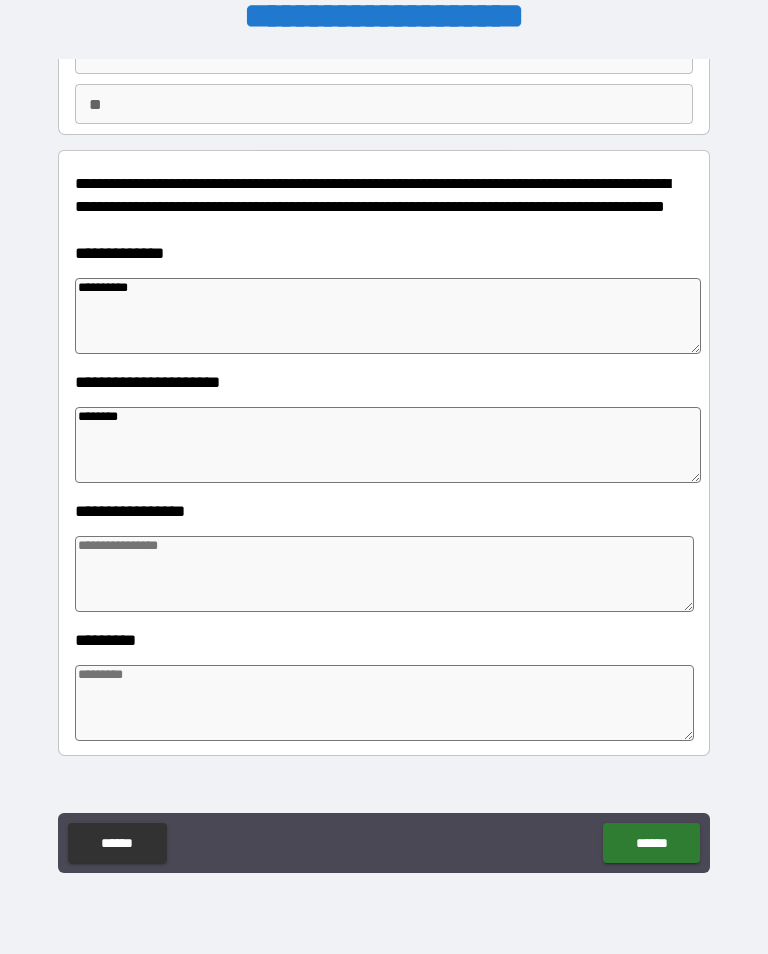 type on "*" 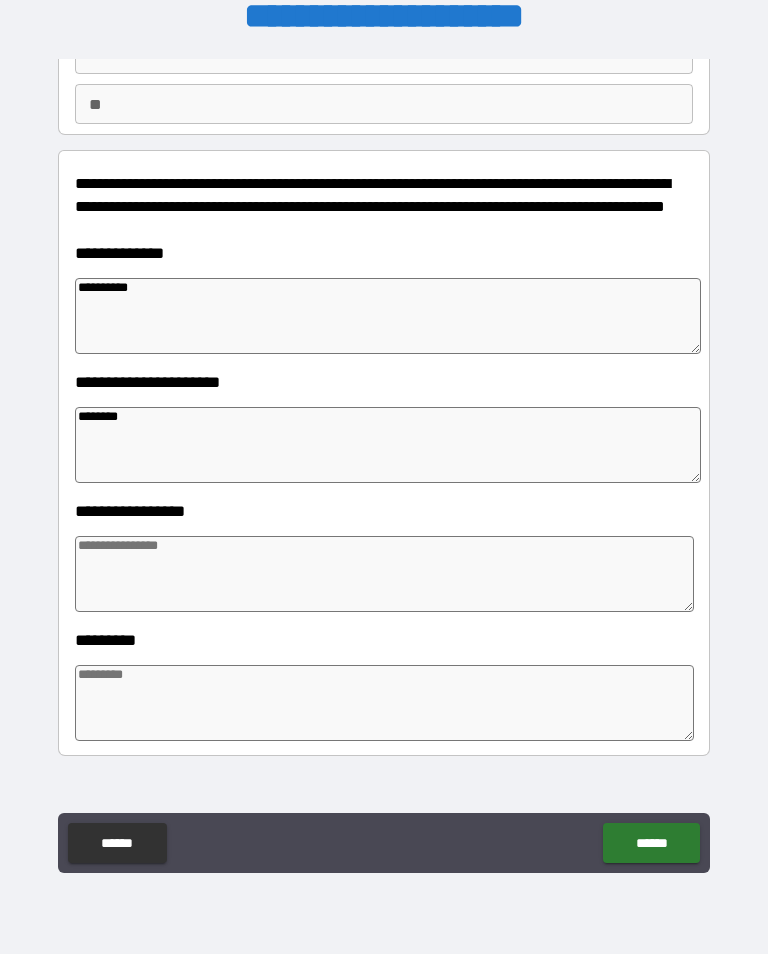 type on "*" 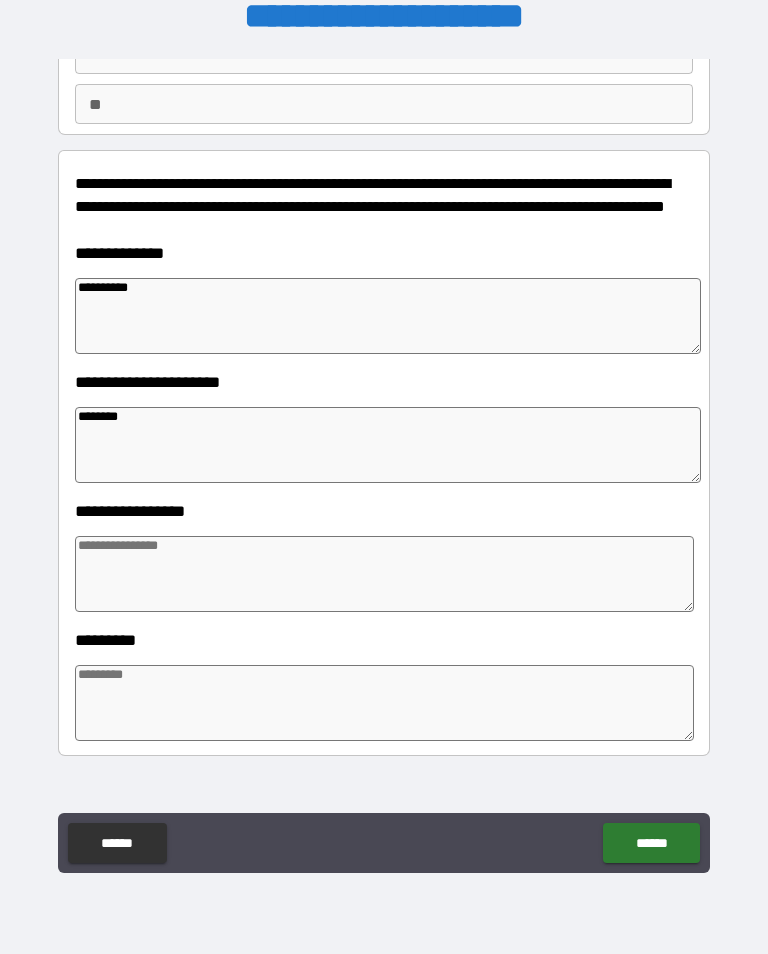type on "*" 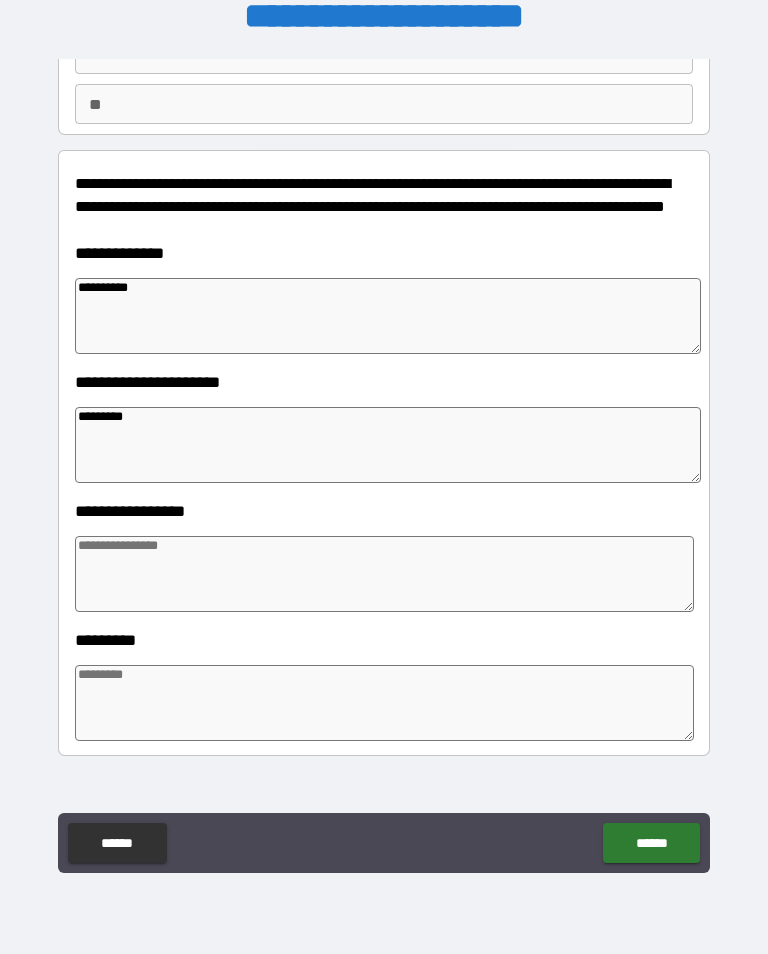 type on "*" 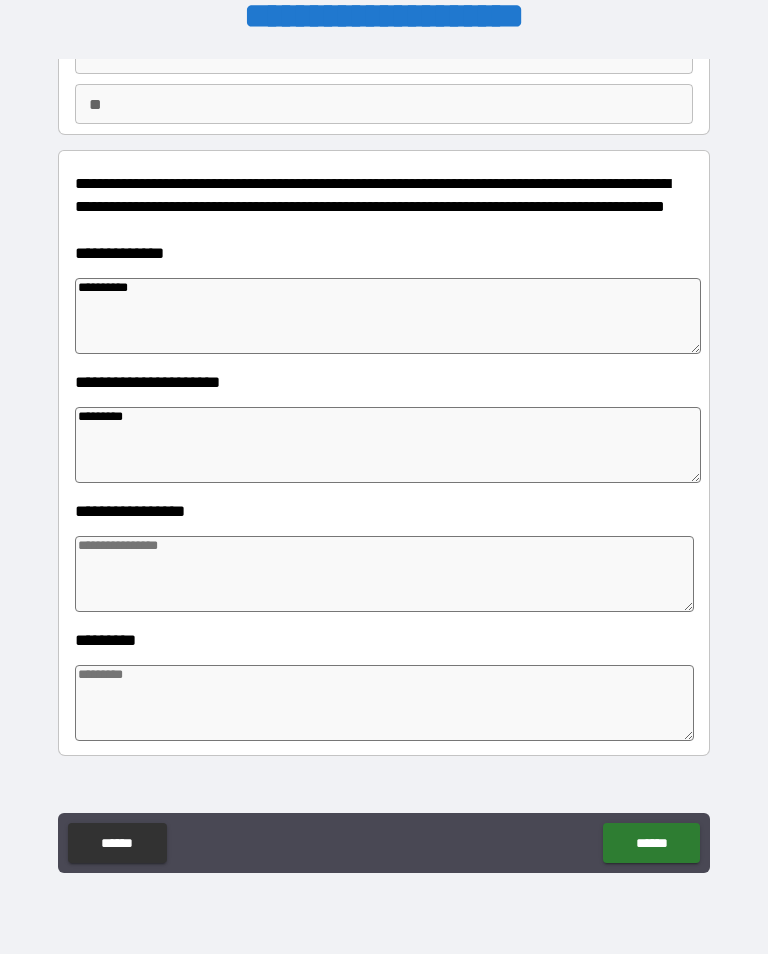 type on "*" 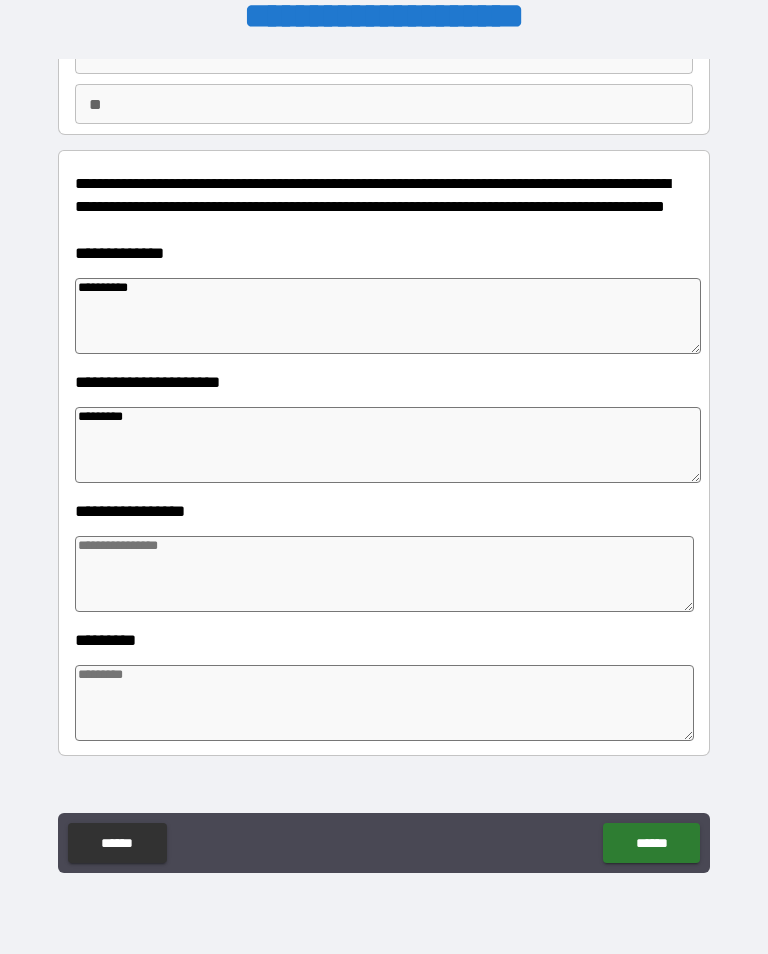 type on "*" 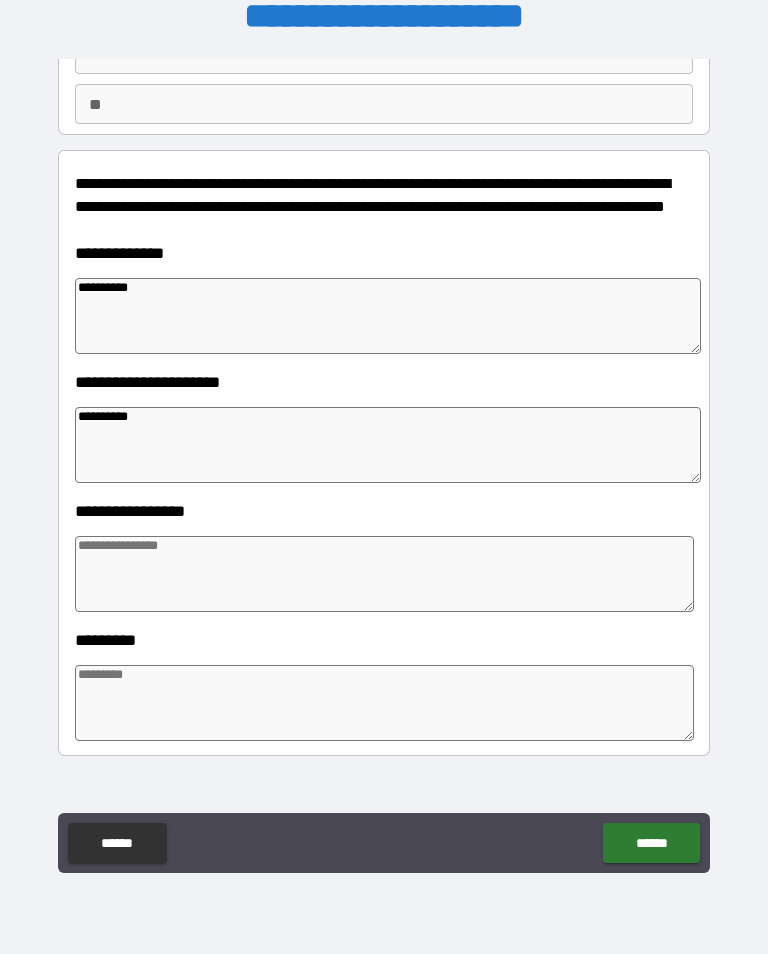 type on "*" 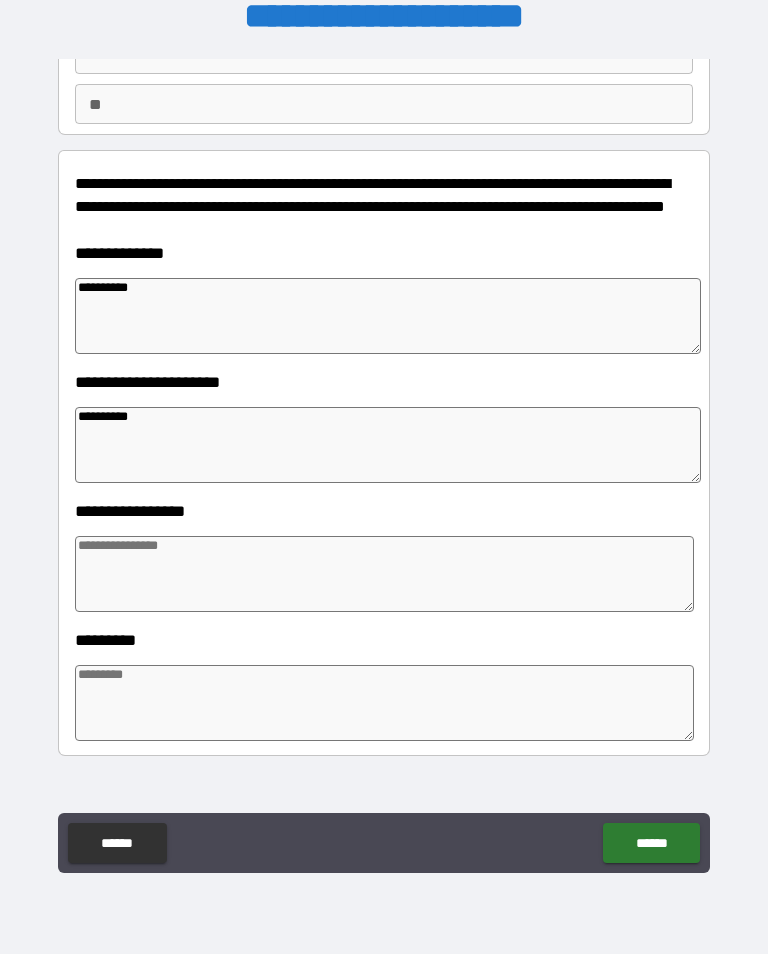 type on "*" 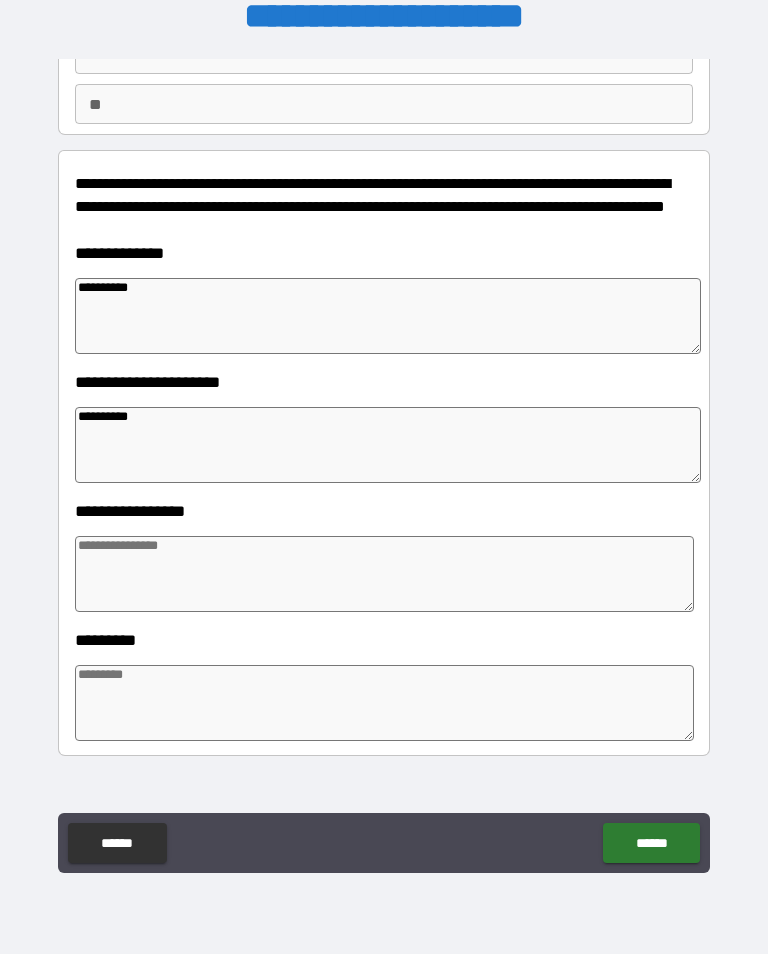type on "*" 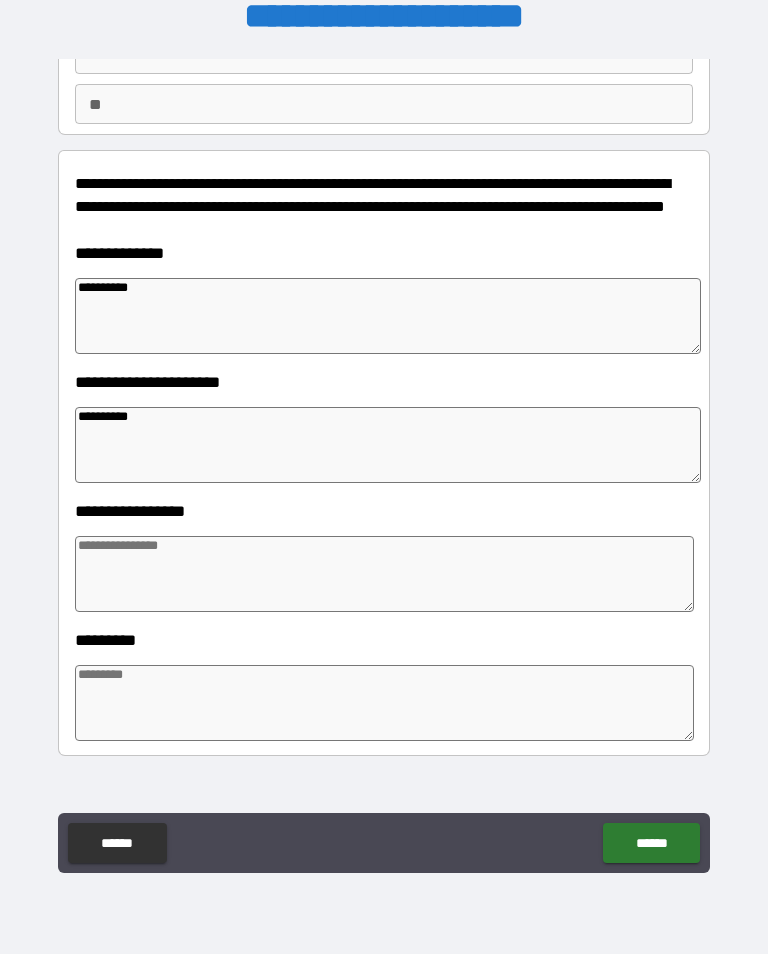 type on "*" 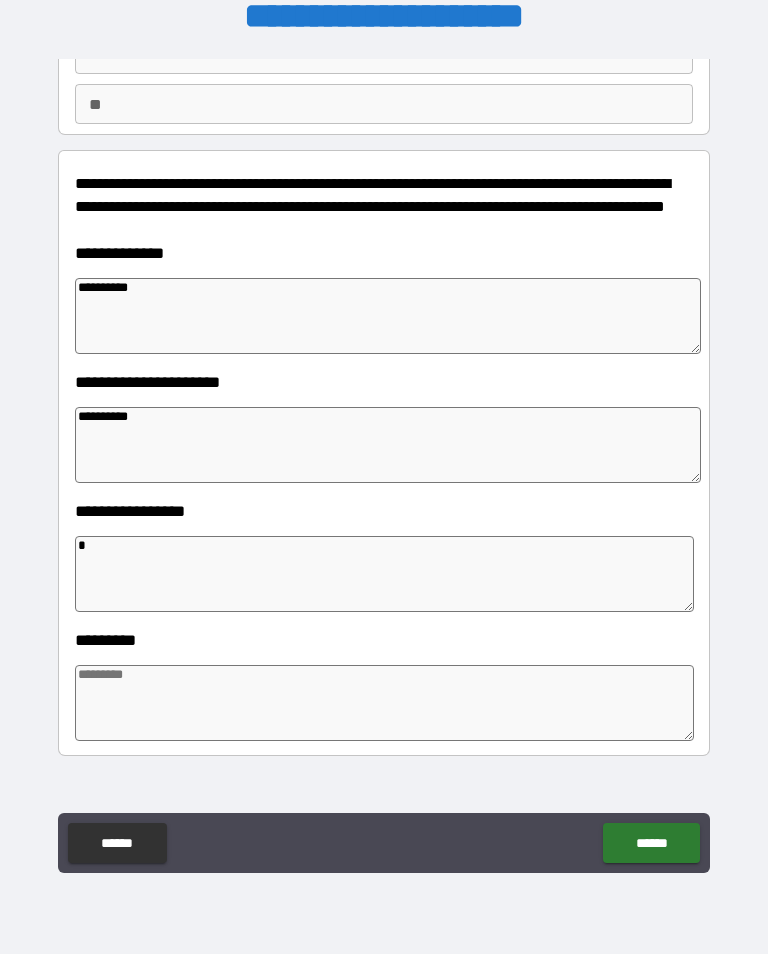 type on "*" 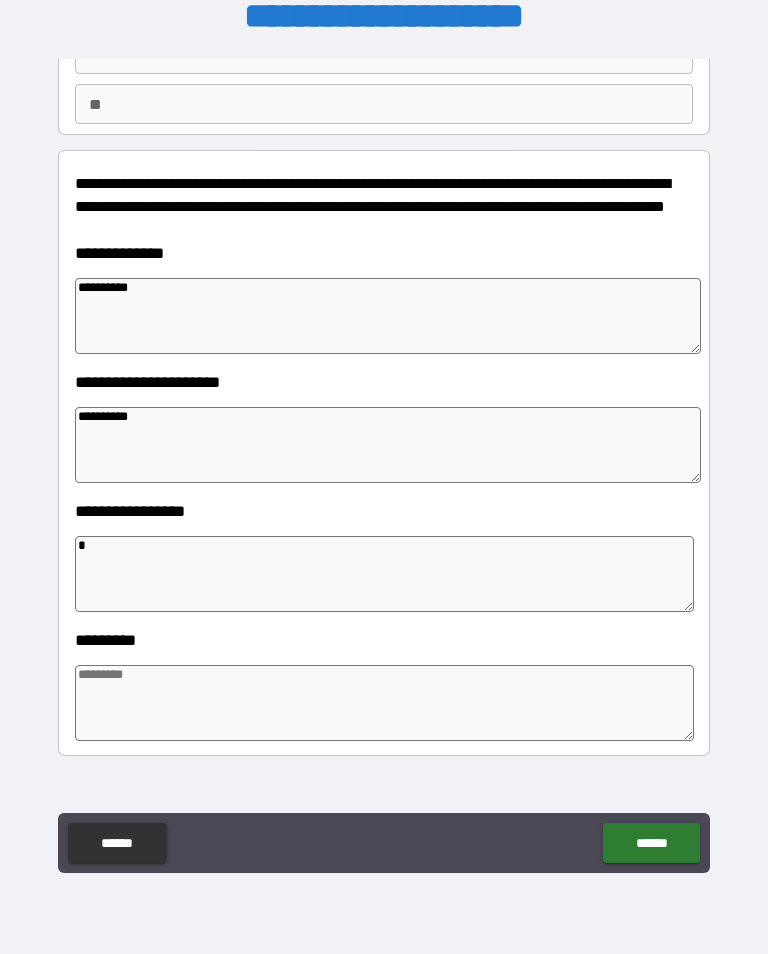 type on "*" 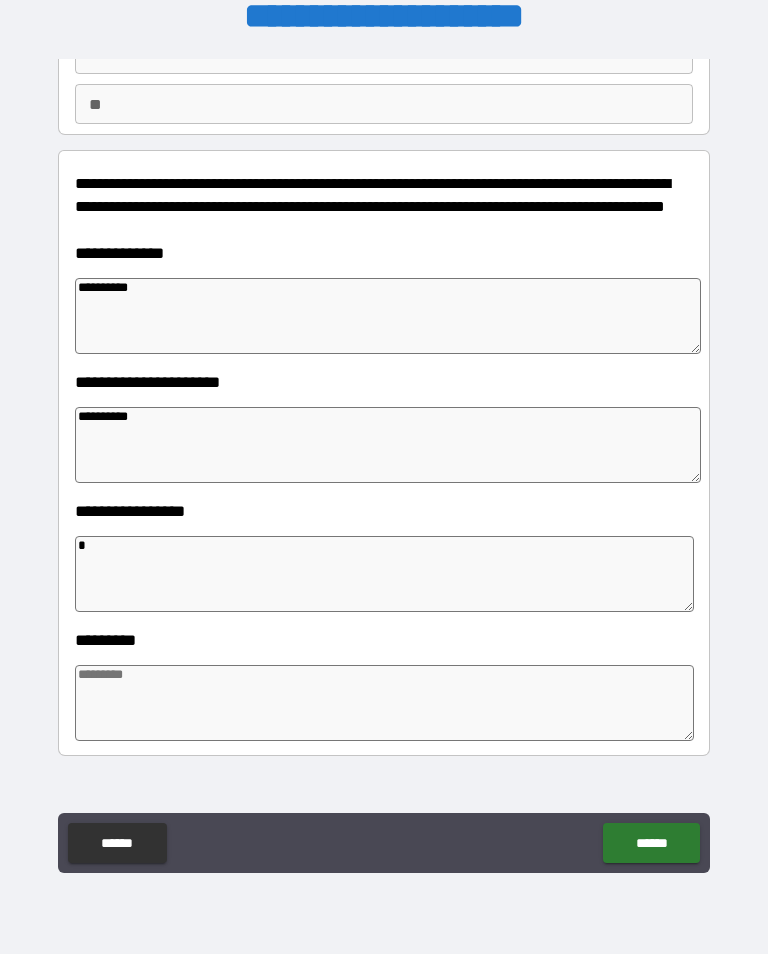 type on "*" 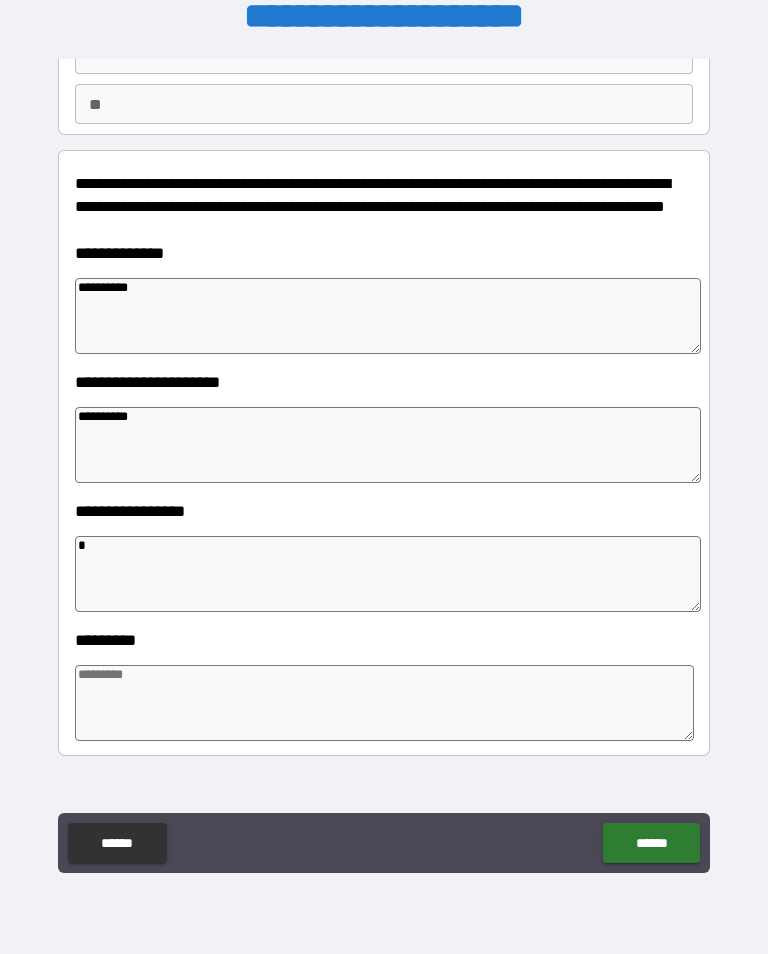 type on "**" 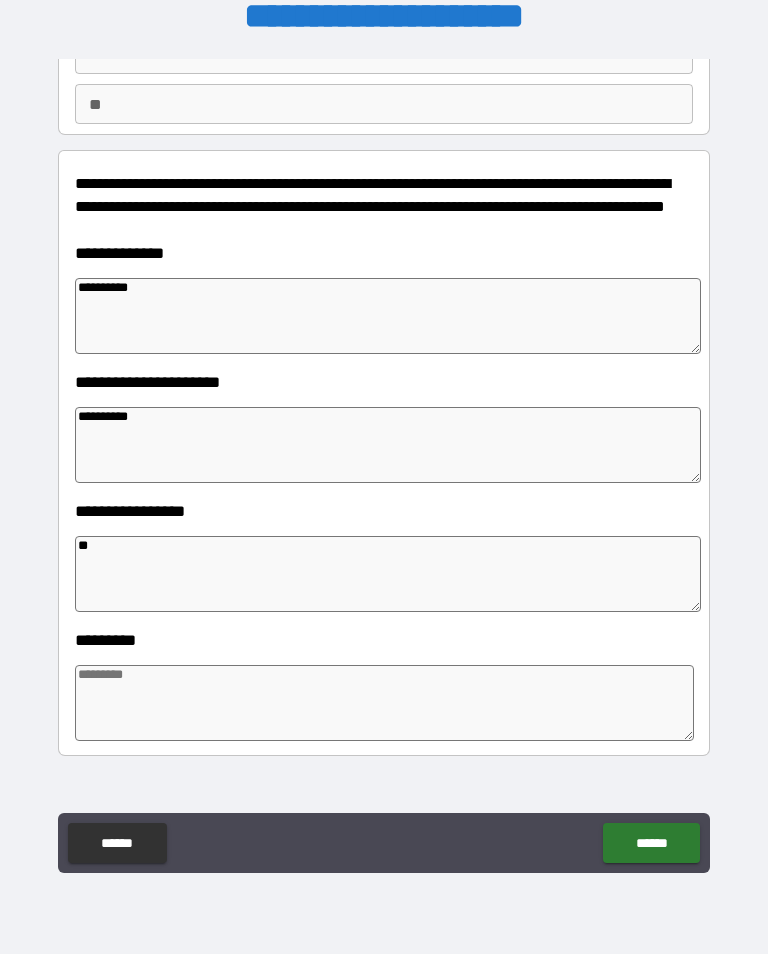 type on "*" 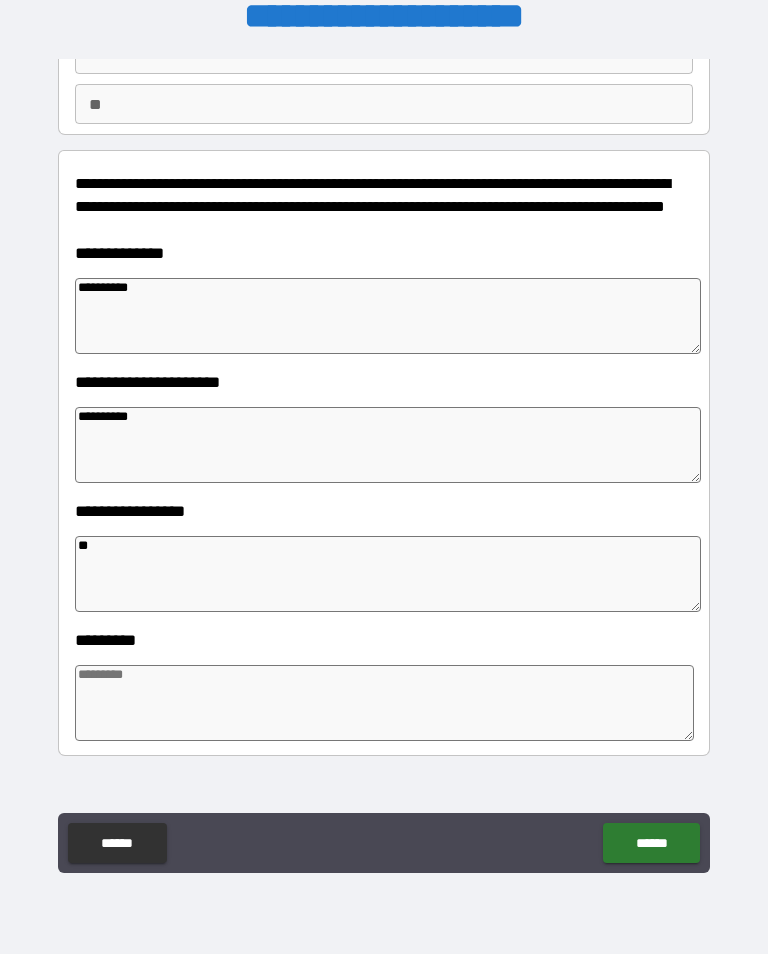 type on "*" 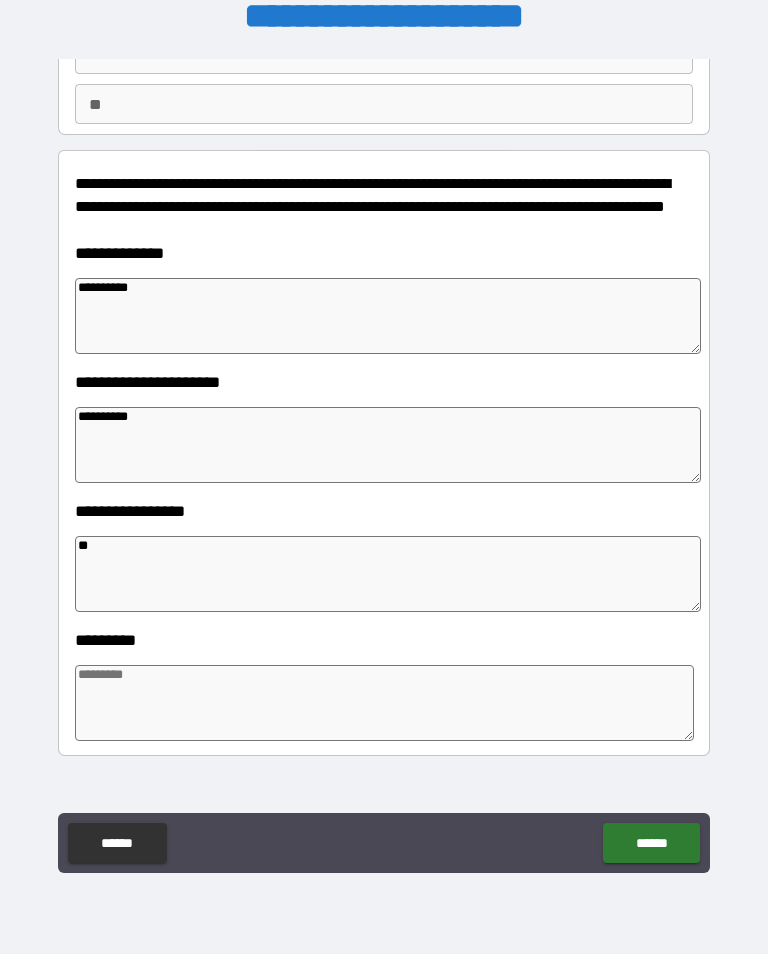 type on "*" 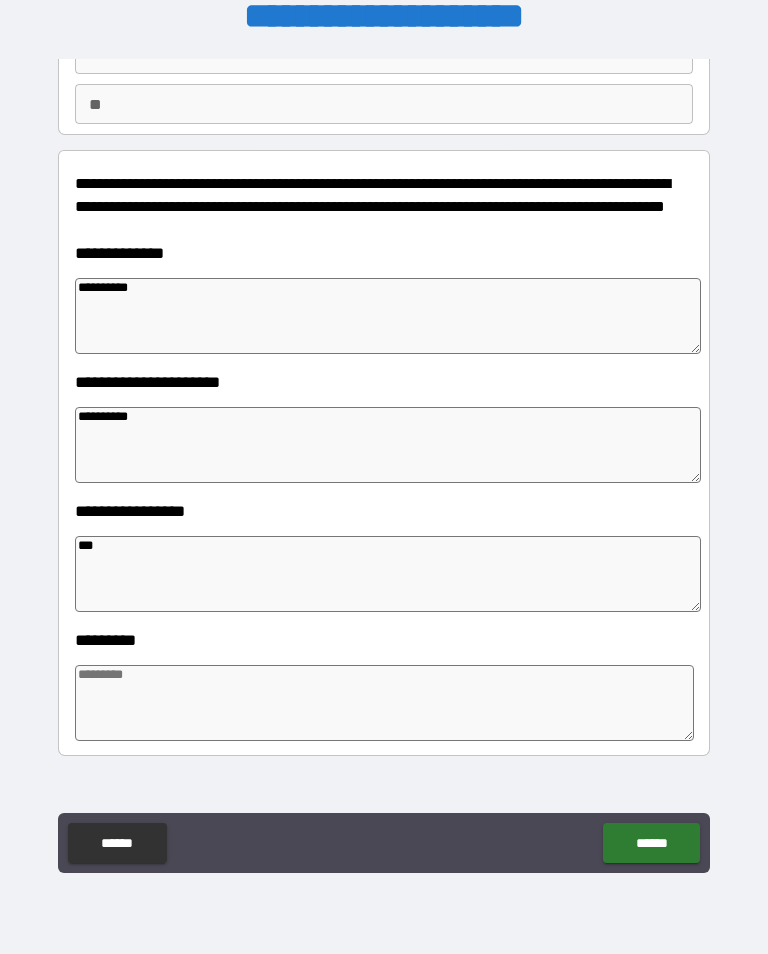 type on "*" 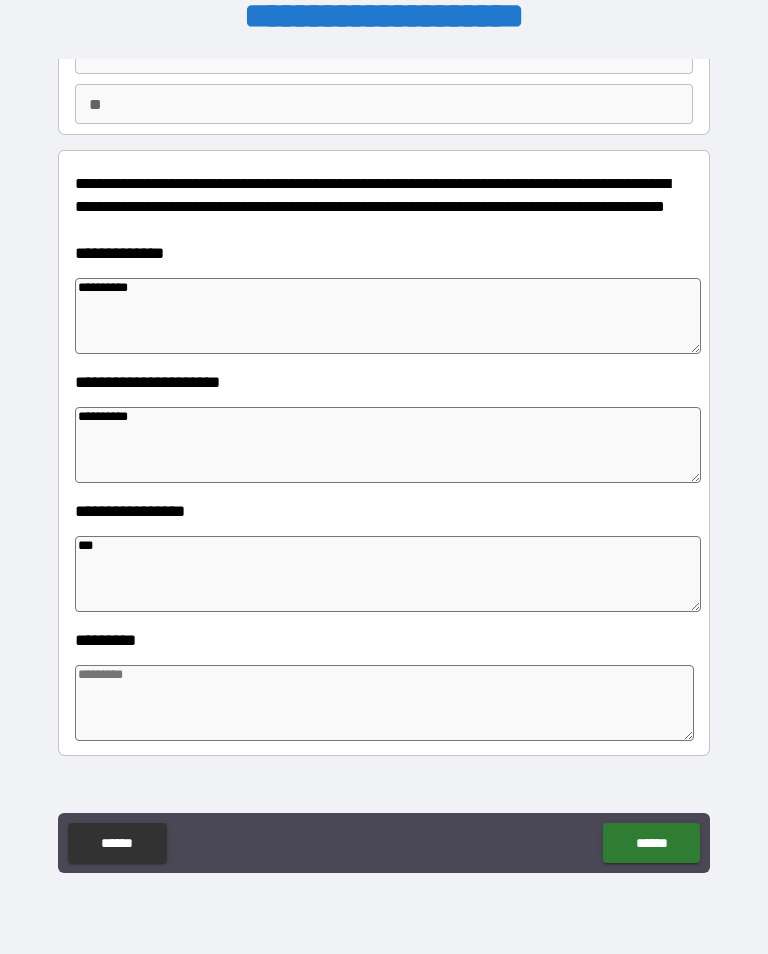 type on "*" 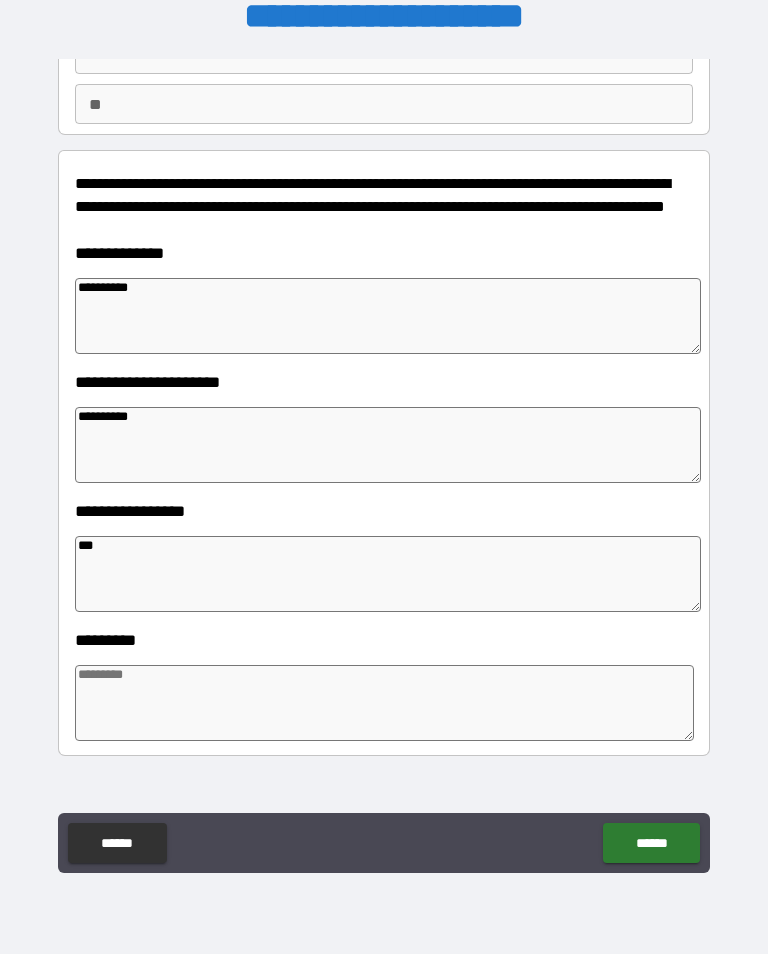 type on "*" 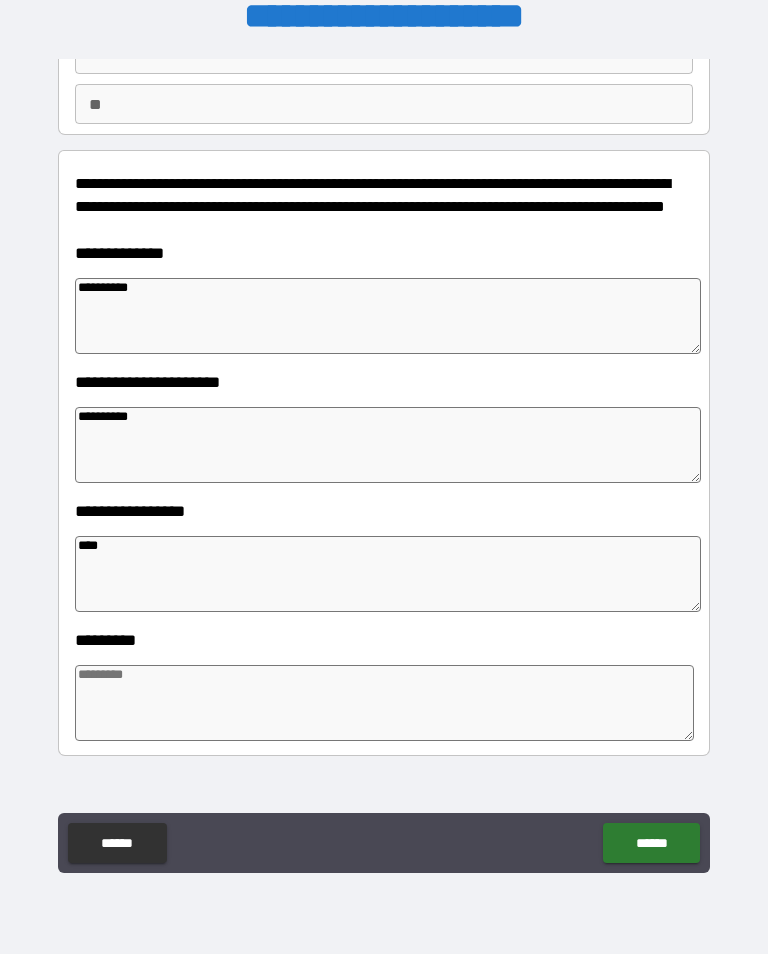 type on "*" 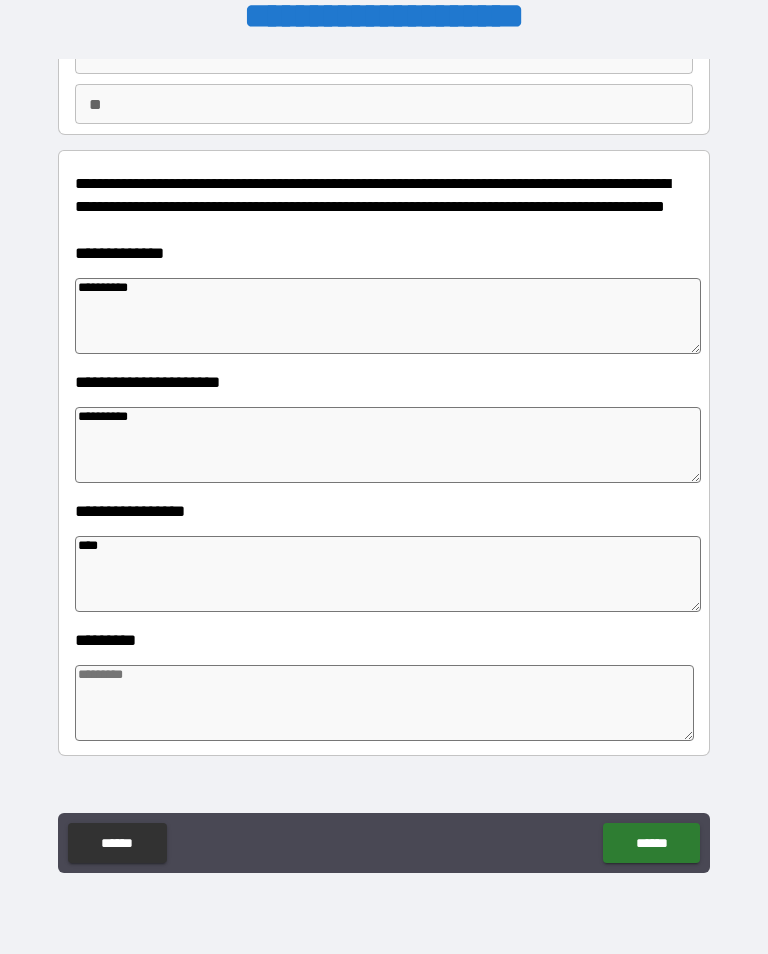 type on "*" 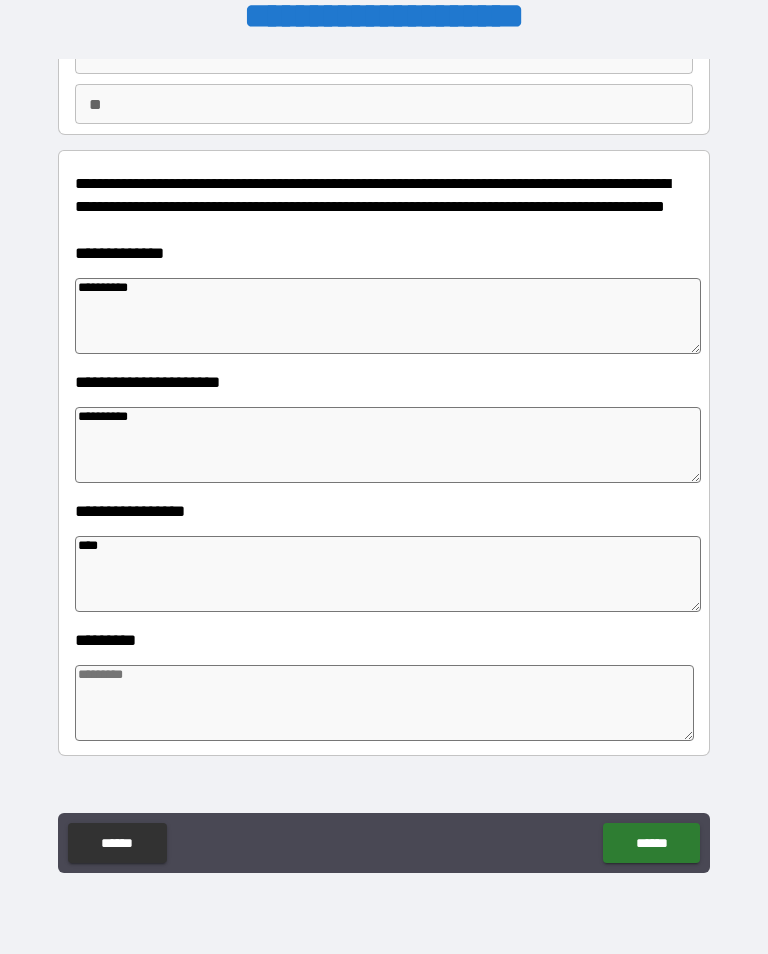 type on "*" 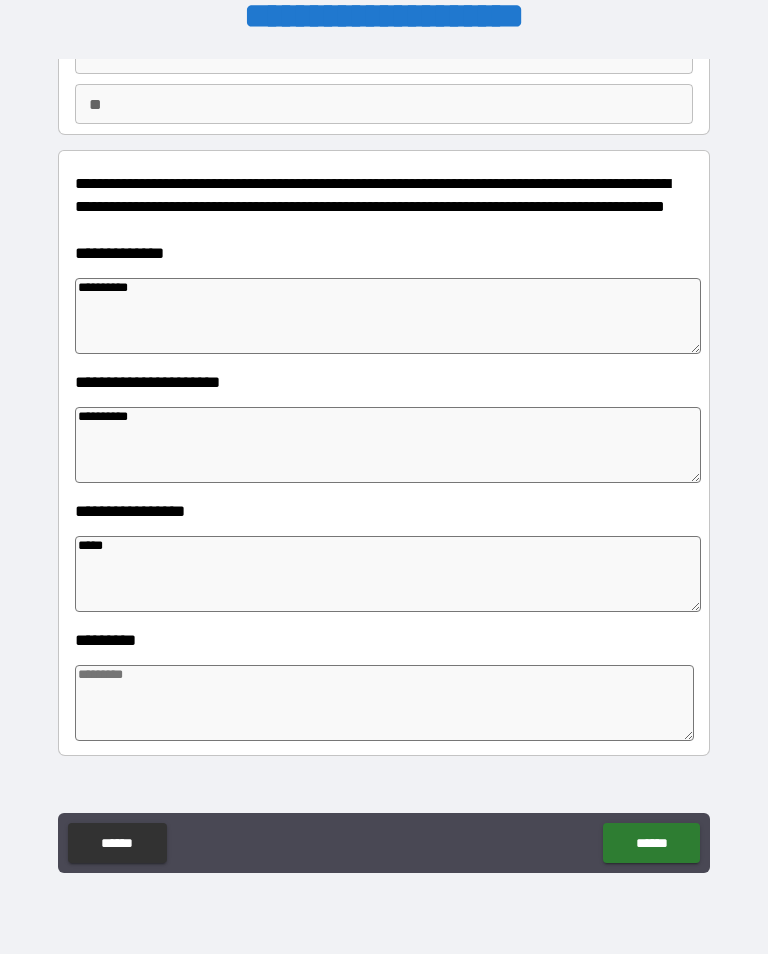 type on "*" 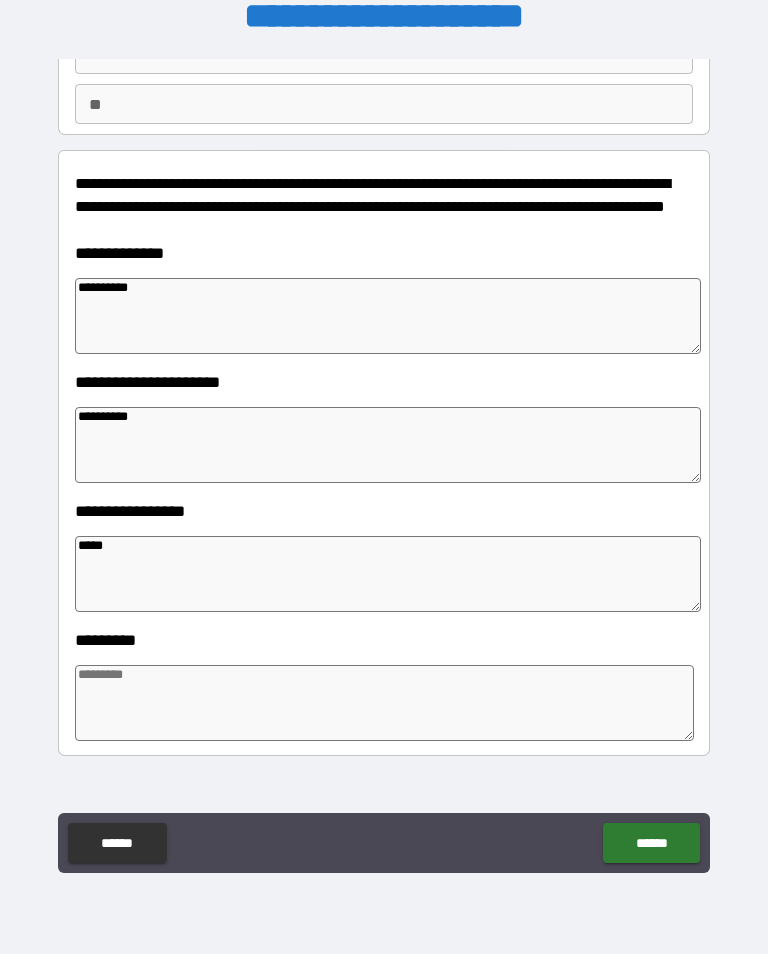 type on "*" 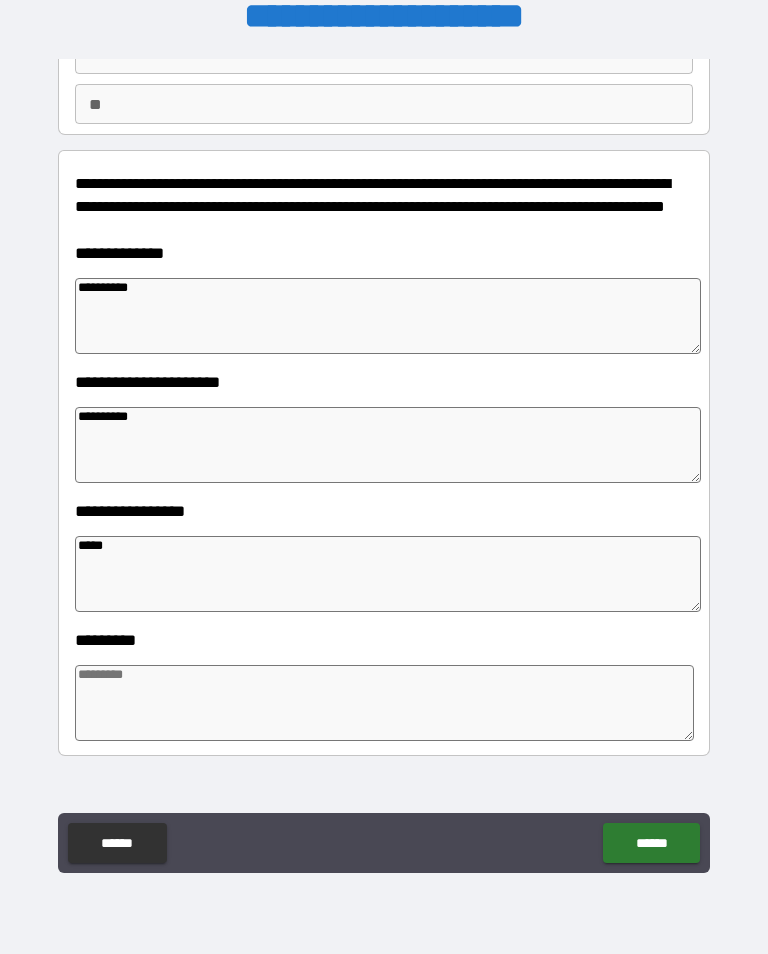 type on "*" 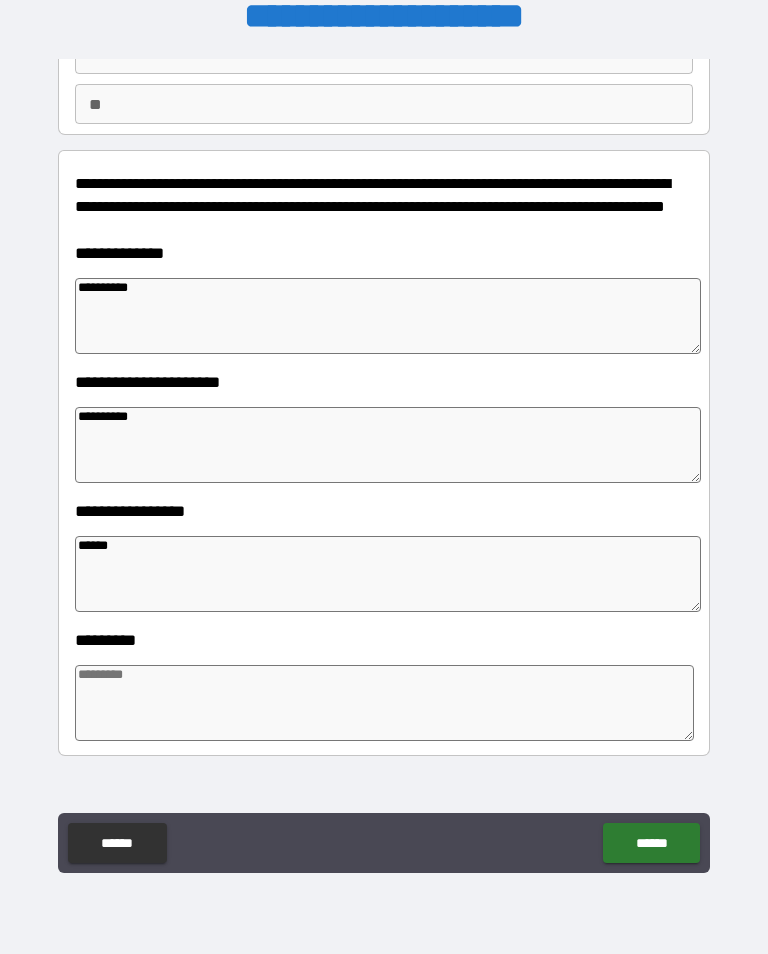 type on "*" 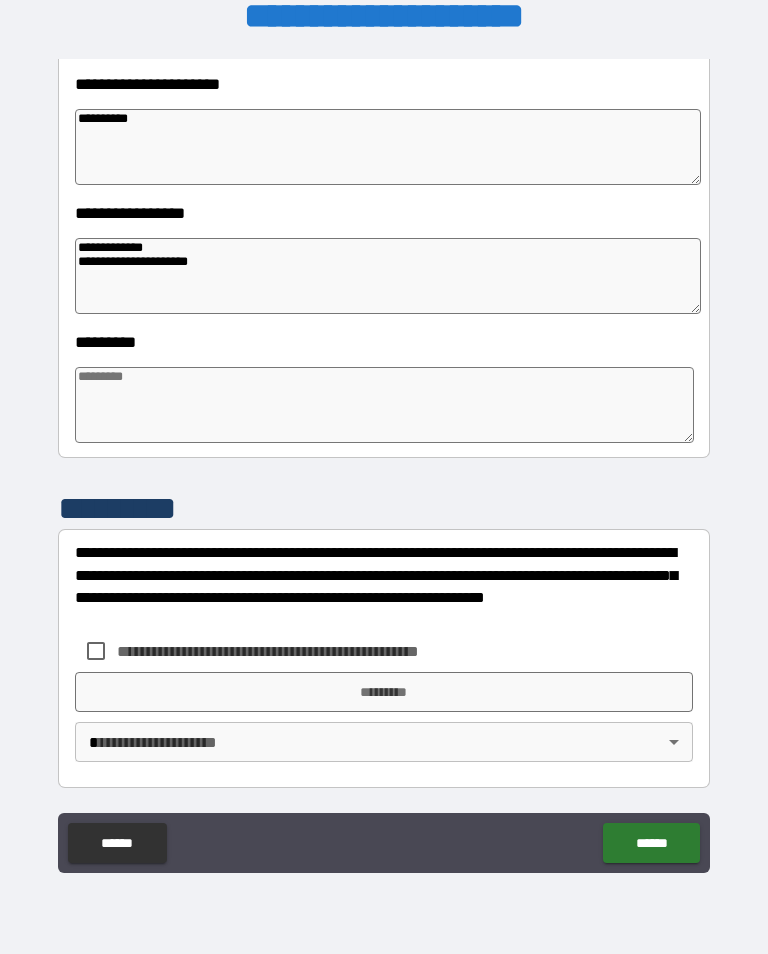 scroll, scrollTop: 466, scrollLeft: 0, axis: vertical 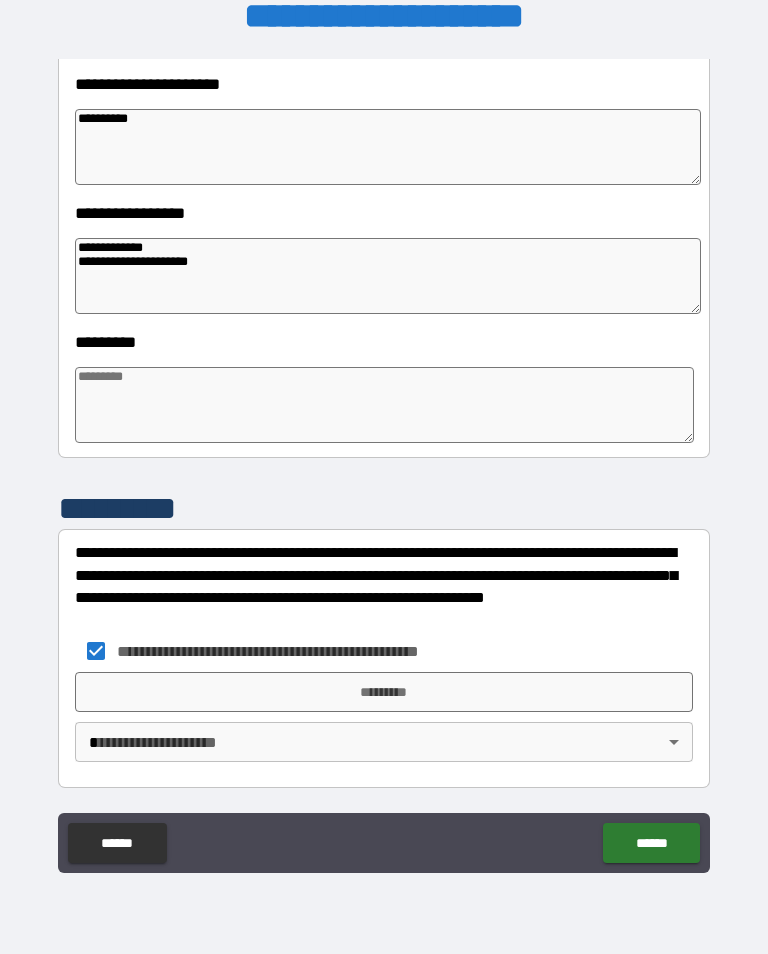 click on "*********" at bounding box center [384, 692] 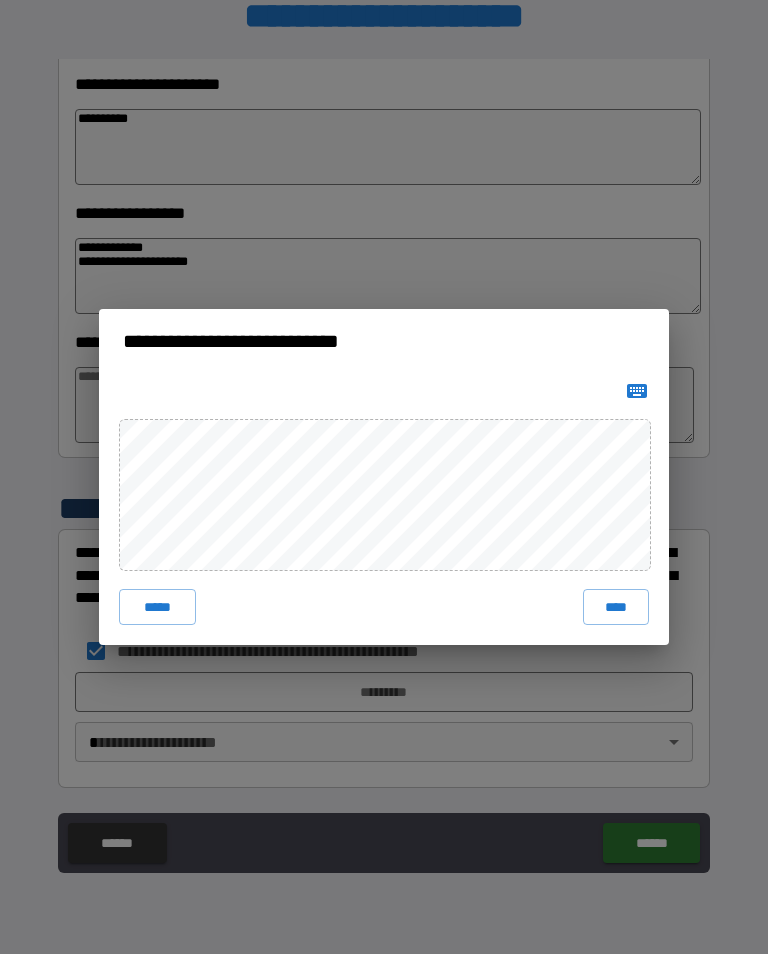 click on "****" at bounding box center (616, 607) 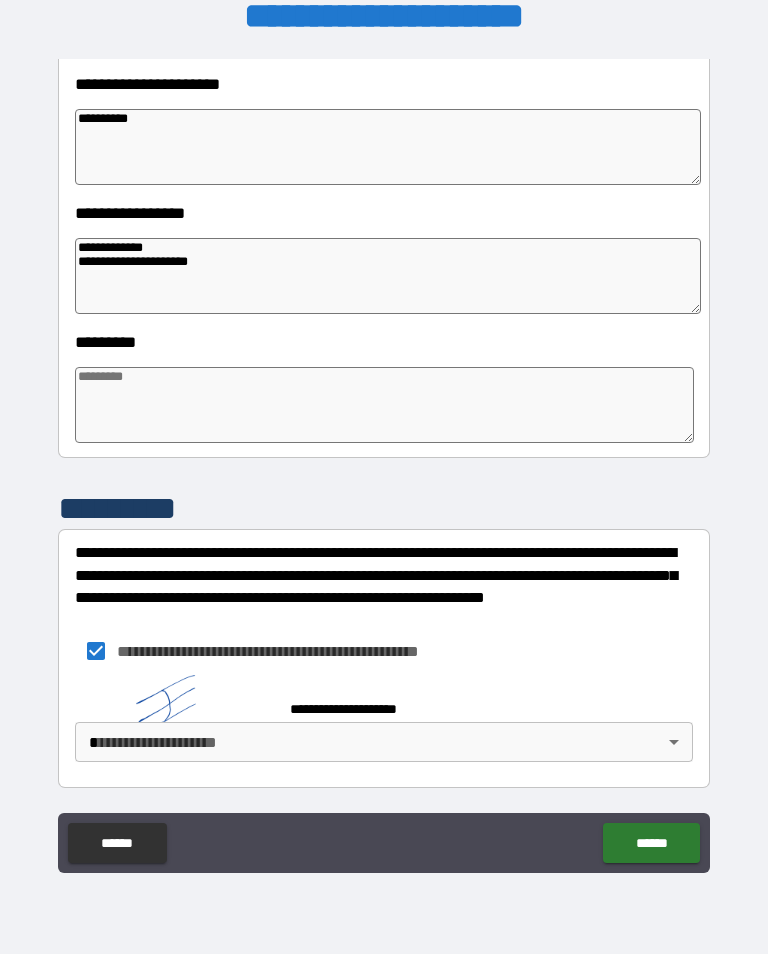 scroll, scrollTop: 456, scrollLeft: 0, axis: vertical 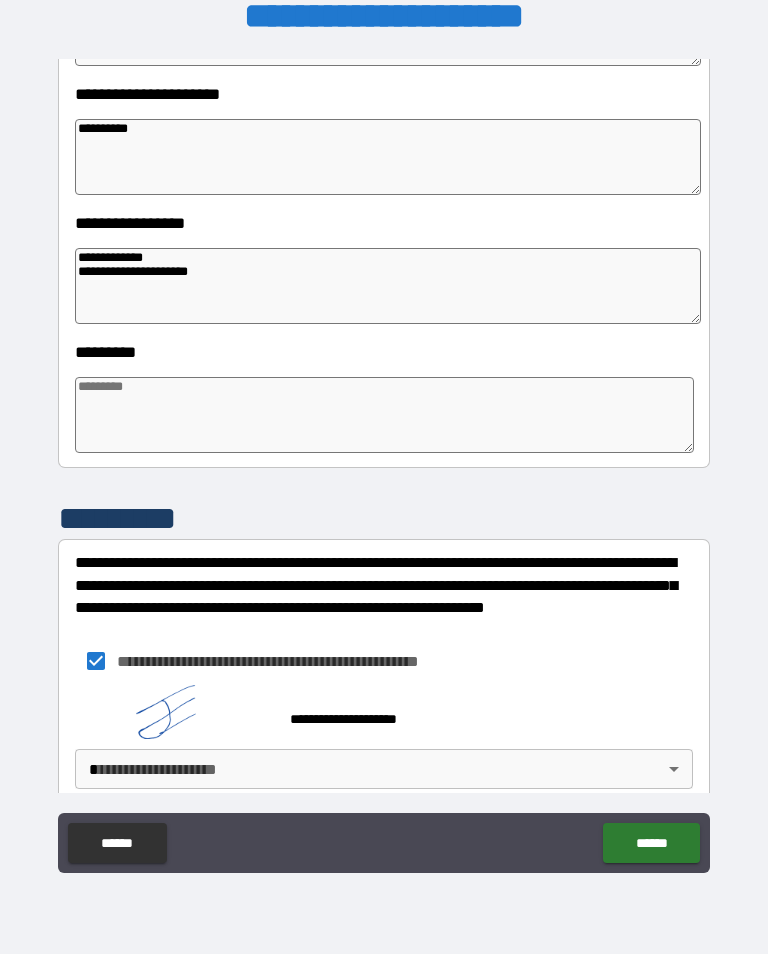 click on "**********" at bounding box center (384, 461) 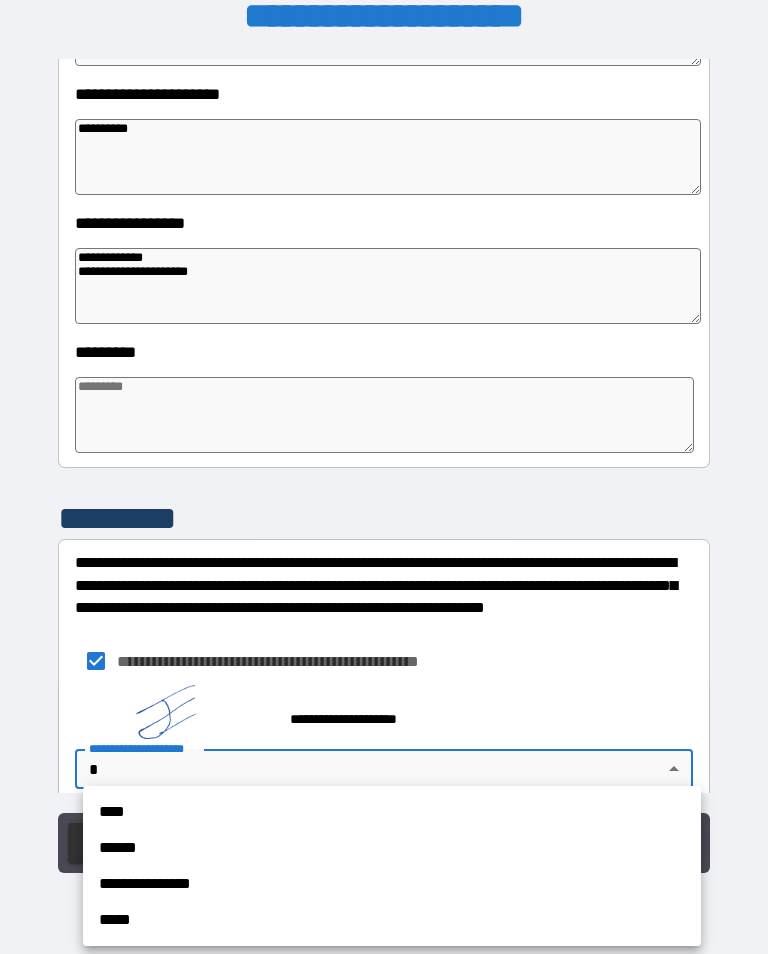 click on "**********" at bounding box center (392, 884) 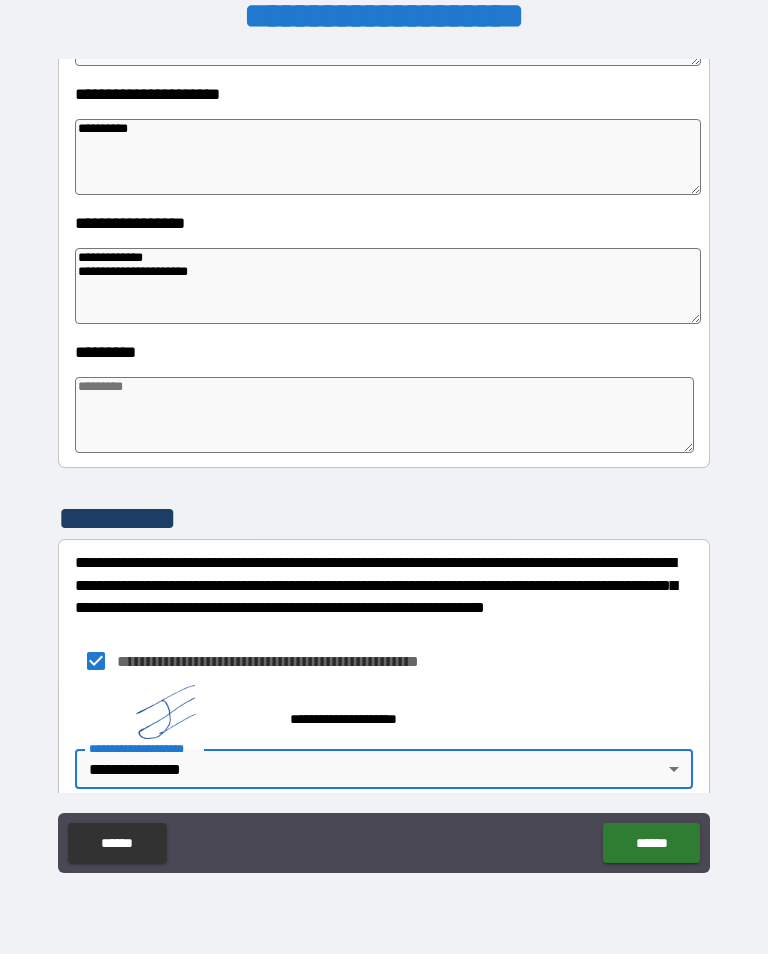 click on "******" at bounding box center (651, 843) 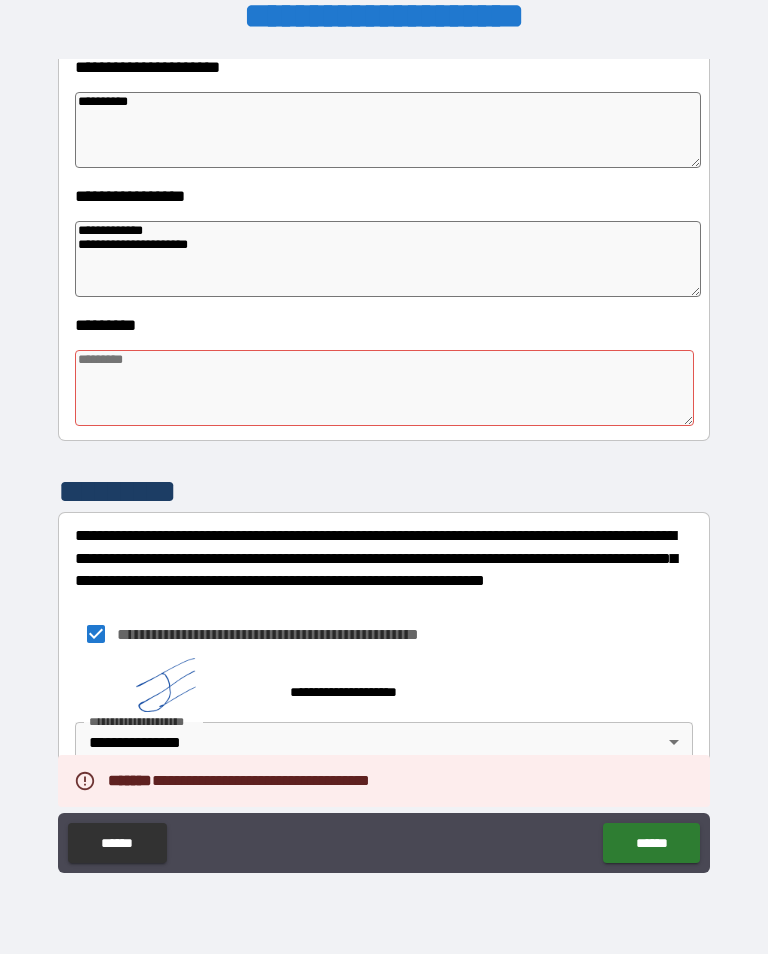 scroll, scrollTop: 483, scrollLeft: 0, axis: vertical 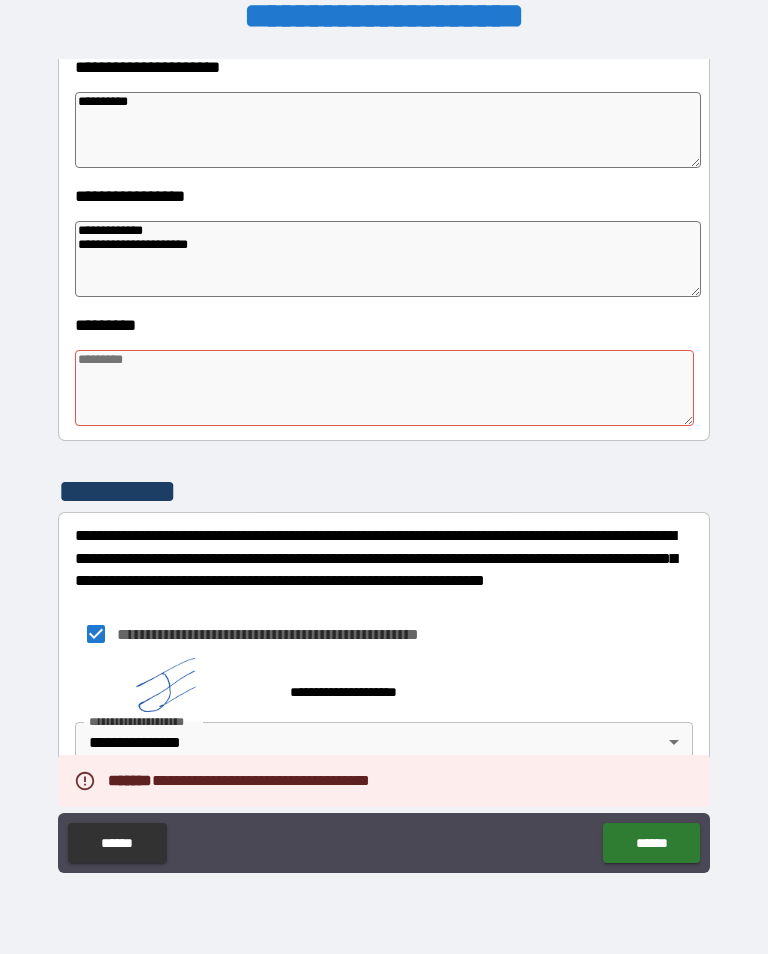 click at bounding box center (384, 388) 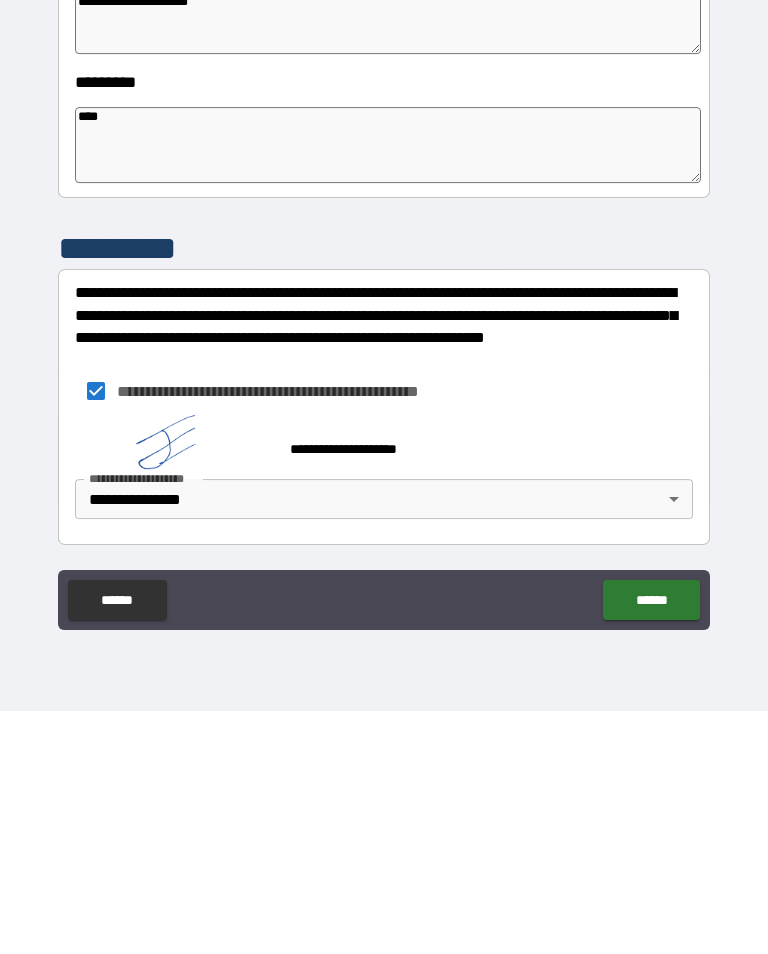 click on "******" at bounding box center (651, 843) 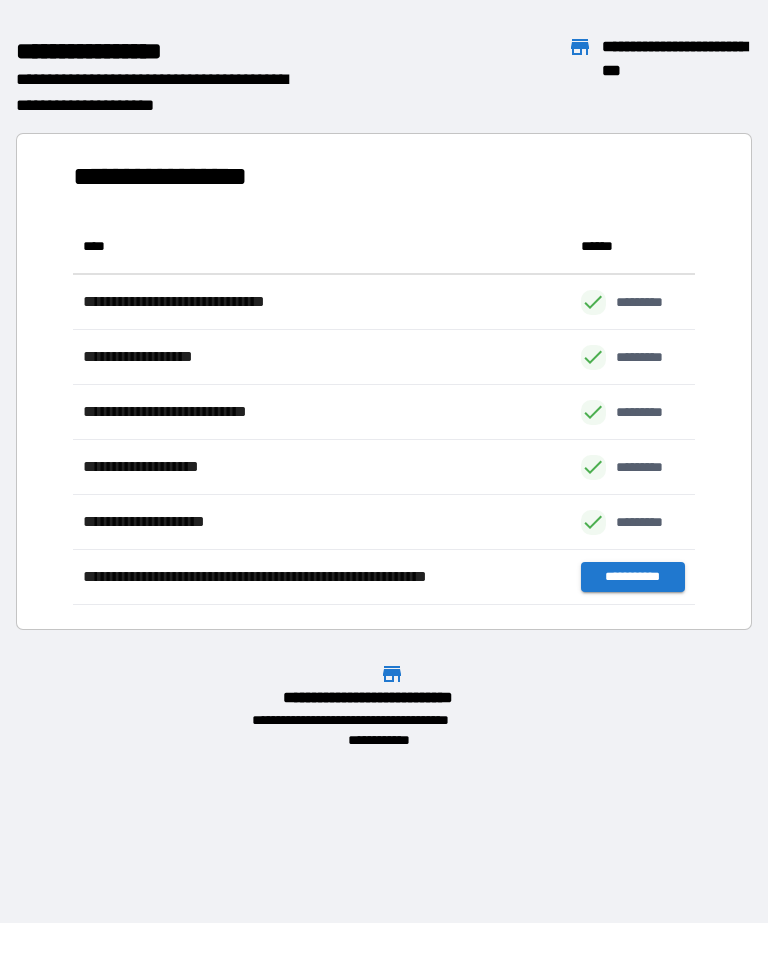 scroll, scrollTop: 1, scrollLeft: 1, axis: both 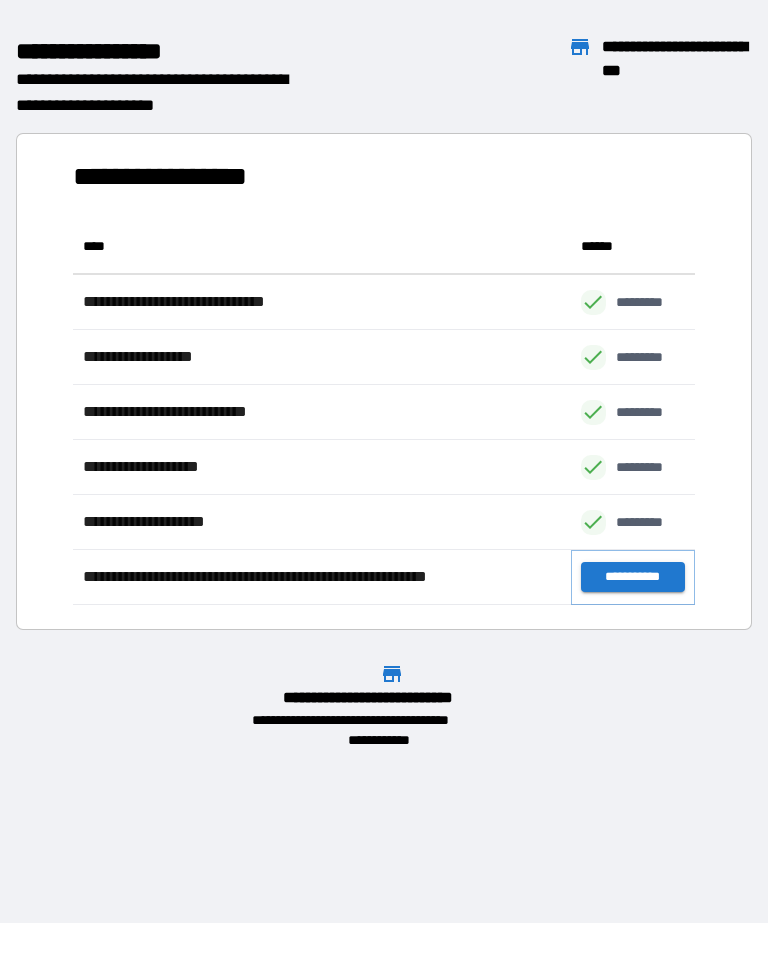 click on "**********" at bounding box center (633, 577) 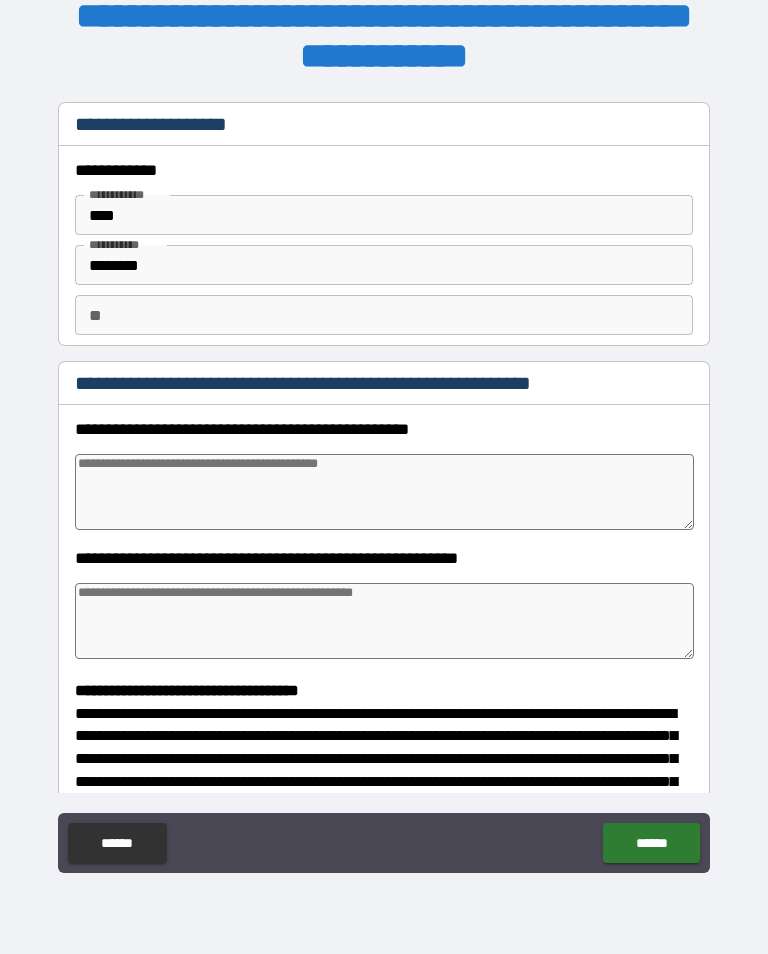click at bounding box center (384, 492) 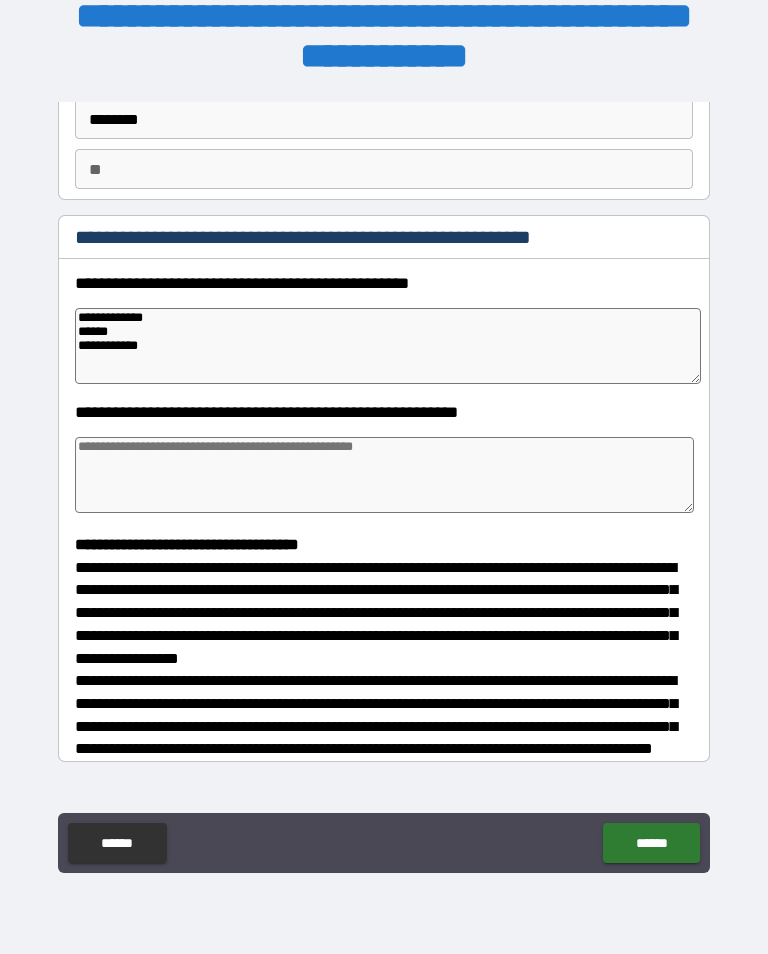 scroll, scrollTop: 161, scrollLeft: 0, axis: vertical 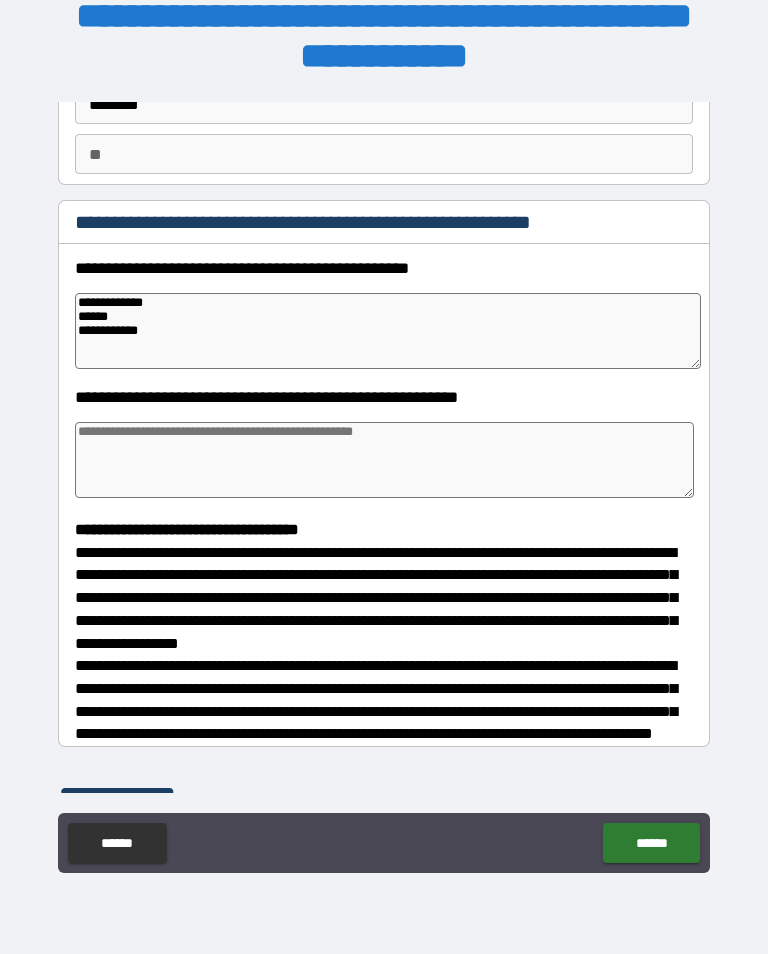 click at bounding box center [384, 460] 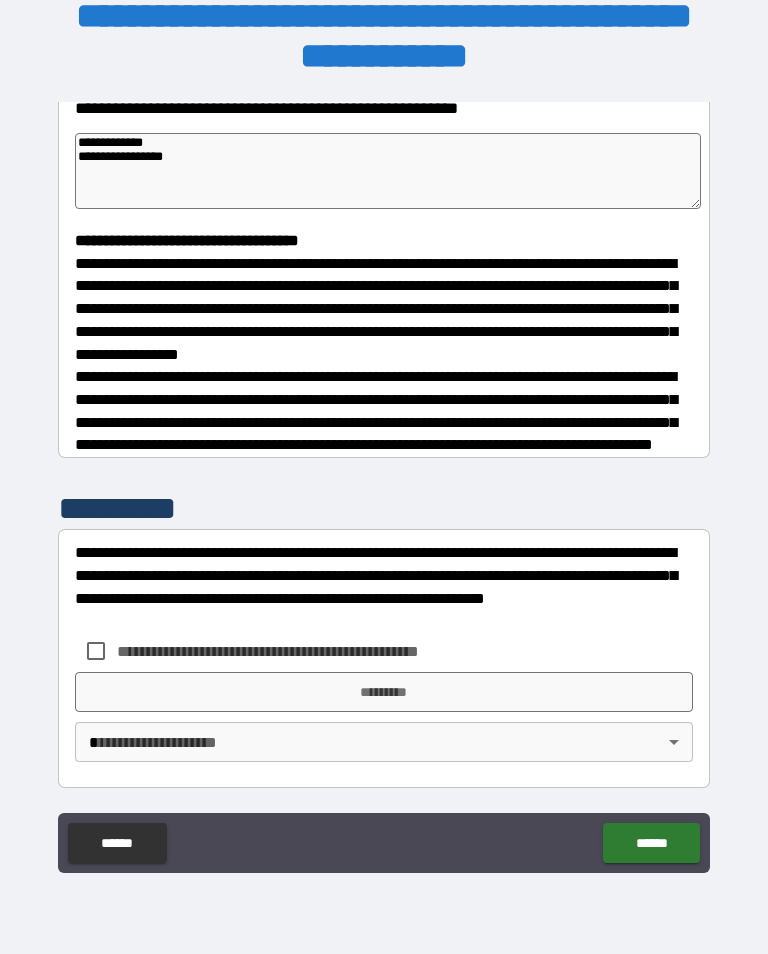 scroll, scrollTop: 465, scrollLeft: 0, axis: vertical 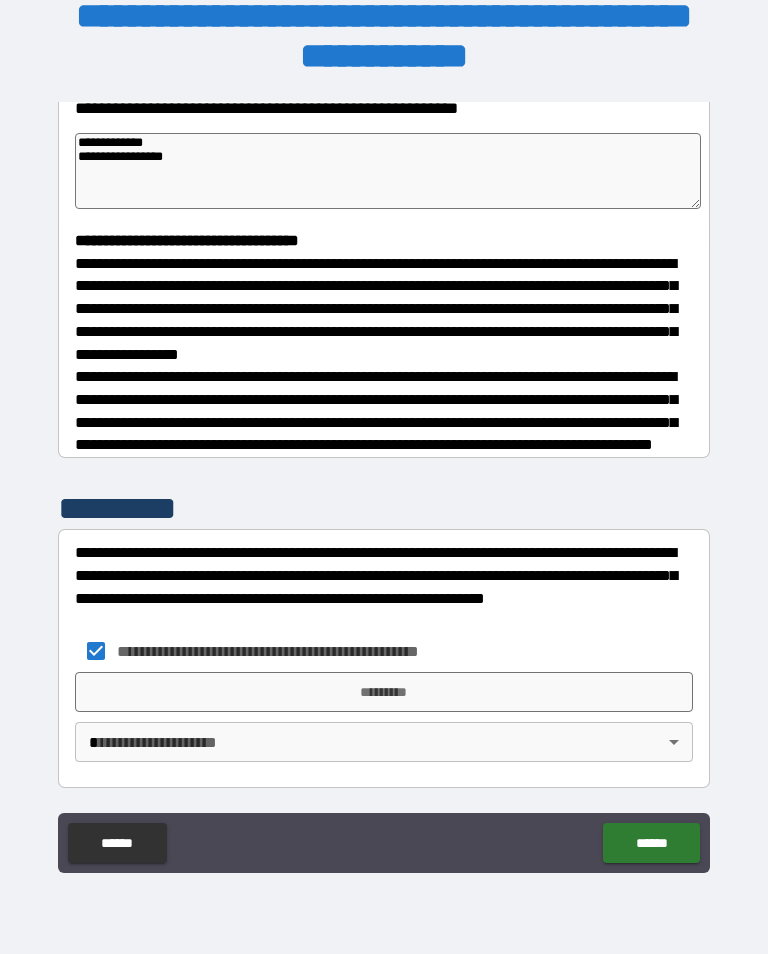 click on "**********" at bounding box center [384, 461] 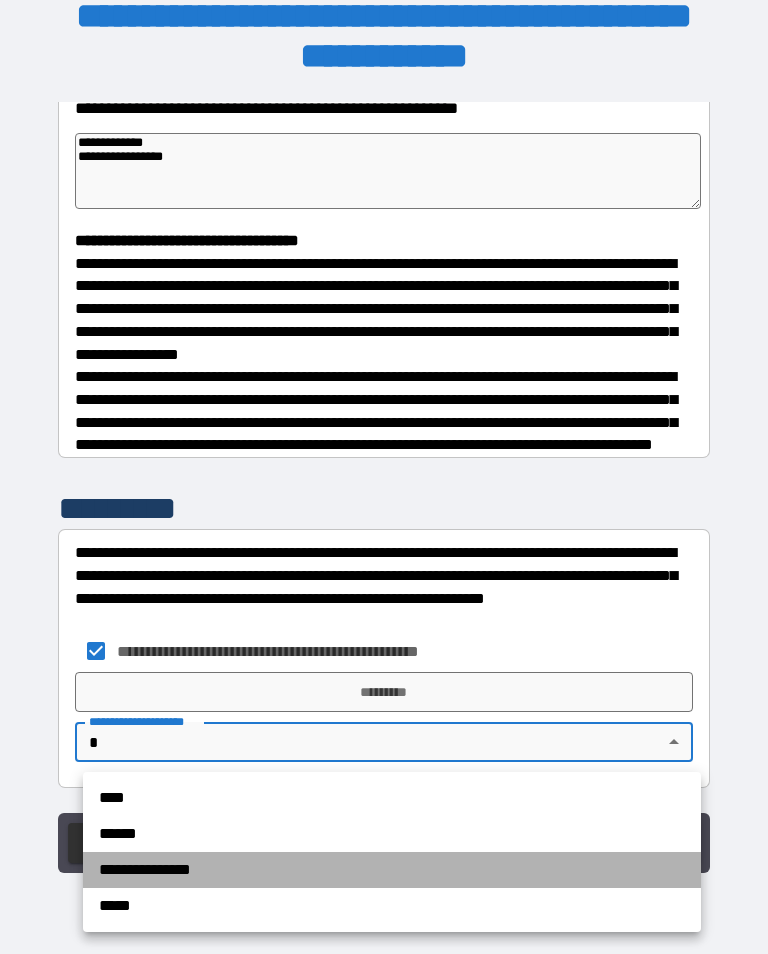 click on "**********" at bounding box center [392, 870] 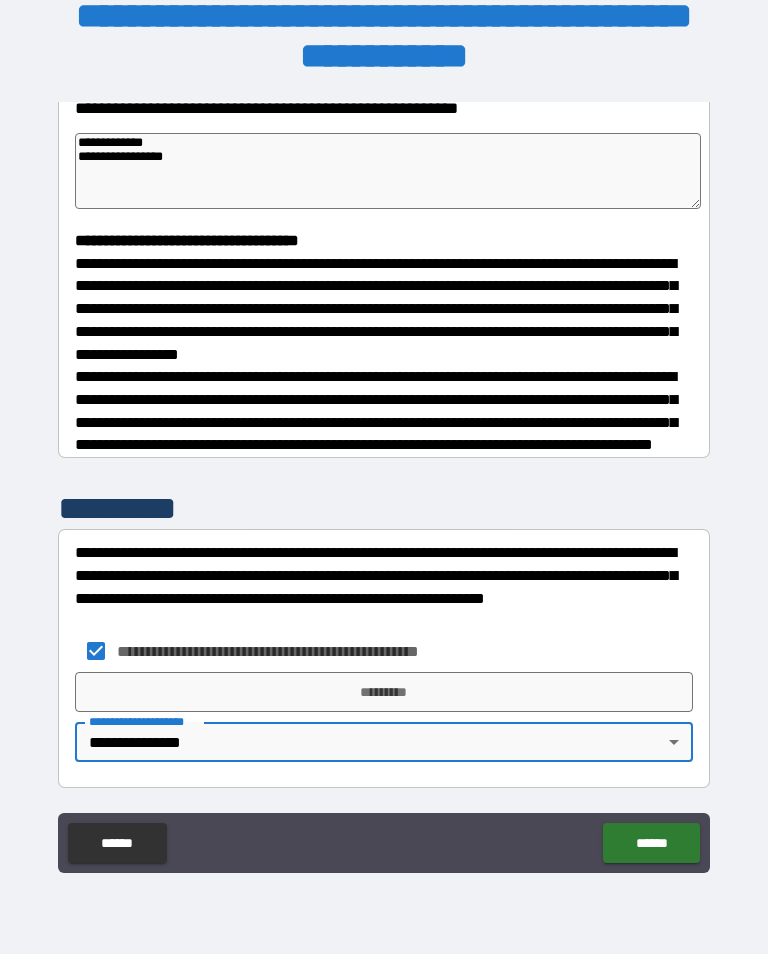click on "*********" at bounding box center [384, 692] 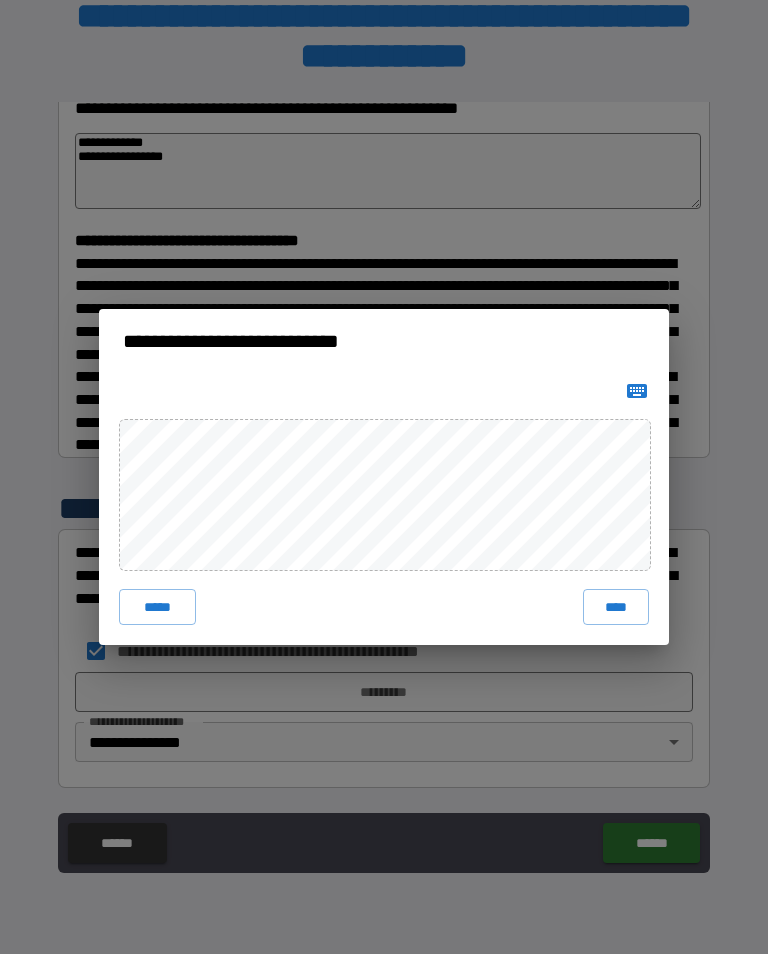 click on "****" at bounding box center (616, 607) 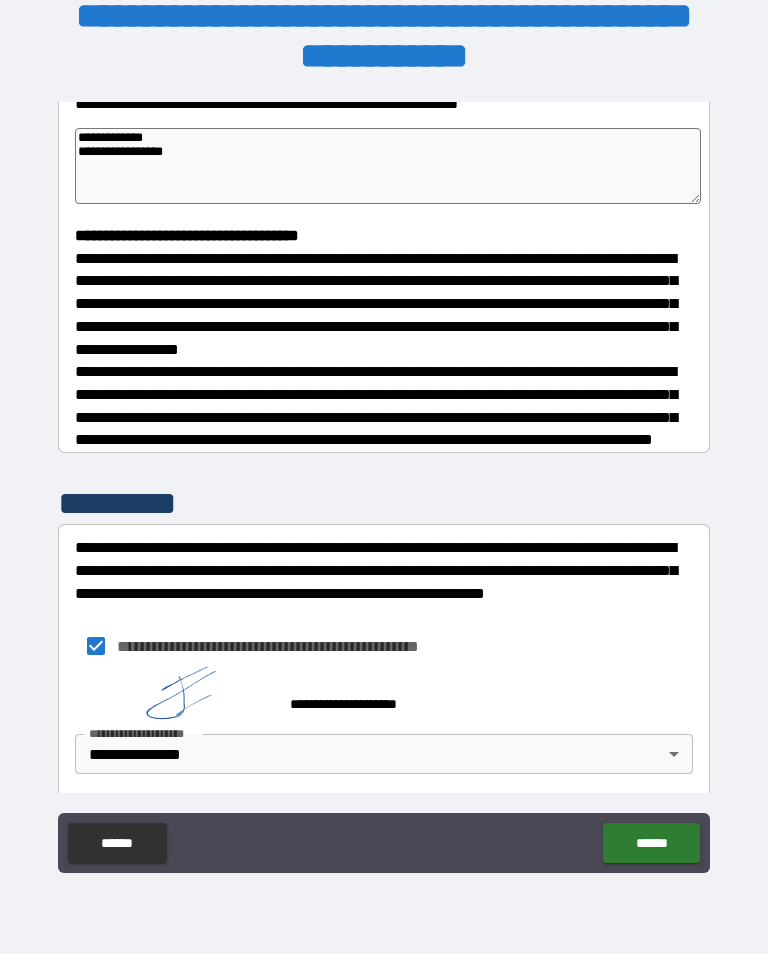click on "******" at bounding box center (651, 843) 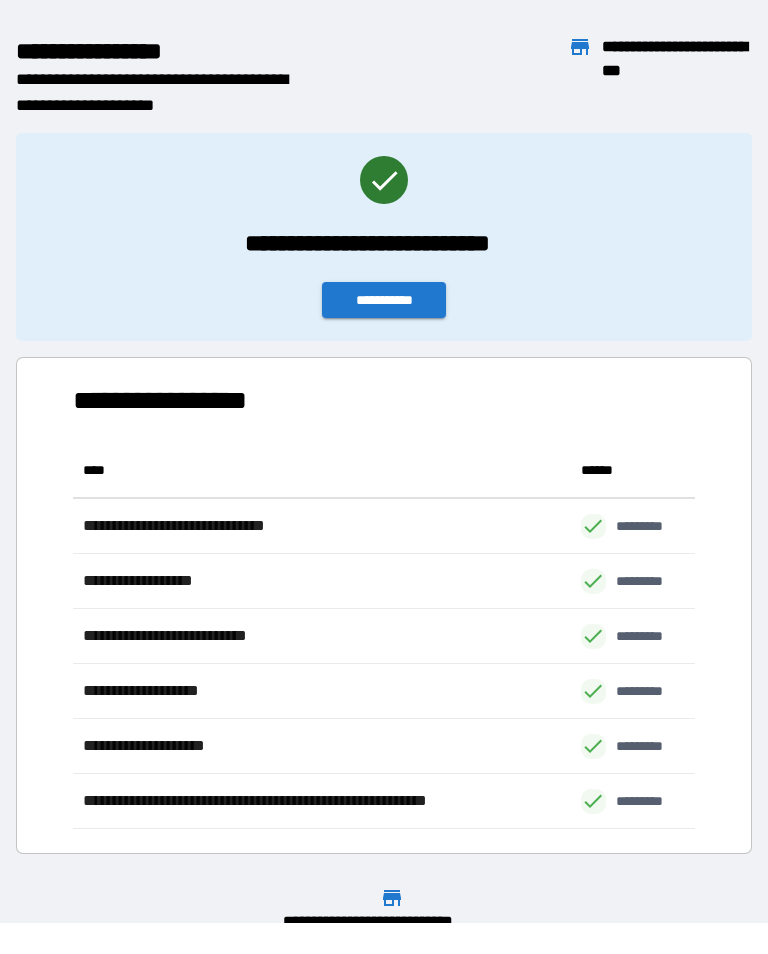 scroll, scrollTop: 386, scrollLeft: 622, axis: both 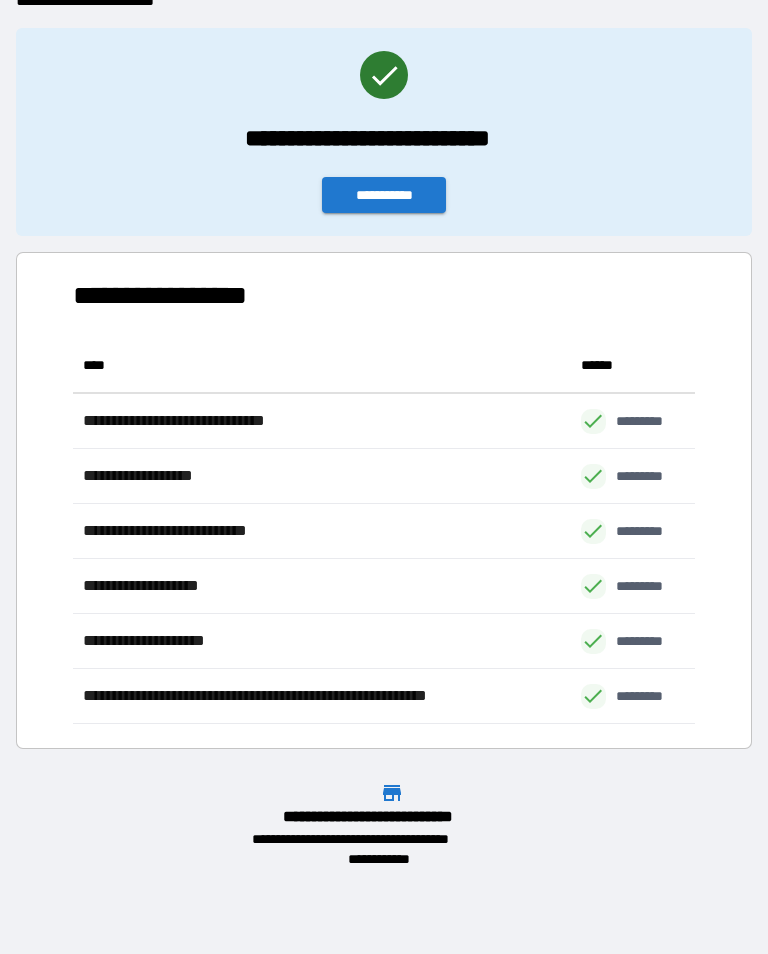 click on "**********" at bounding box center (384, 195) 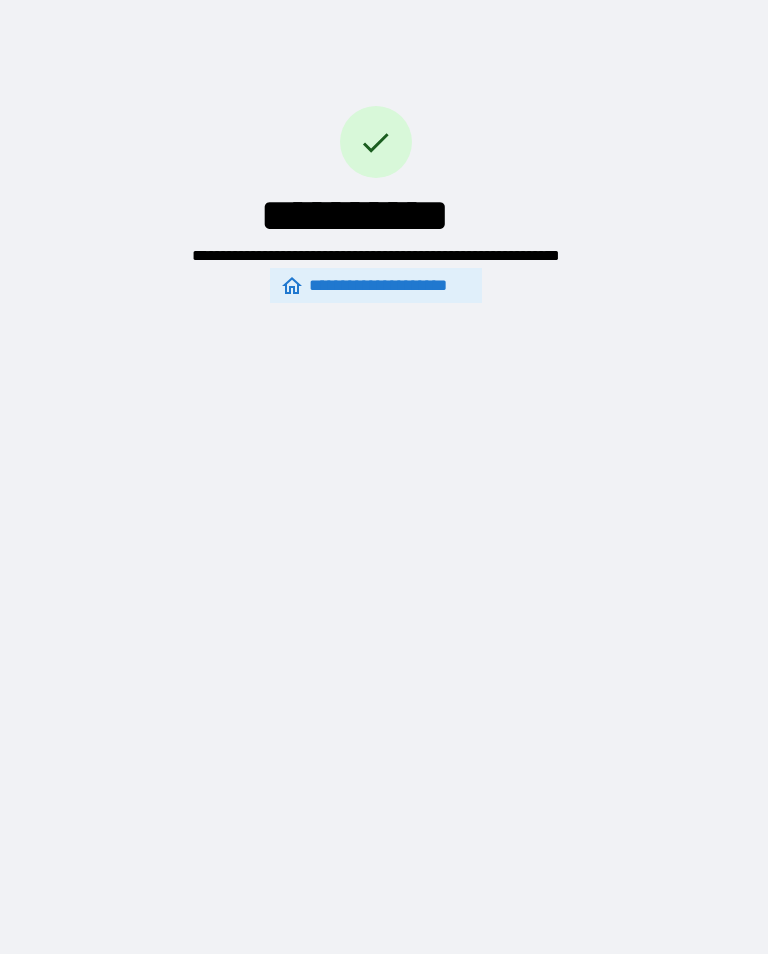scroll, scrollTop: 0, scrollLeft: 0, axis: both 